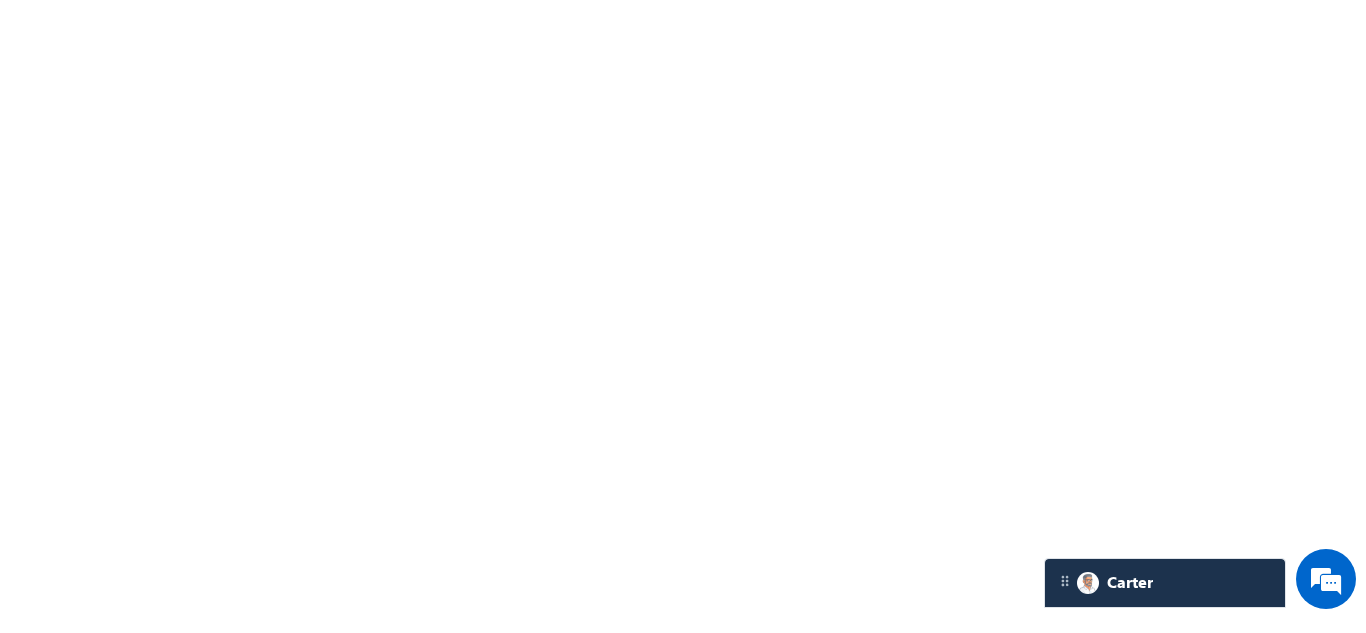 scroll, scrollTop: 0, scrollLeft: 0, axis: both 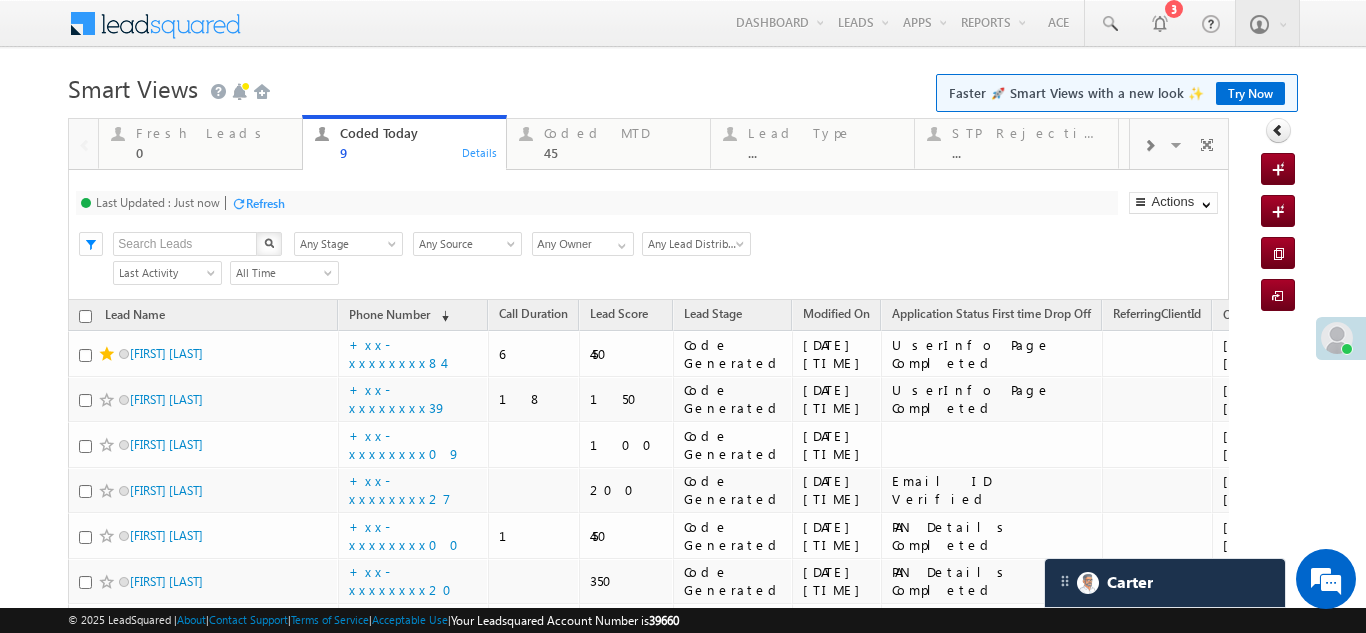 click on "Refresh" at bounding box center [265, 203] 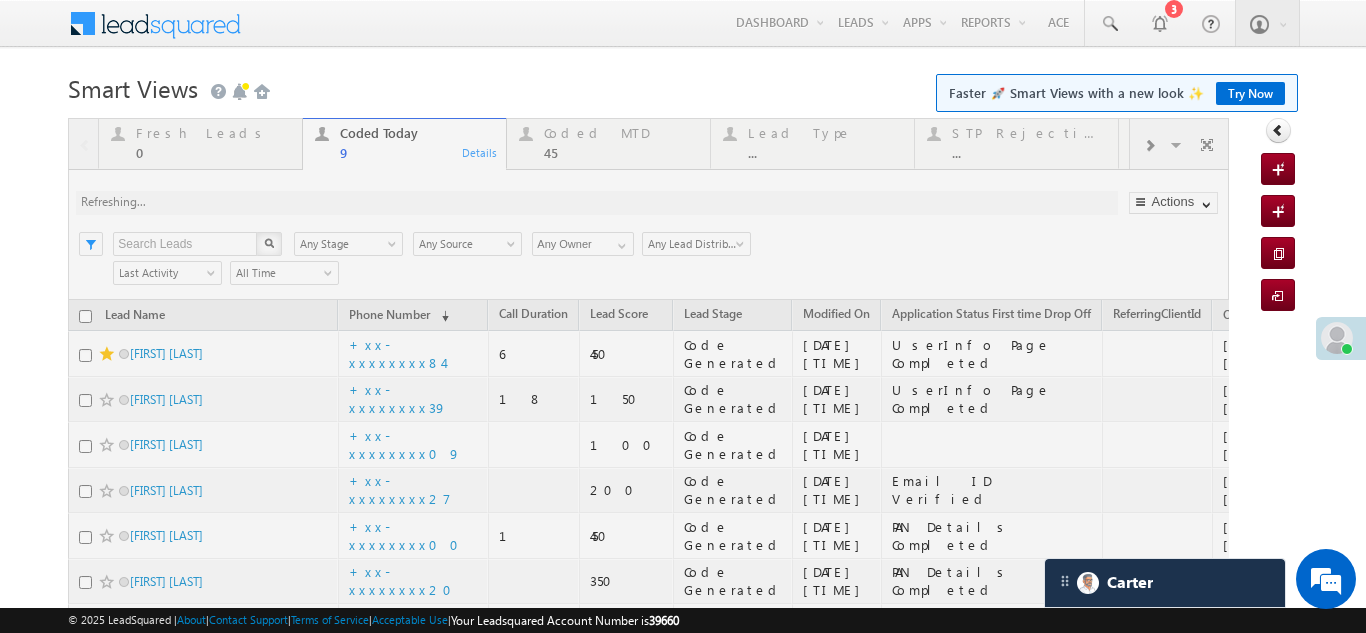 click at bounding box center (648, 493) 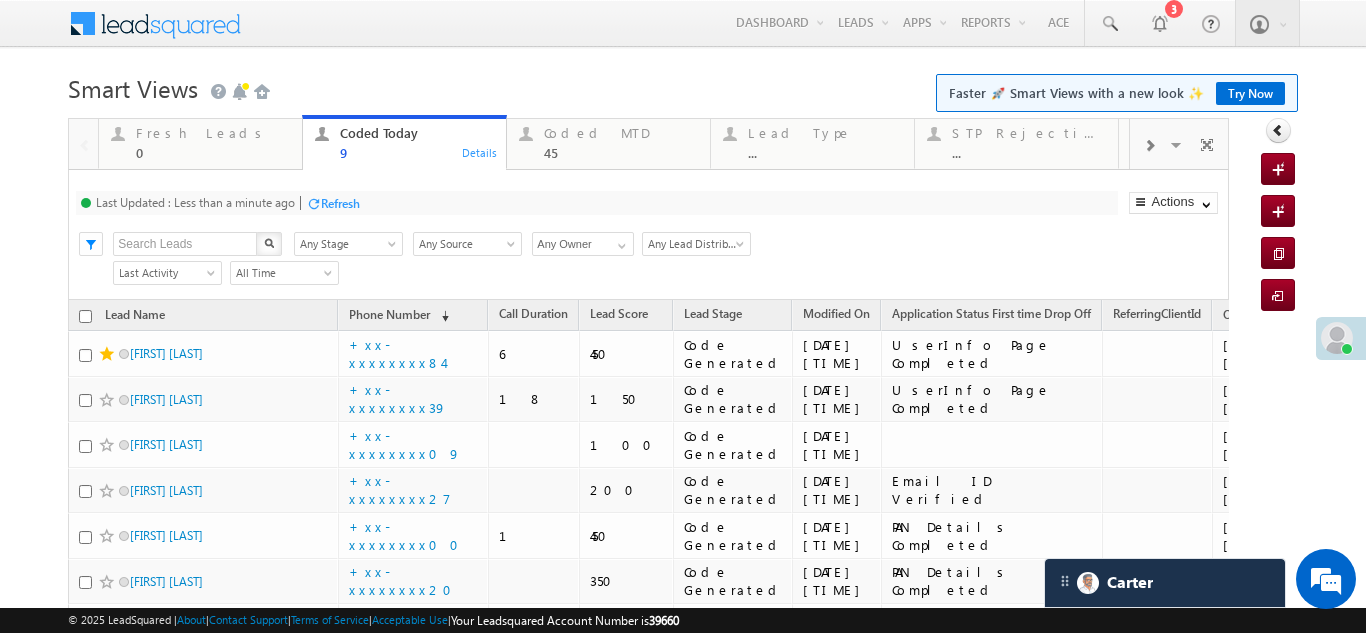 click on "Refresh" at bounding box center [340, 203] 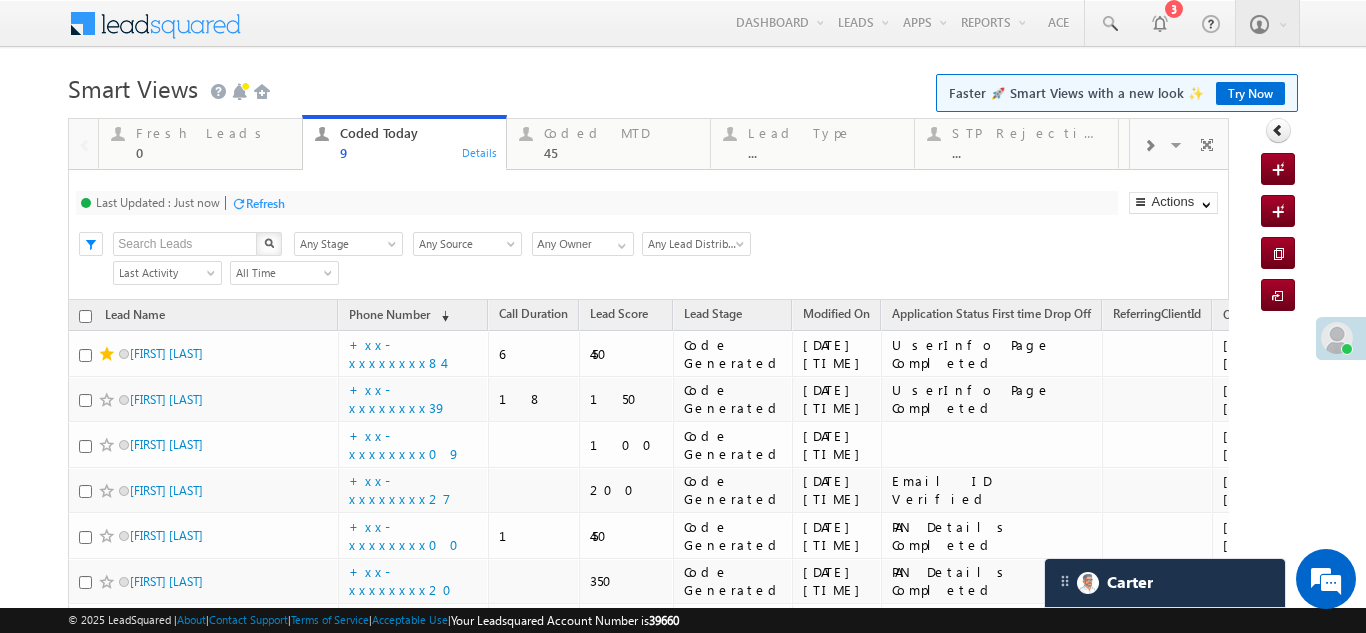 click at bounding box center [1337, 338] 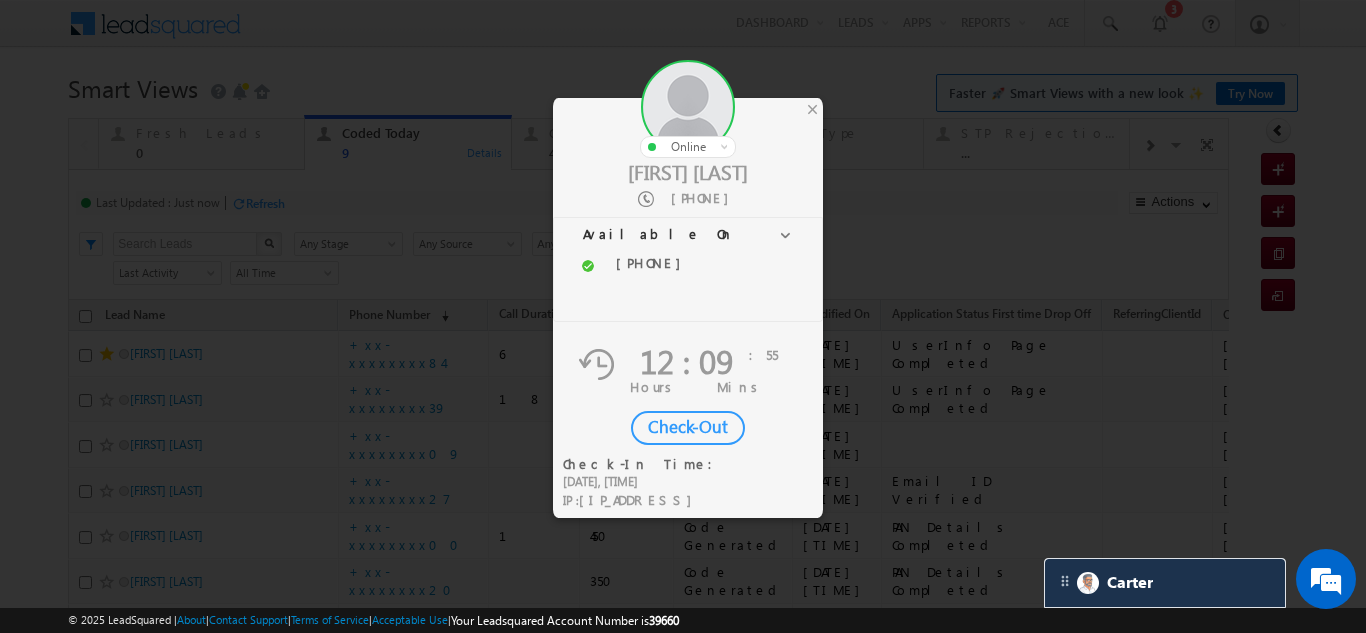 click on "Check-Out" at bounding box center [688, 428] 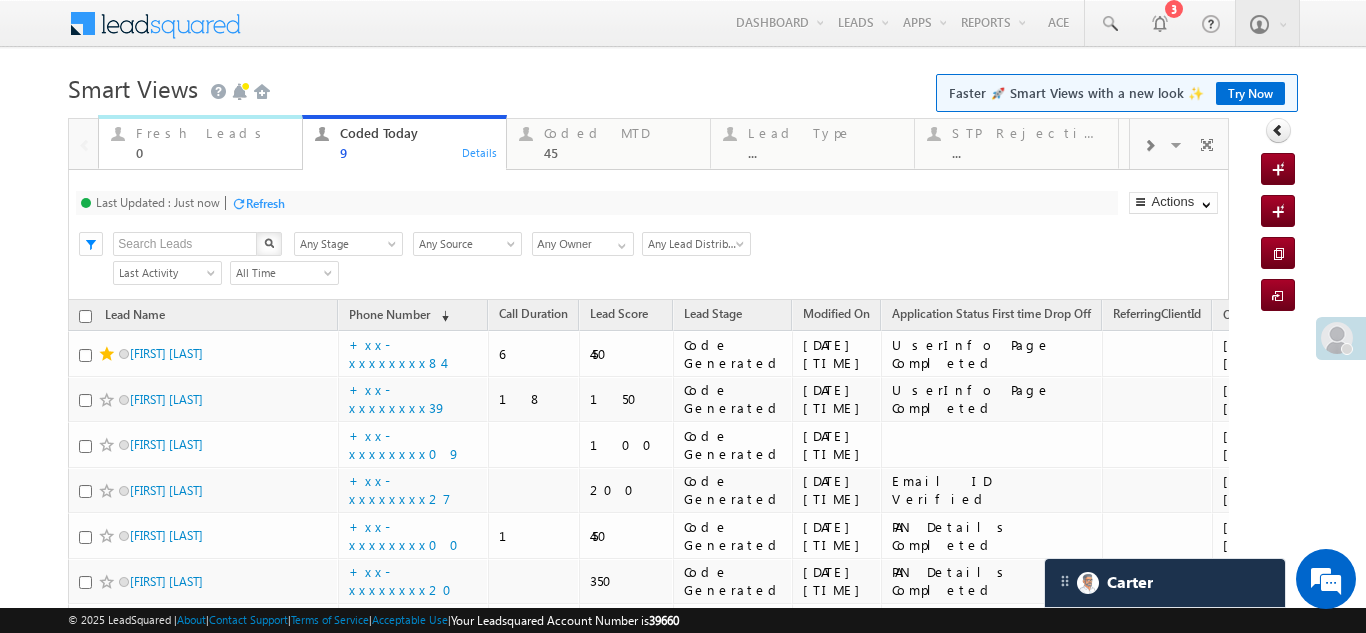 click on "Fresh Leads" at bounding box center (213, 133) 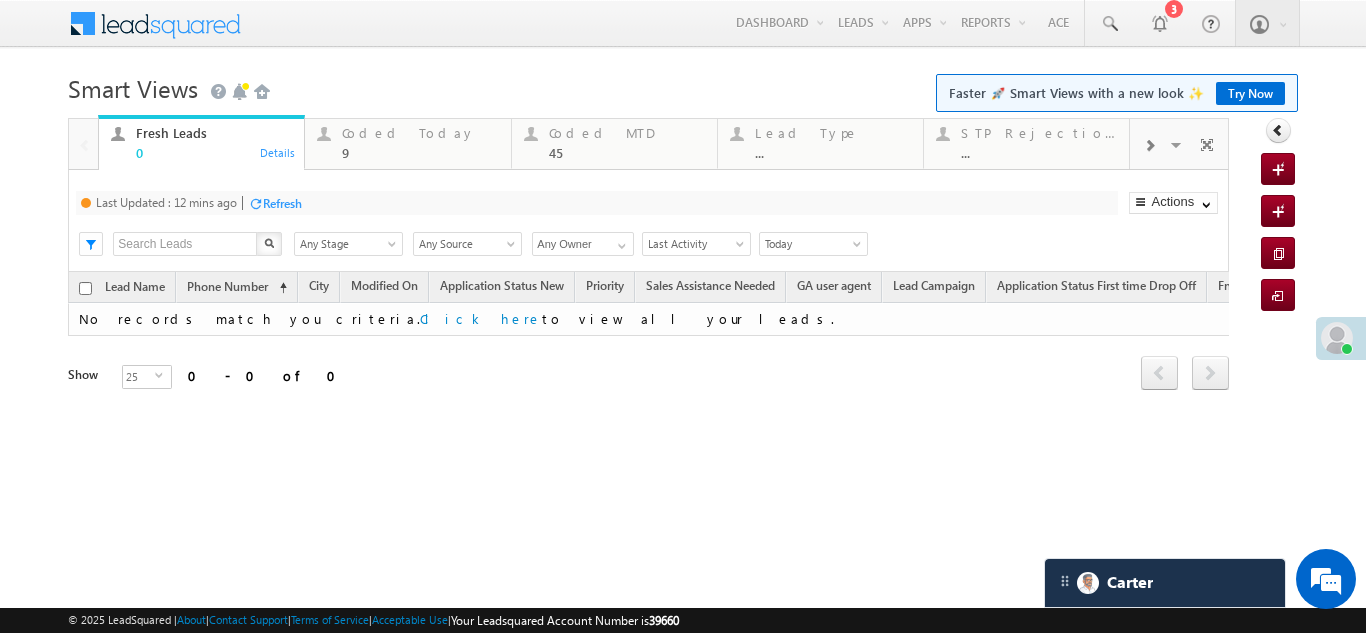 click on "Refresh" at bounding box center (282, 203) 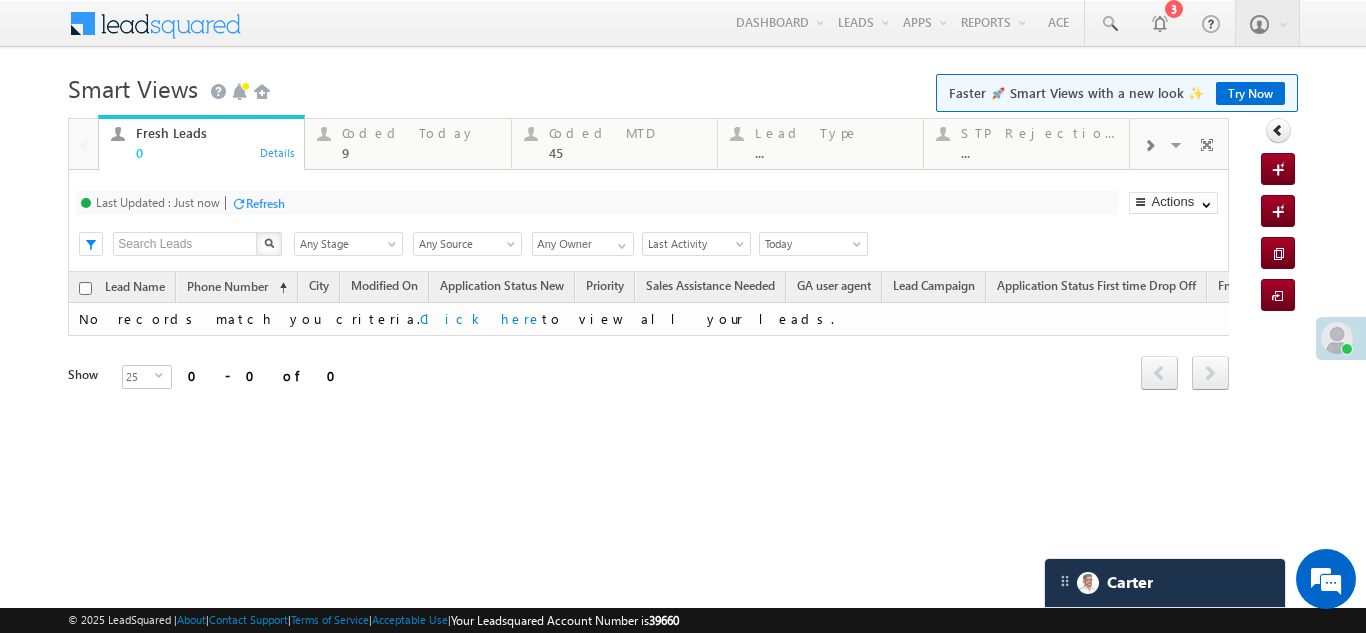 click at bounding box center (1337, 338) 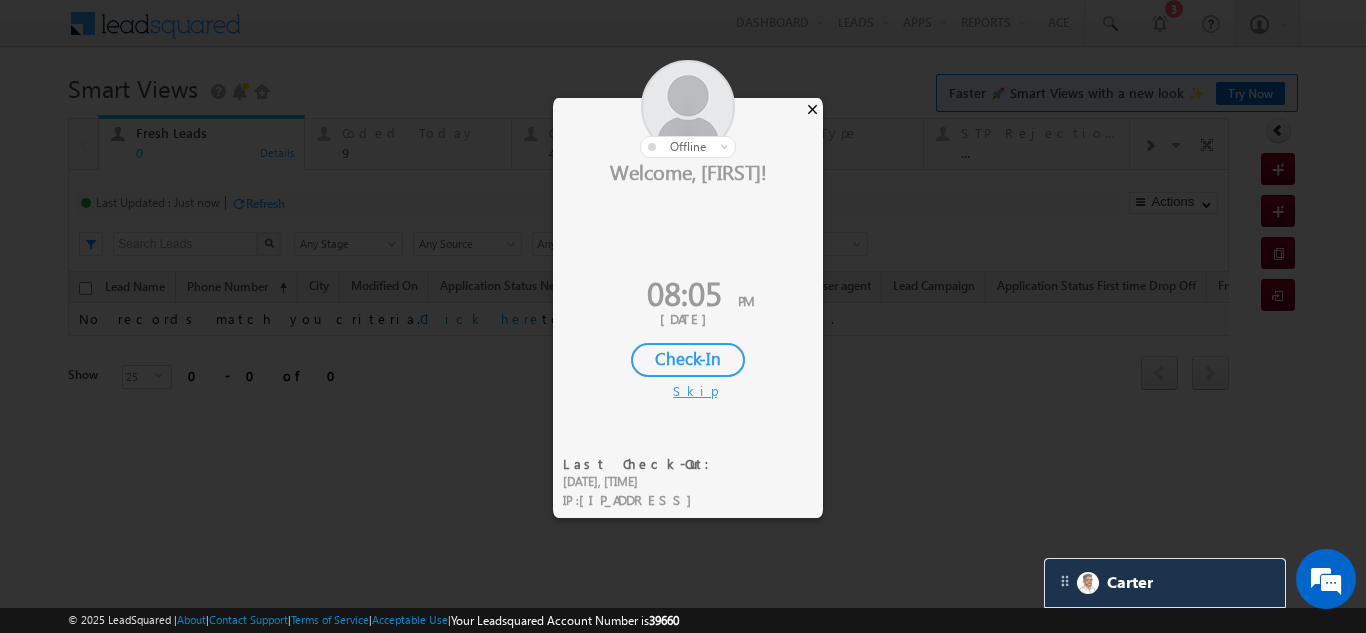 click on "×" at bounding box center (812, 109) 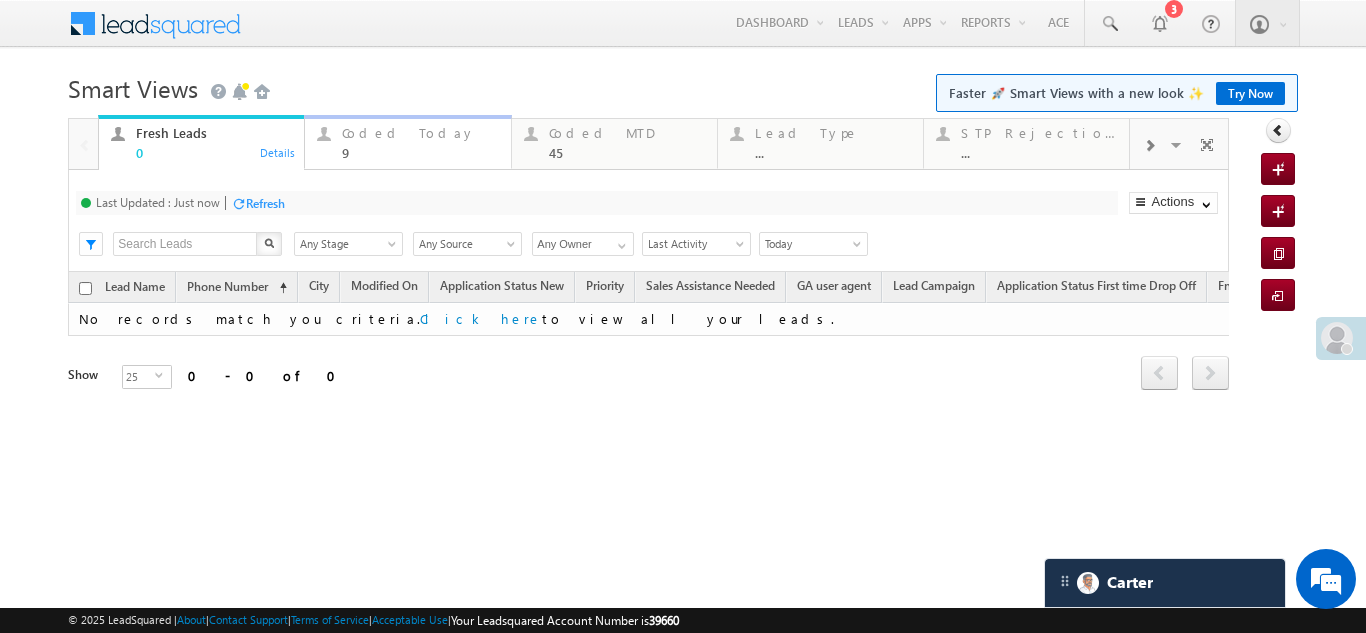 click on "Coded Today" at bounding box center (420, 133) 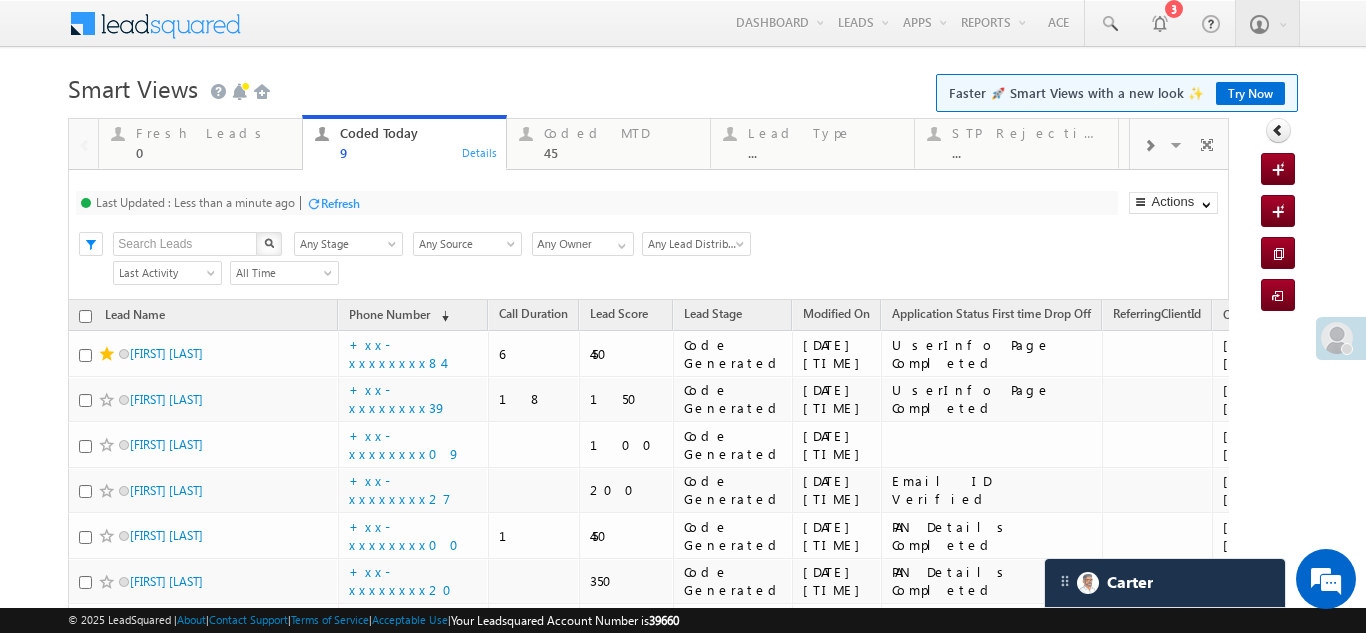 click on "Refresh" at bounding box center [340, 203] 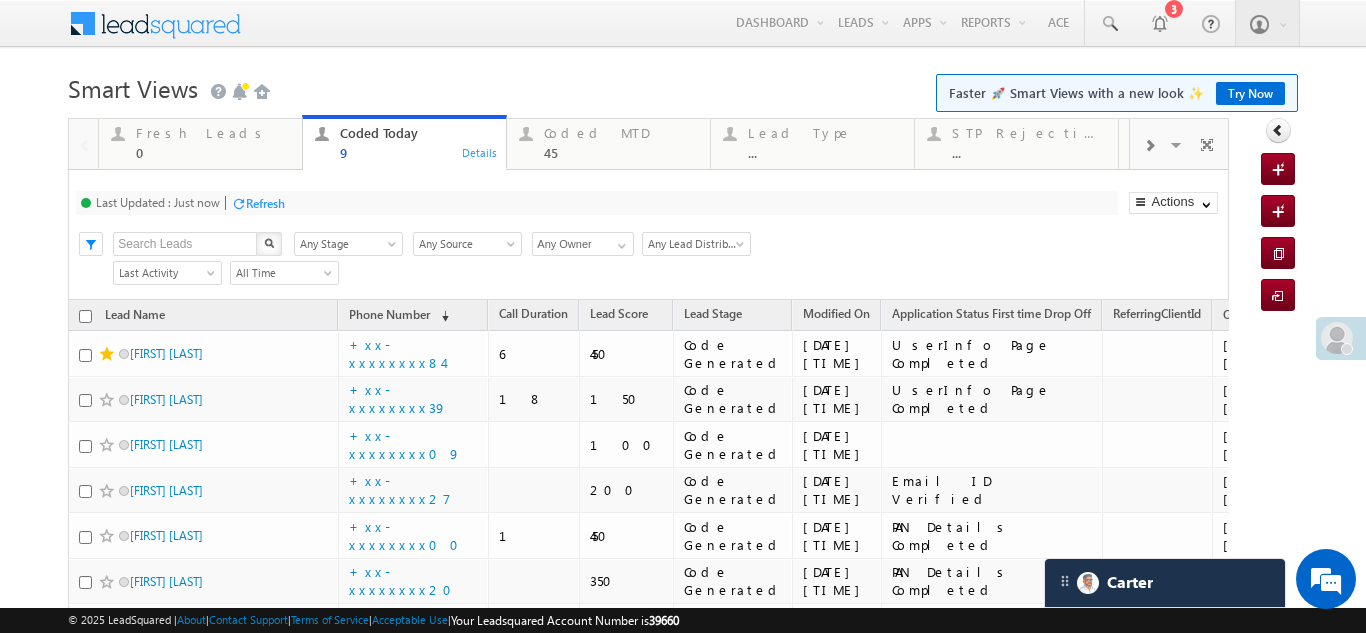 click on "Refresh" at bounding box center (265, 203) 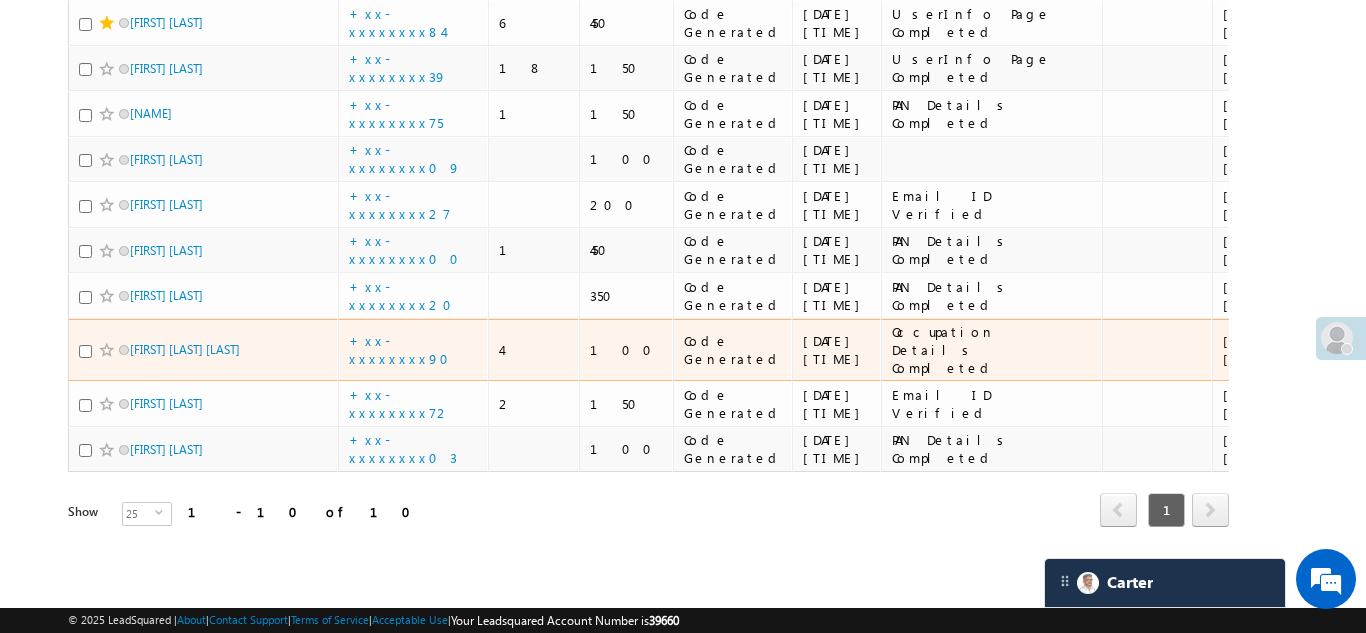 scroll, scrollTop: 237, scrollLeft: 0, axis: vertical 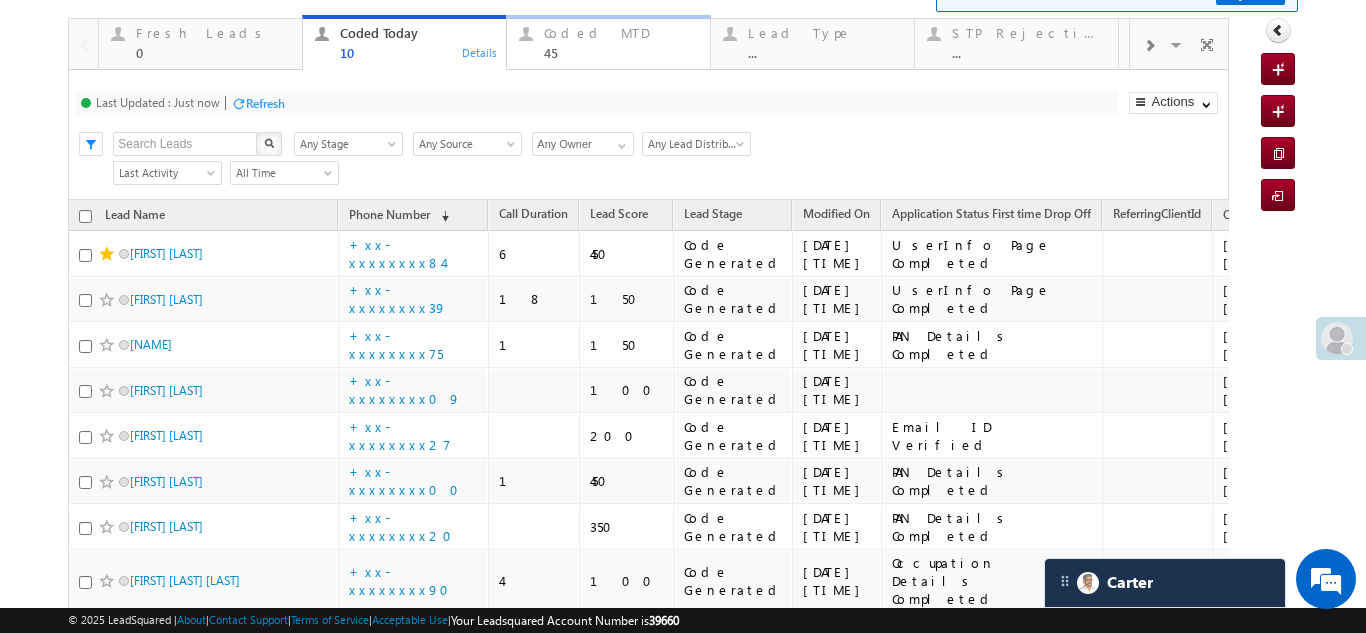 click on "Coded MTD 45" at bounding box center [621, 40] 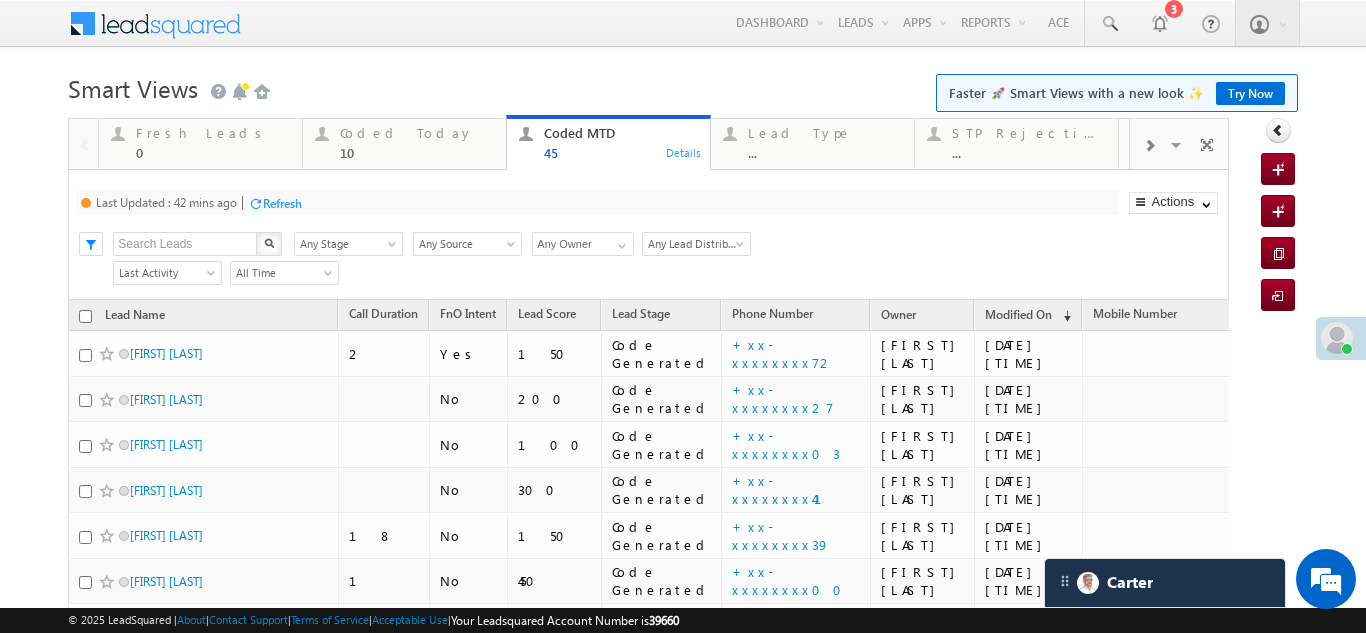 click on "Refresh" at bounding box center [282, 203] 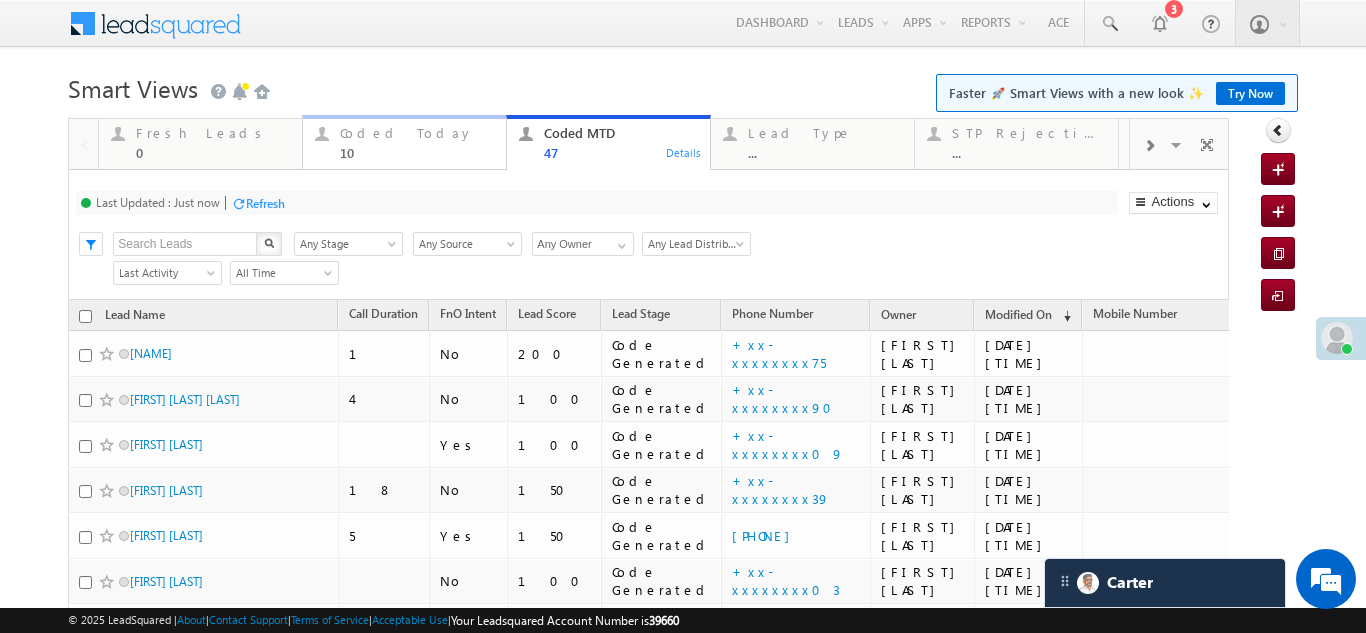 click on "Coded Today" at bounding box center [417, 133] 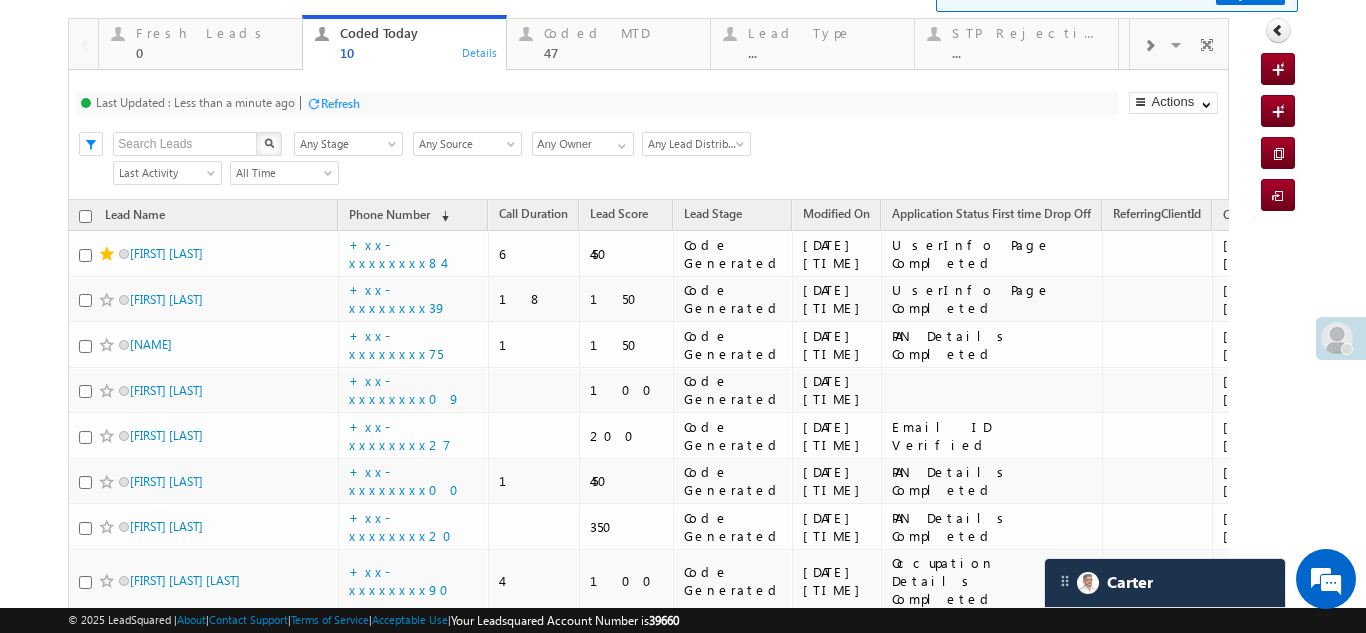 click on "Refresh" at bounding box center [340, 103] 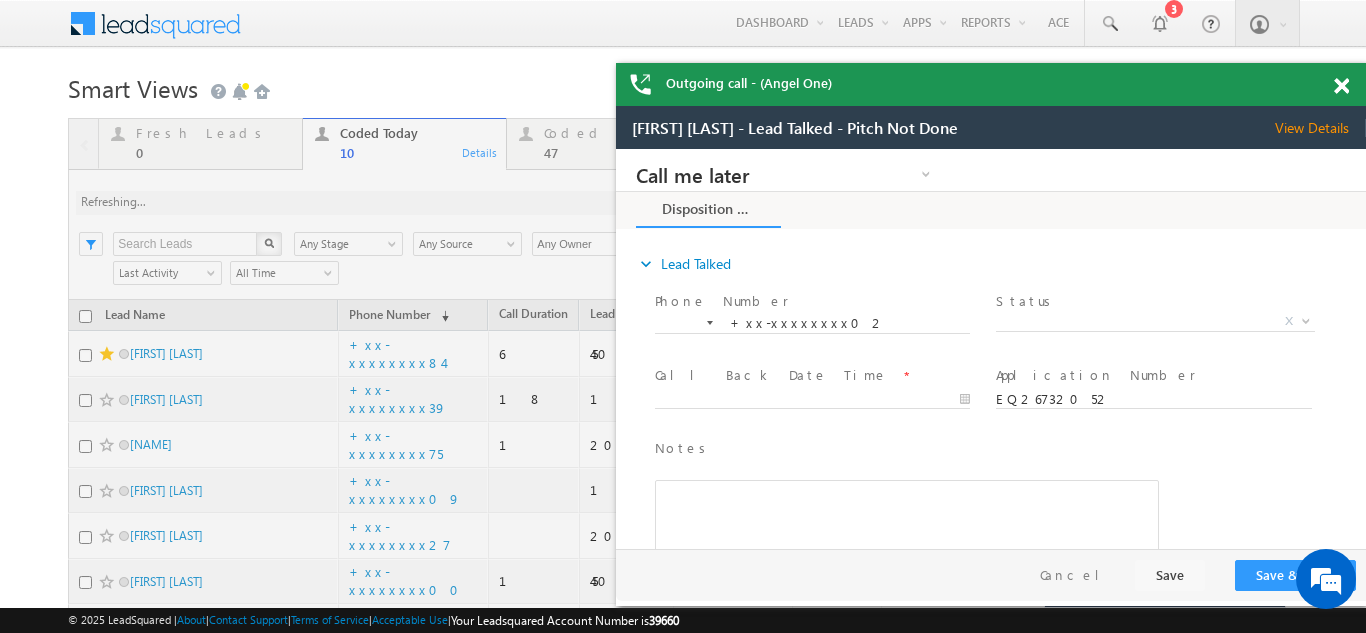 scroll, scrollTop: 0, scrollLeft: 0, axis: both 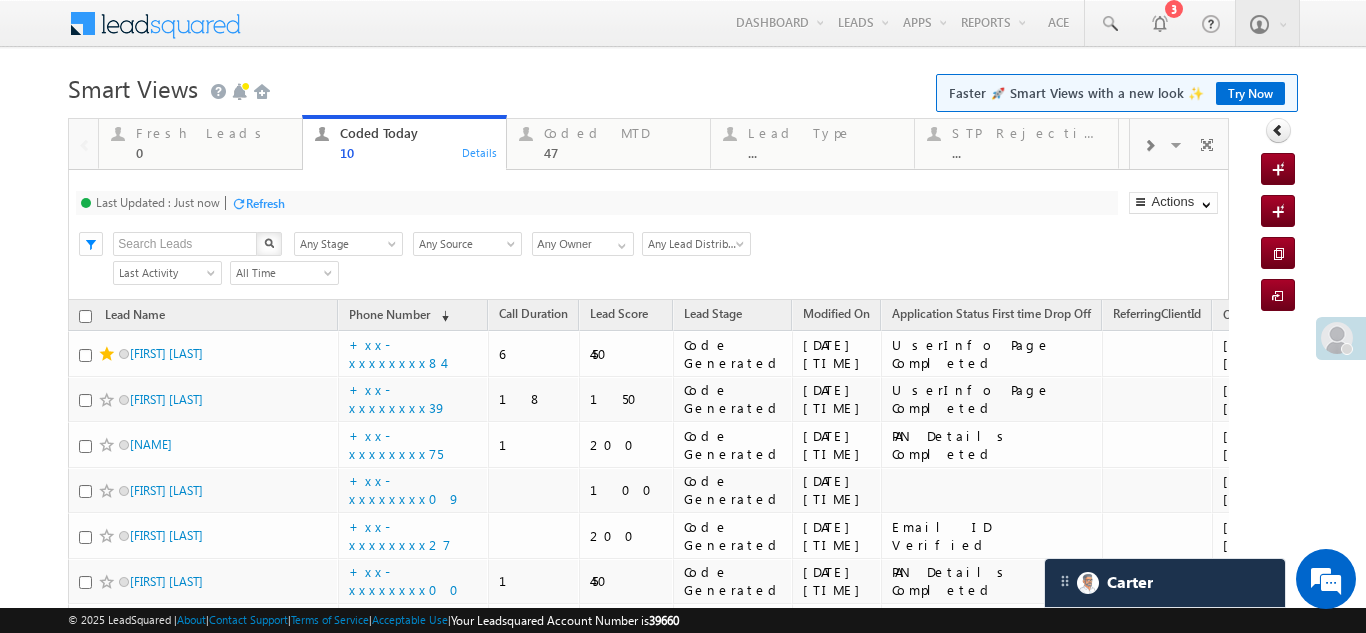 click on "Refresh" at bounding box center [265, 203] 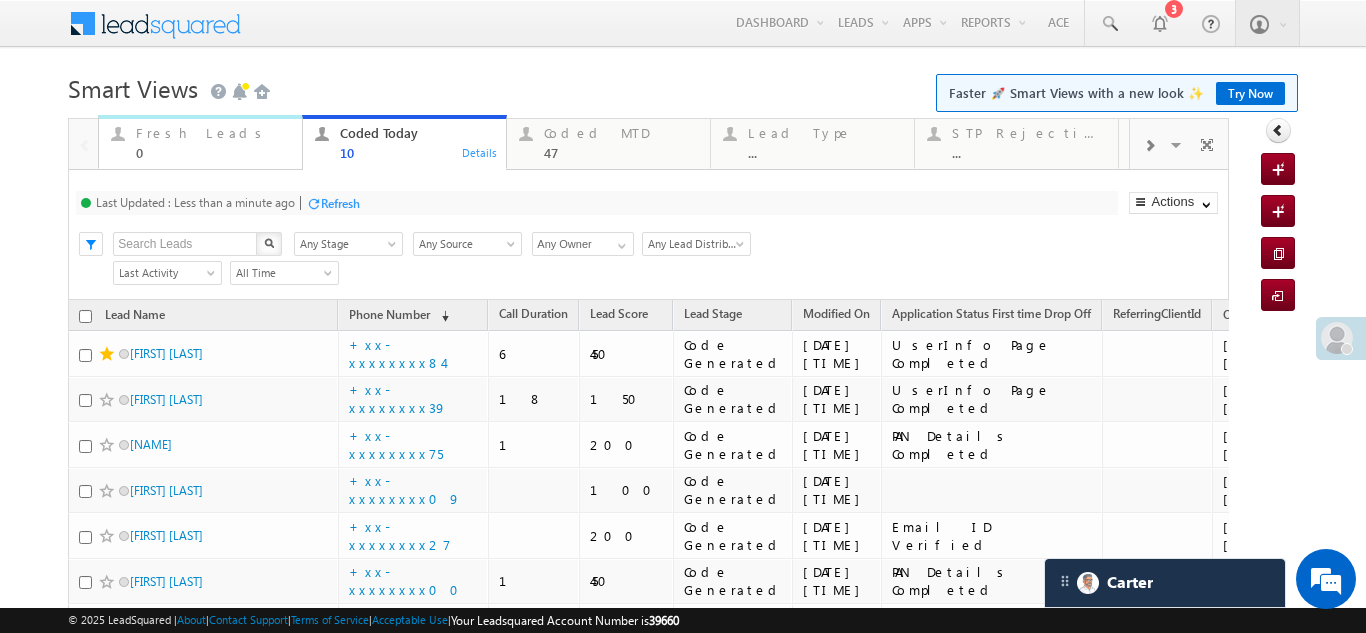 click on "Fresh Leads" at bounding box center (213, 133) 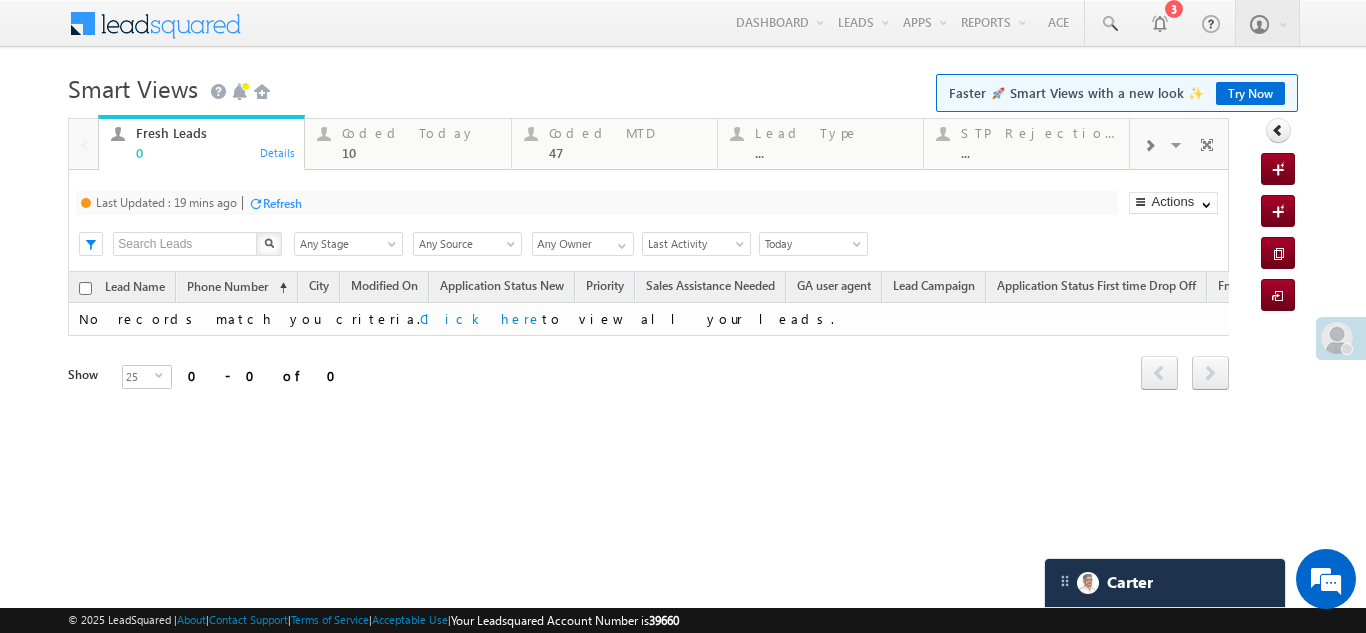 click on "Refresh" at bounding box center [282, 203] 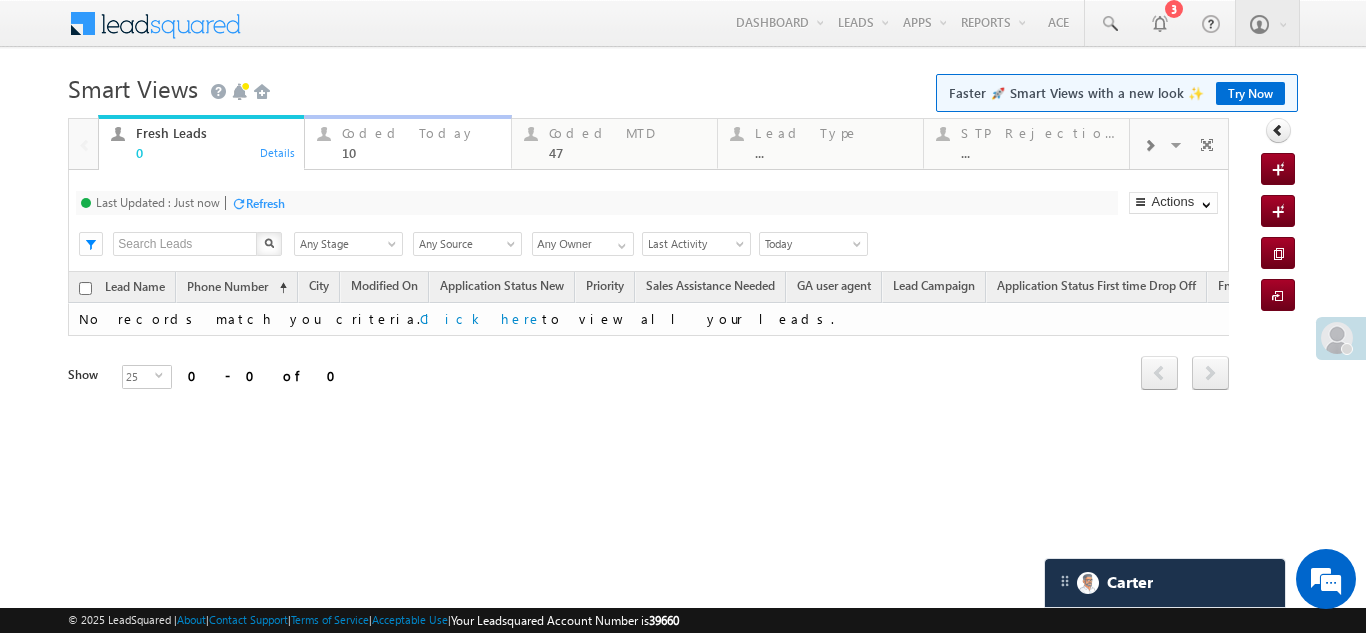 click on "Coded Today" at bounding box center (420, 133) 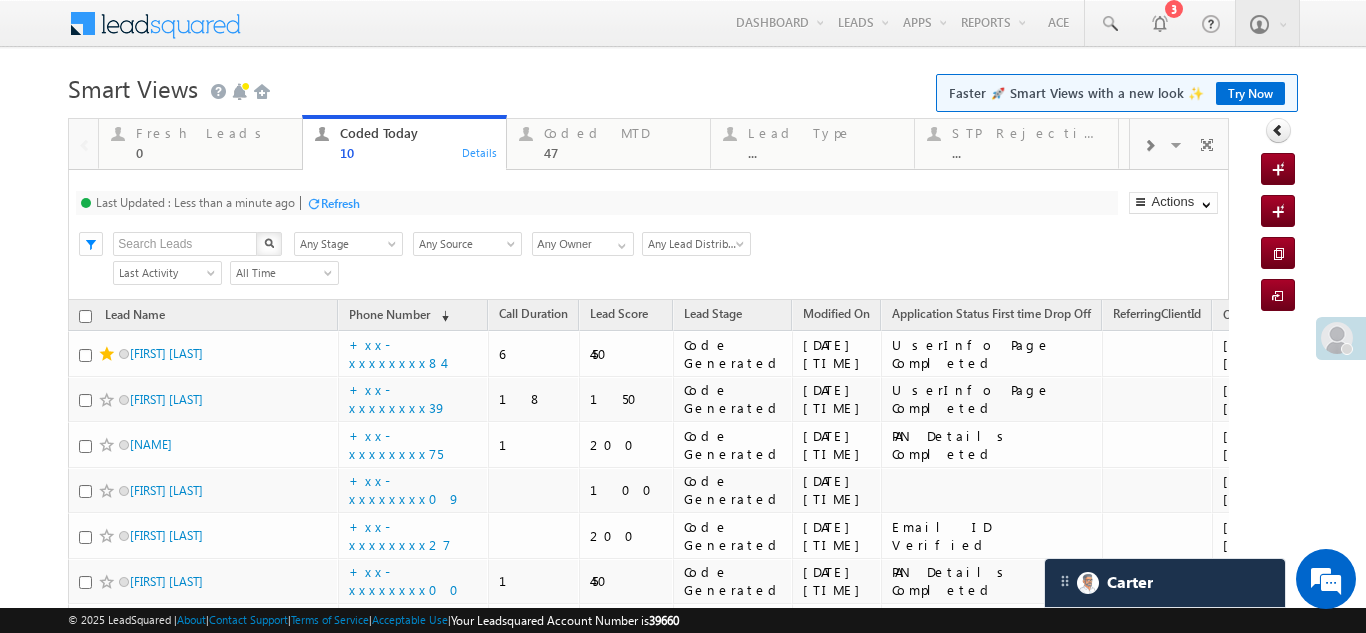 click on "Refresh" at bounding box center [340, 203] 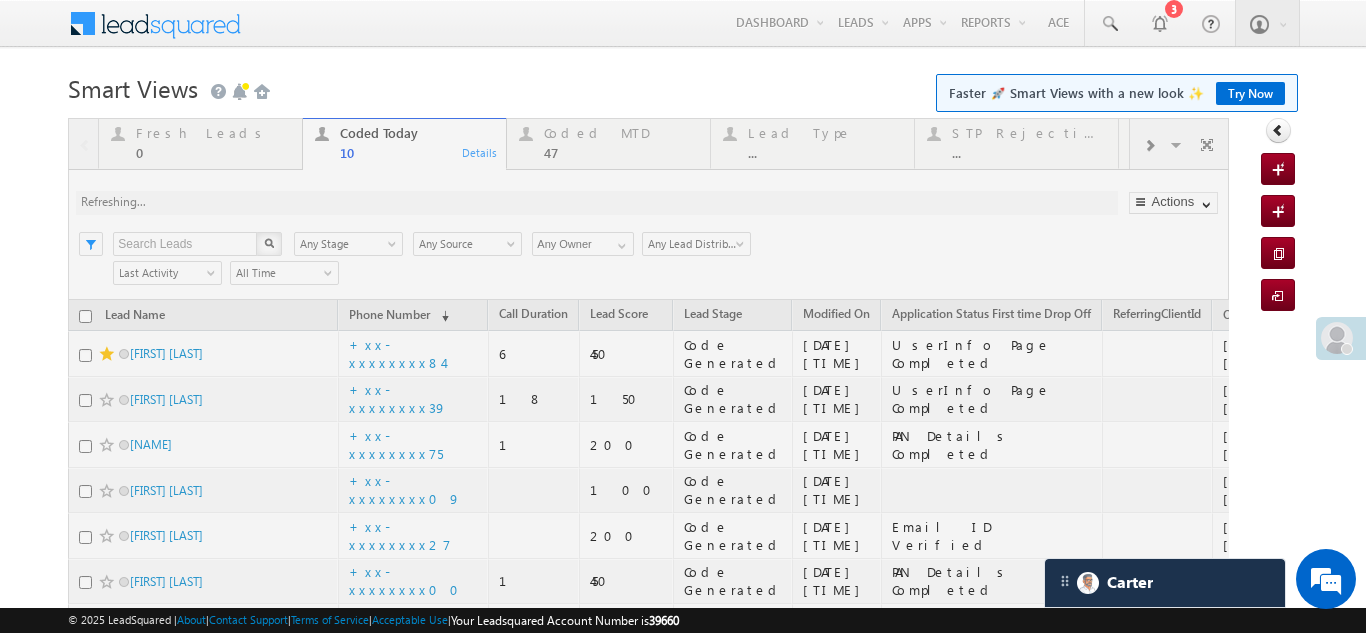 click at bounding box center [648, 516] 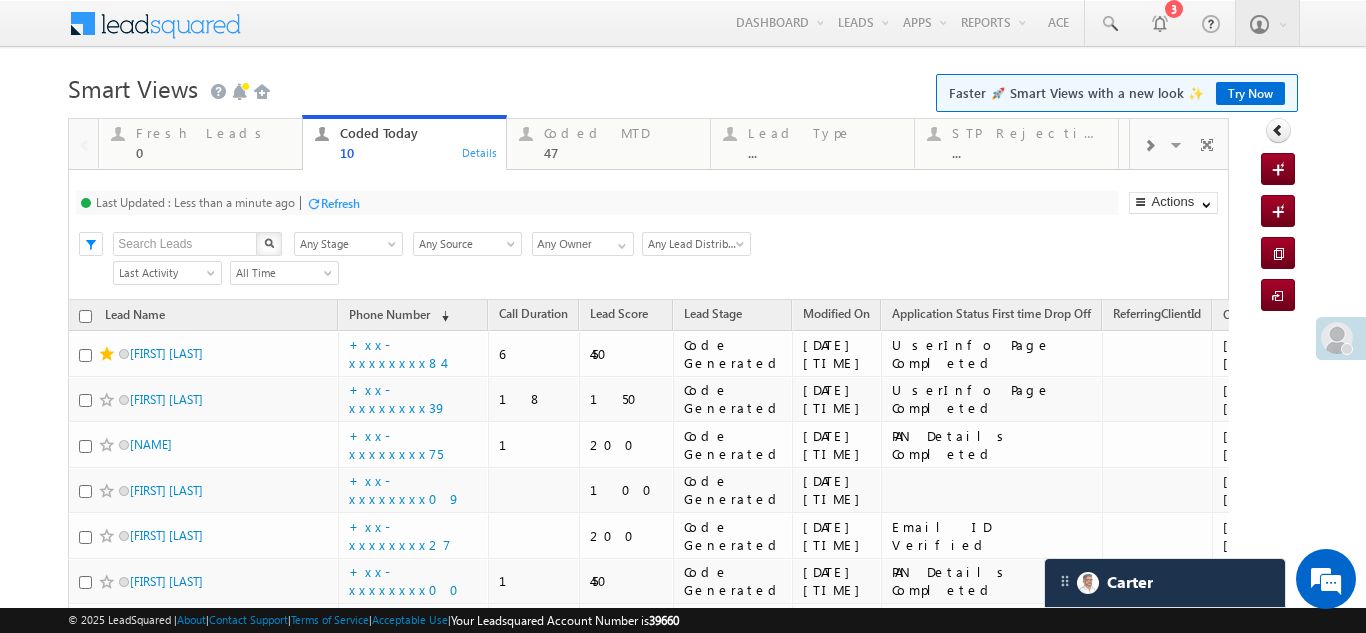 click on "Last Updated : Less than a minute ago" at bounding box center (195, 202) 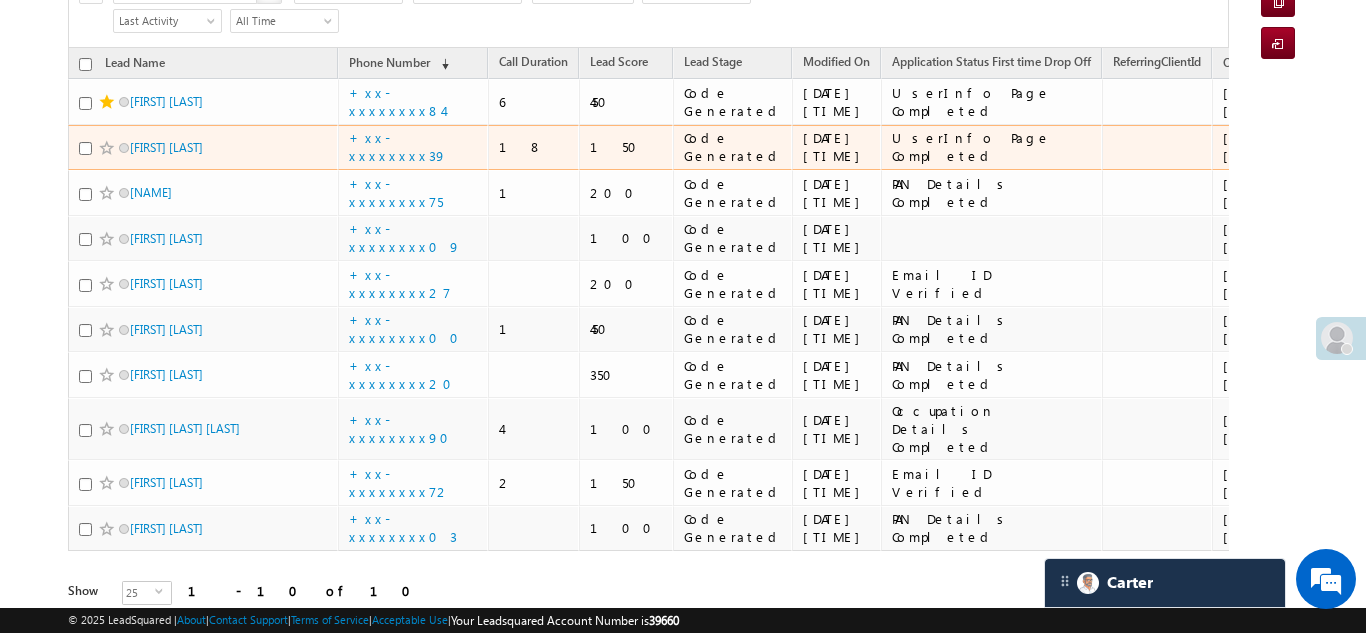 scroll, scrollTop: 300, scrollLeft: 0, axis: vertical 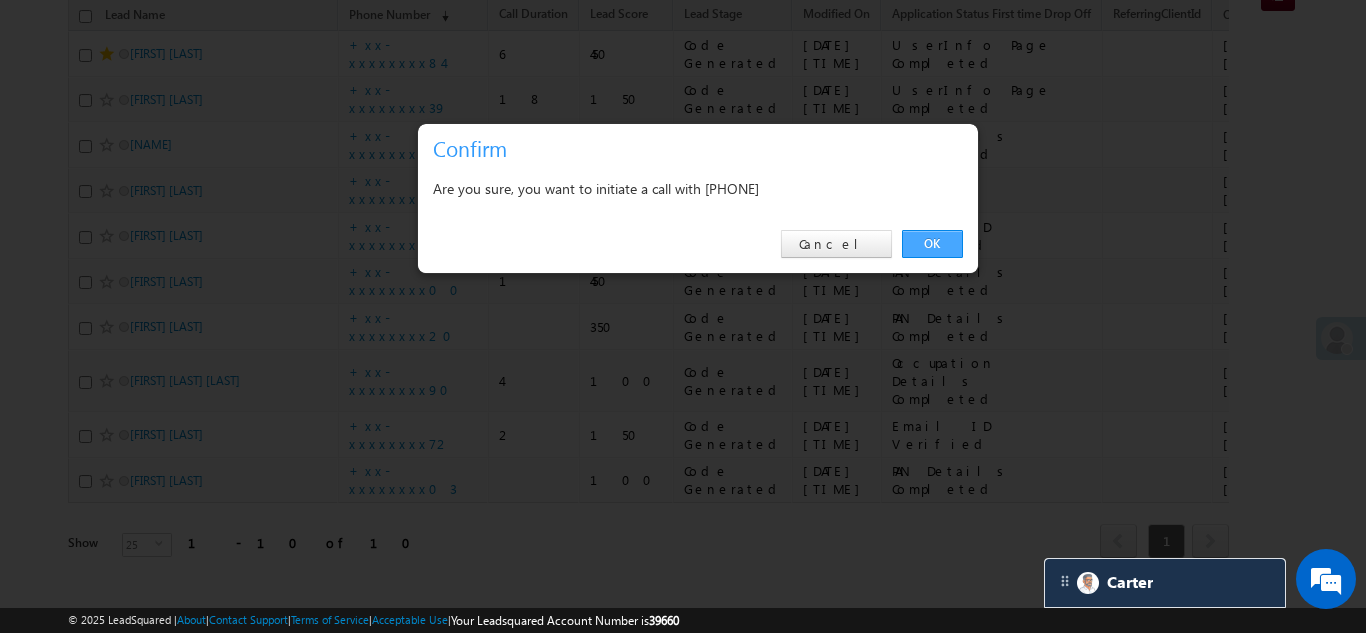 click on "OK" at bounding box center (932, 244) 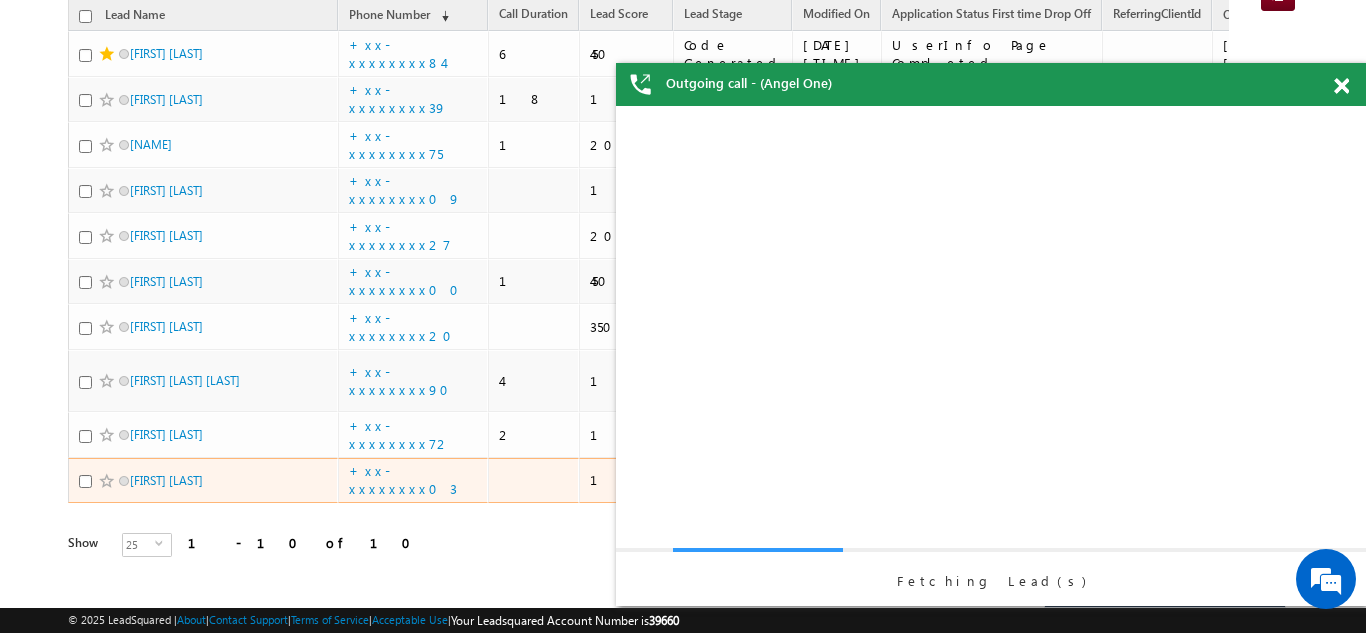 scroll, scrollTop: 0, scrollLeft: 0, axis: both 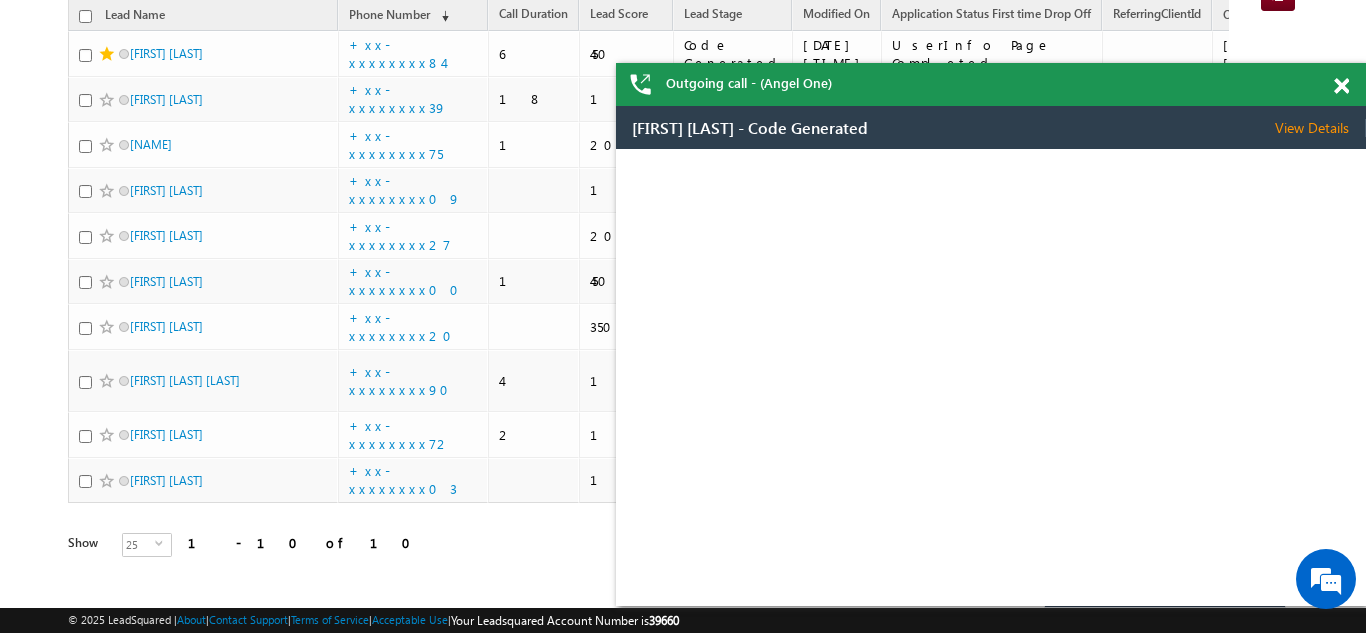 click on "View Details" at bounding box center (1320, 128) 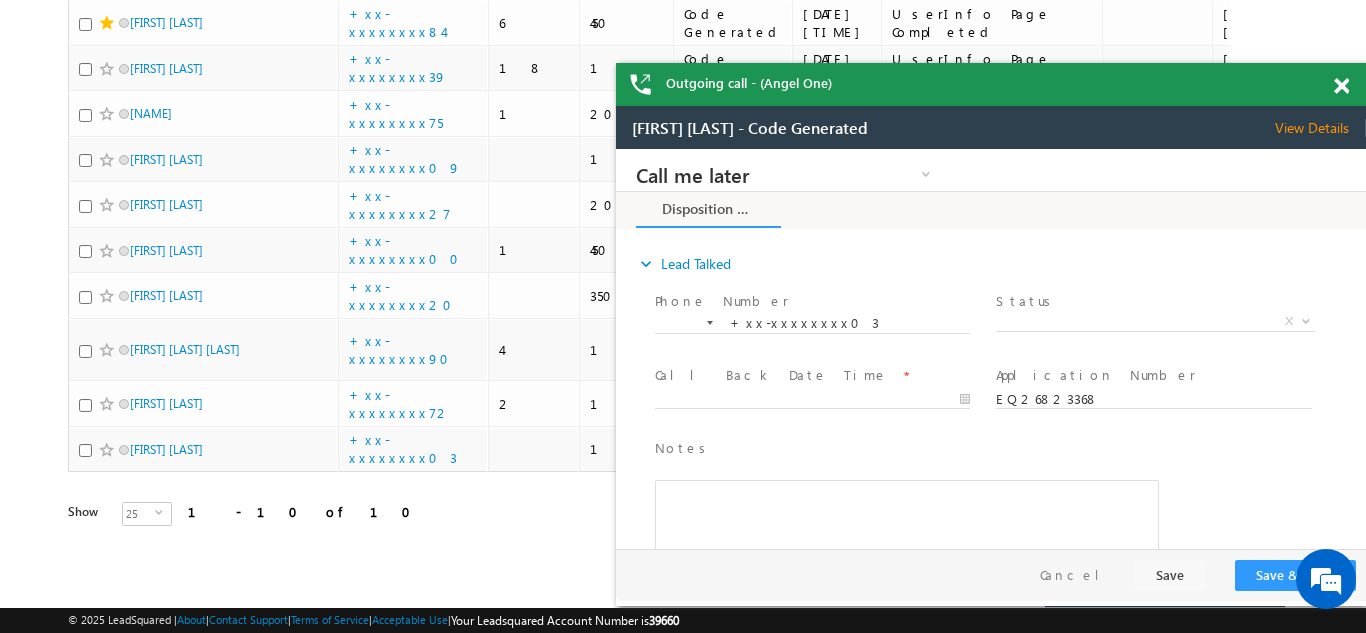 scroll, scrollTop: 300, scrollLeft: 0, axis: vertical 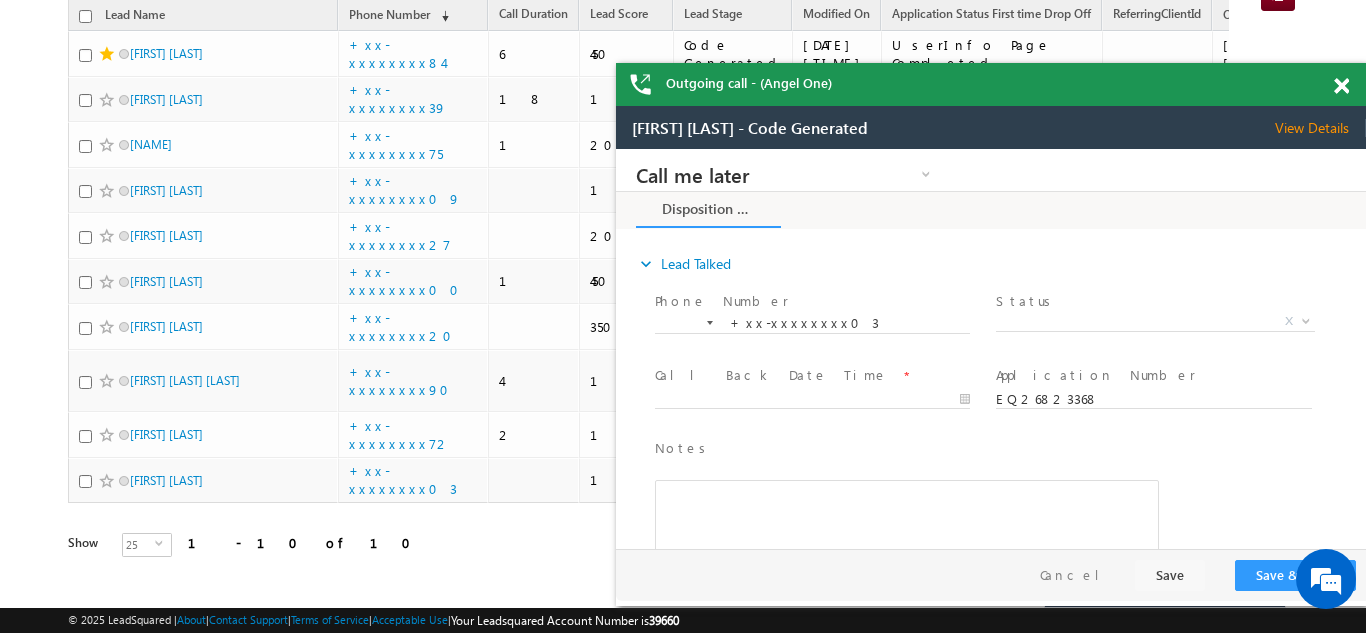 click at bounding box center [1341, 86] 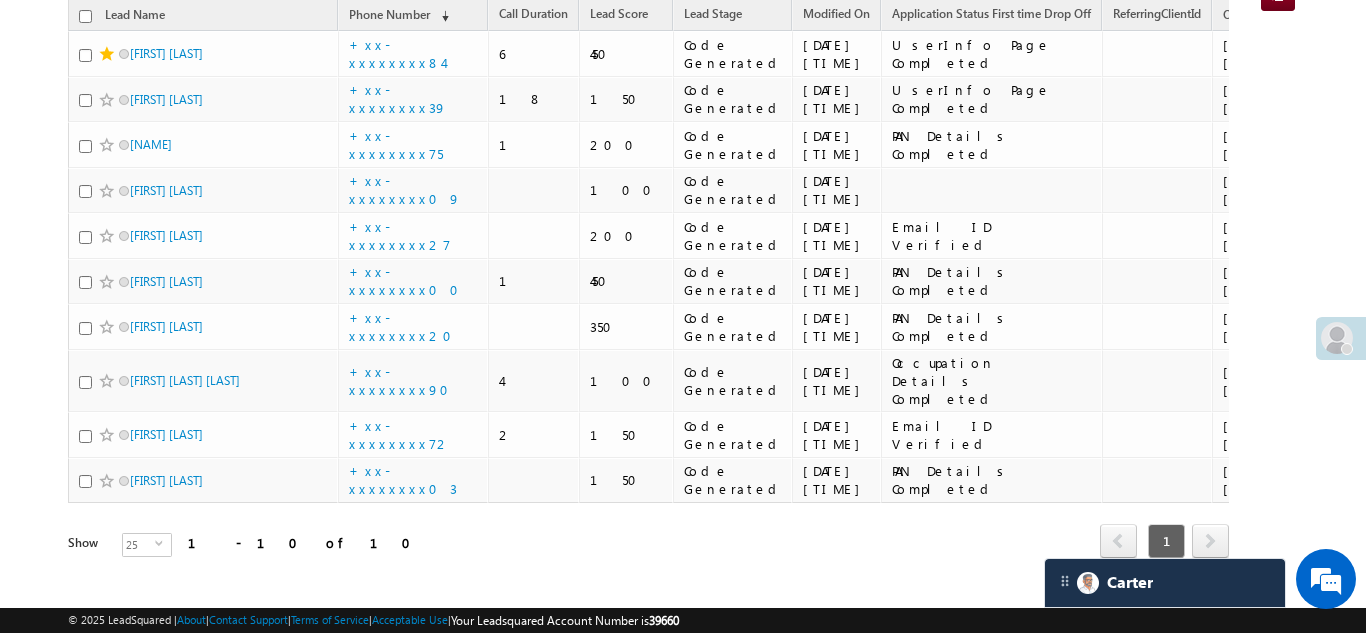 scroll, scrollTop: 100, scrollLeft: 0, axis: vertical 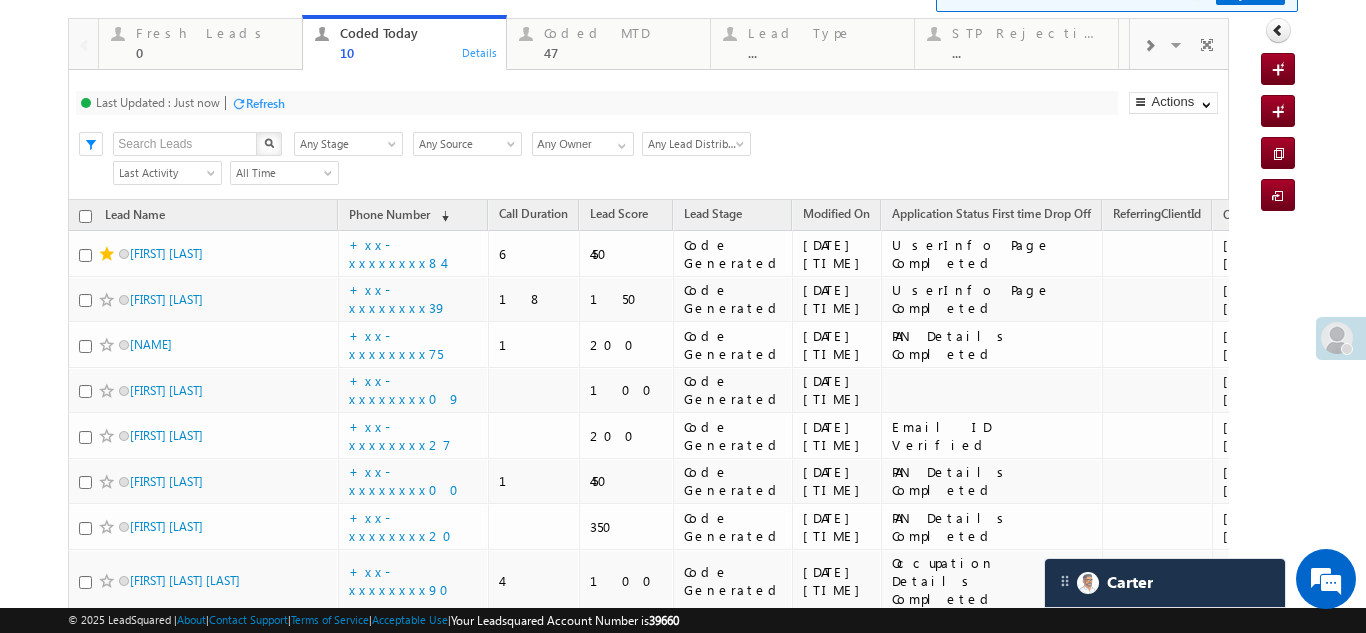 click on "Refresh" at bounding box center [265, 103] 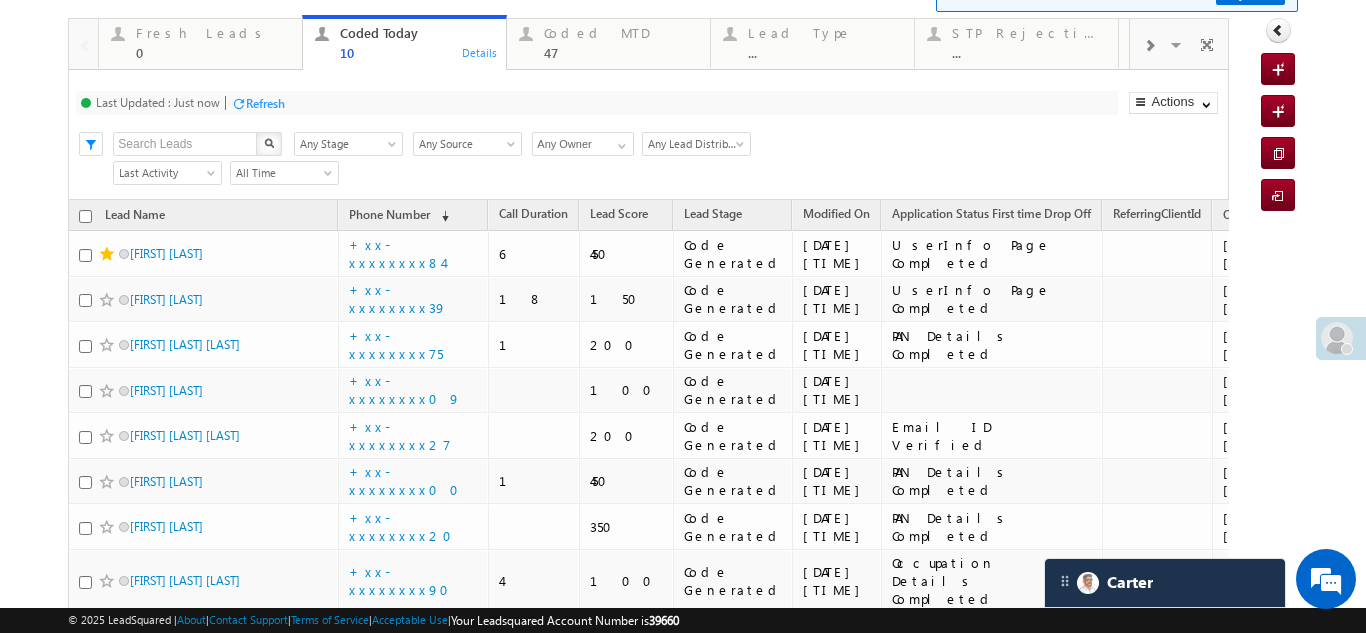 click on "Refresh" 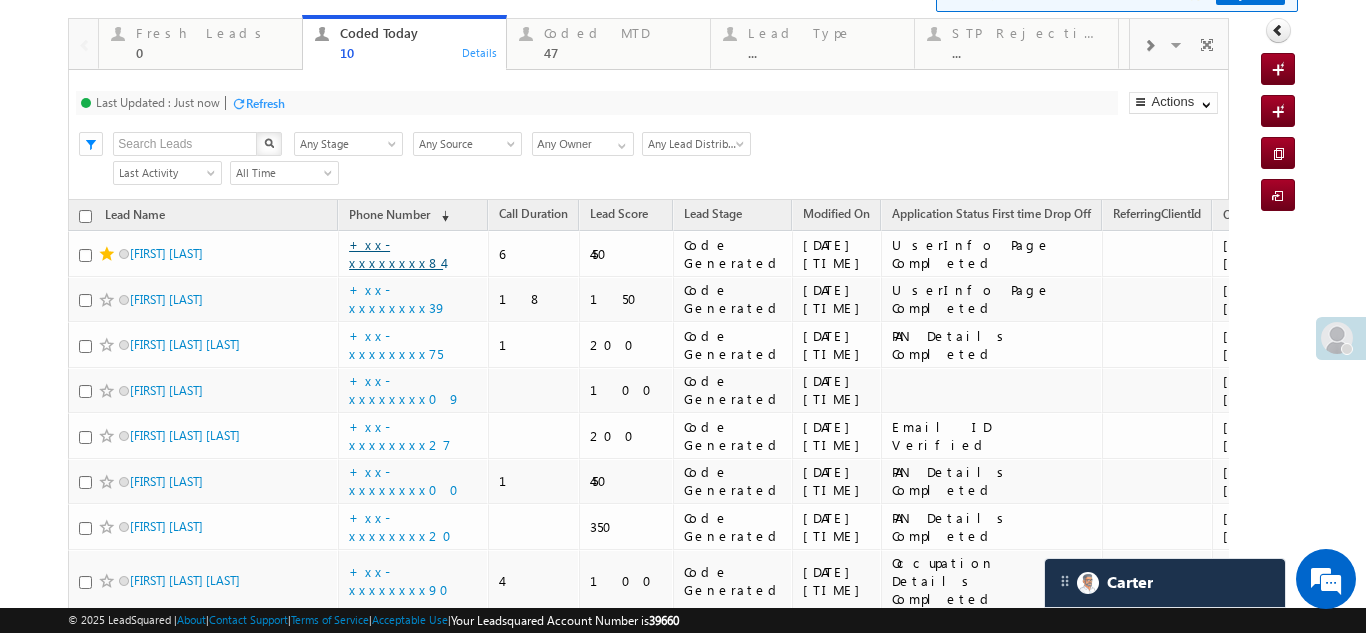 click on "Refresh" 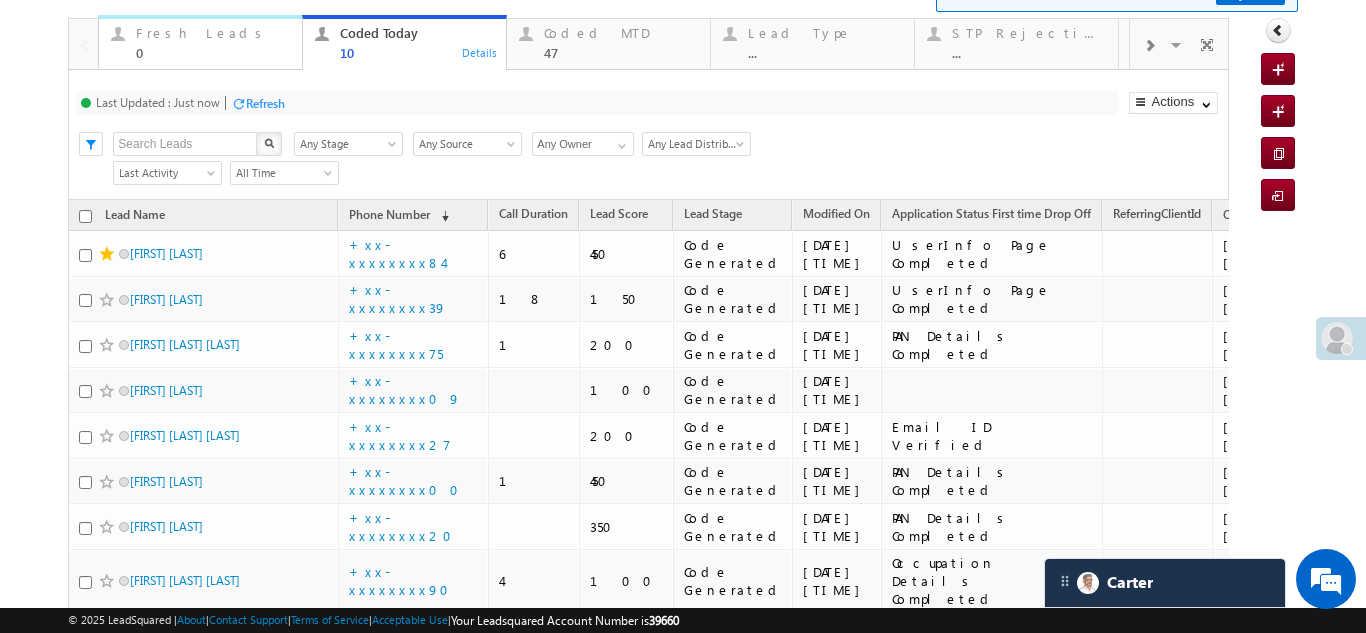 click on "Fresh Leads" 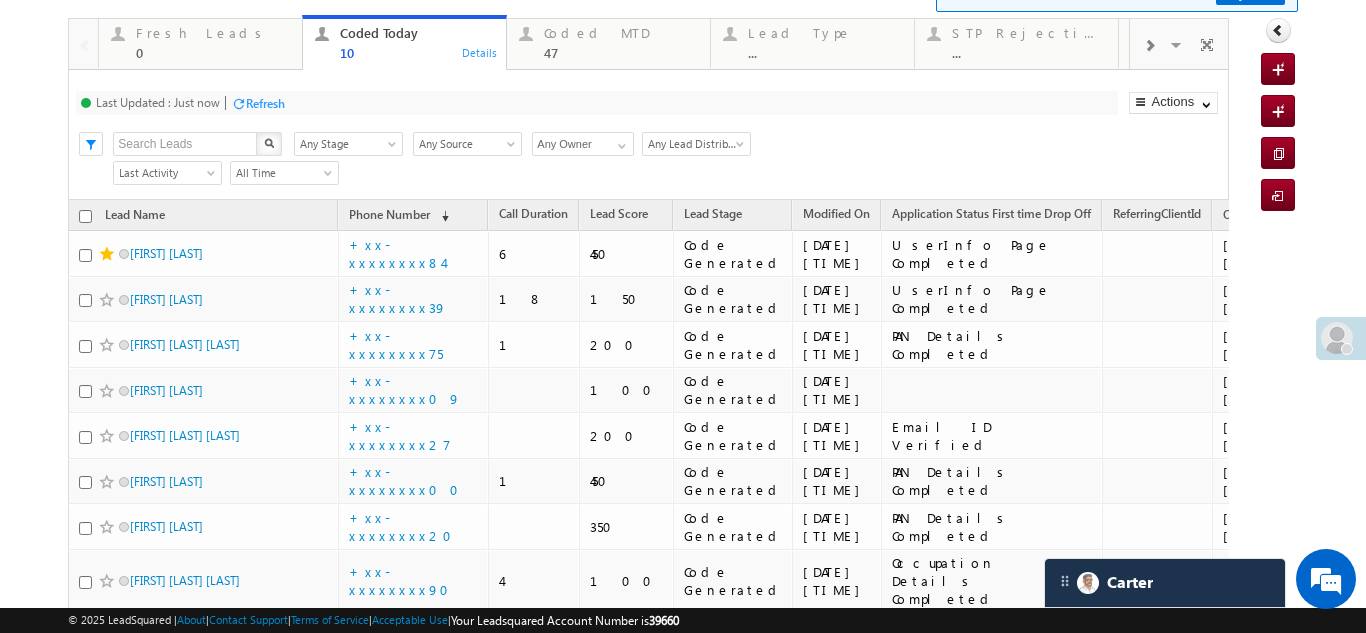 click 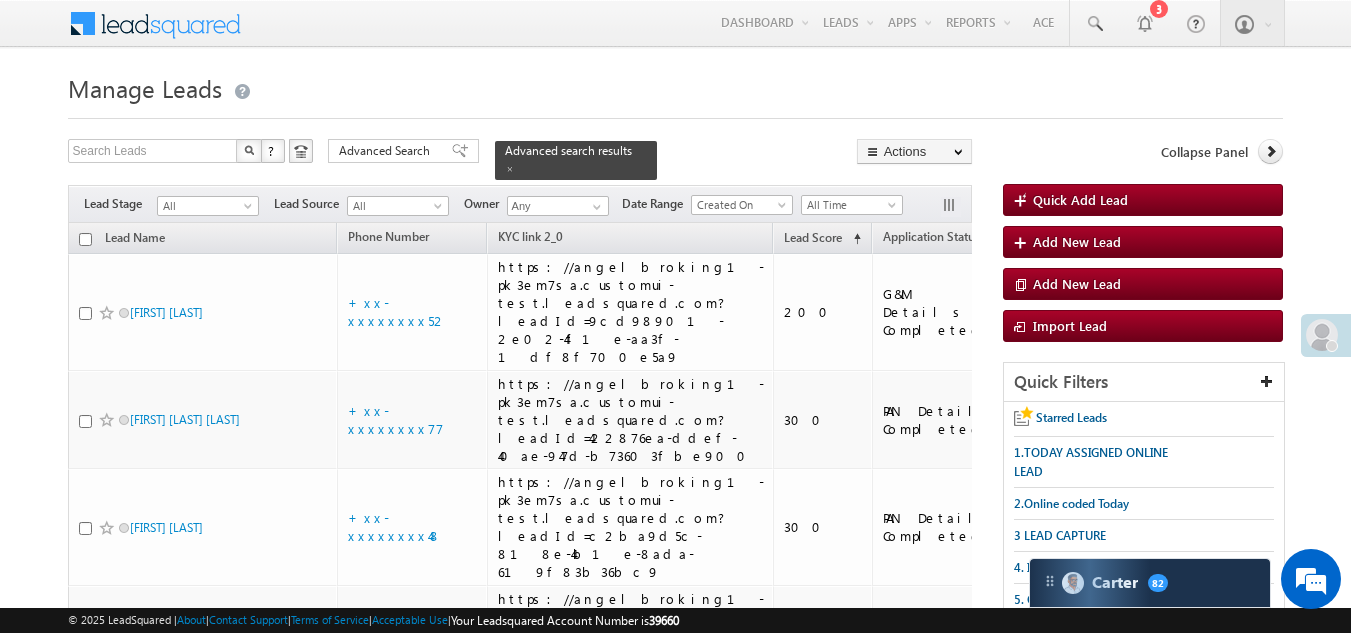 scroll, scrollTop: 0, scrollLeft: 0, axis: both 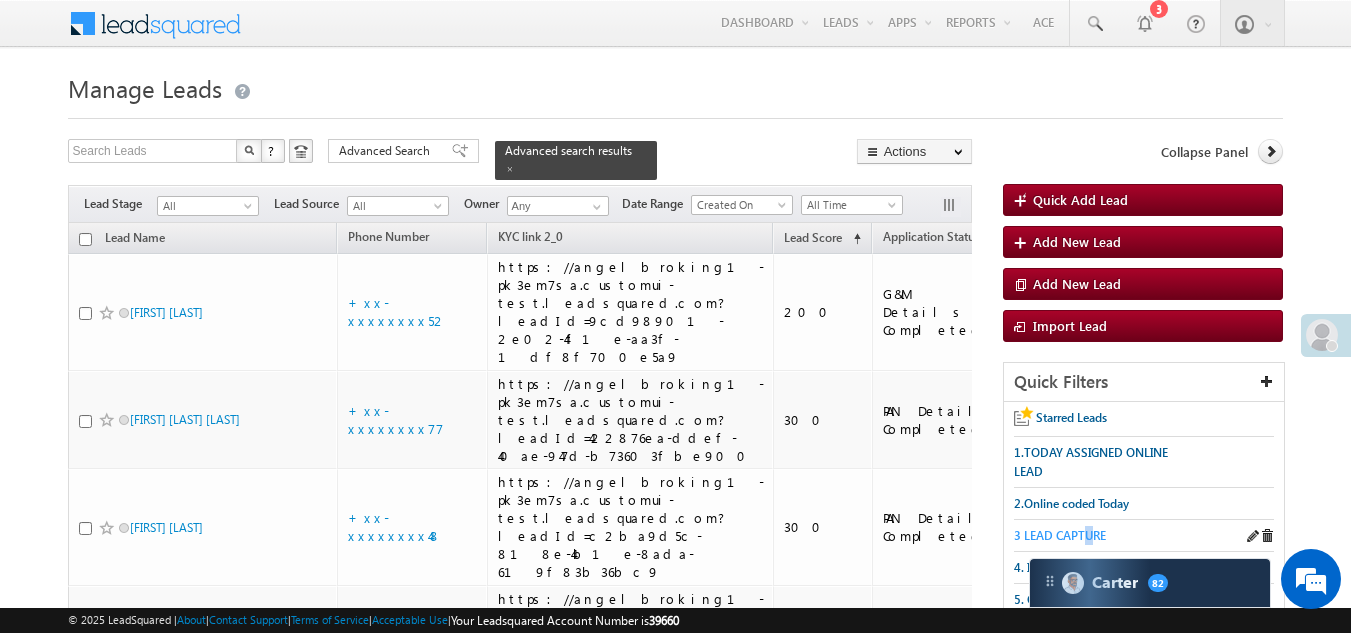 click on "3 LEAD CAPTURE" at bounding box center [1060, 535] 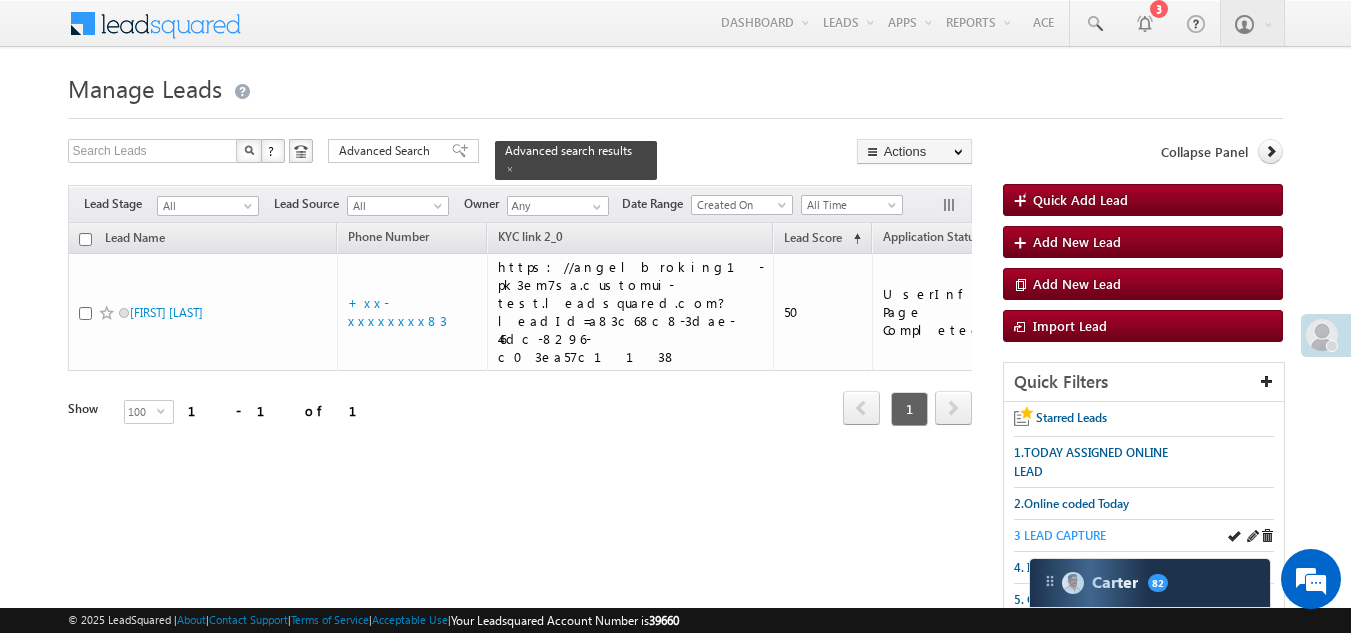click on "3 LEAD CAPTURE" at bounding box center [1060, 535] 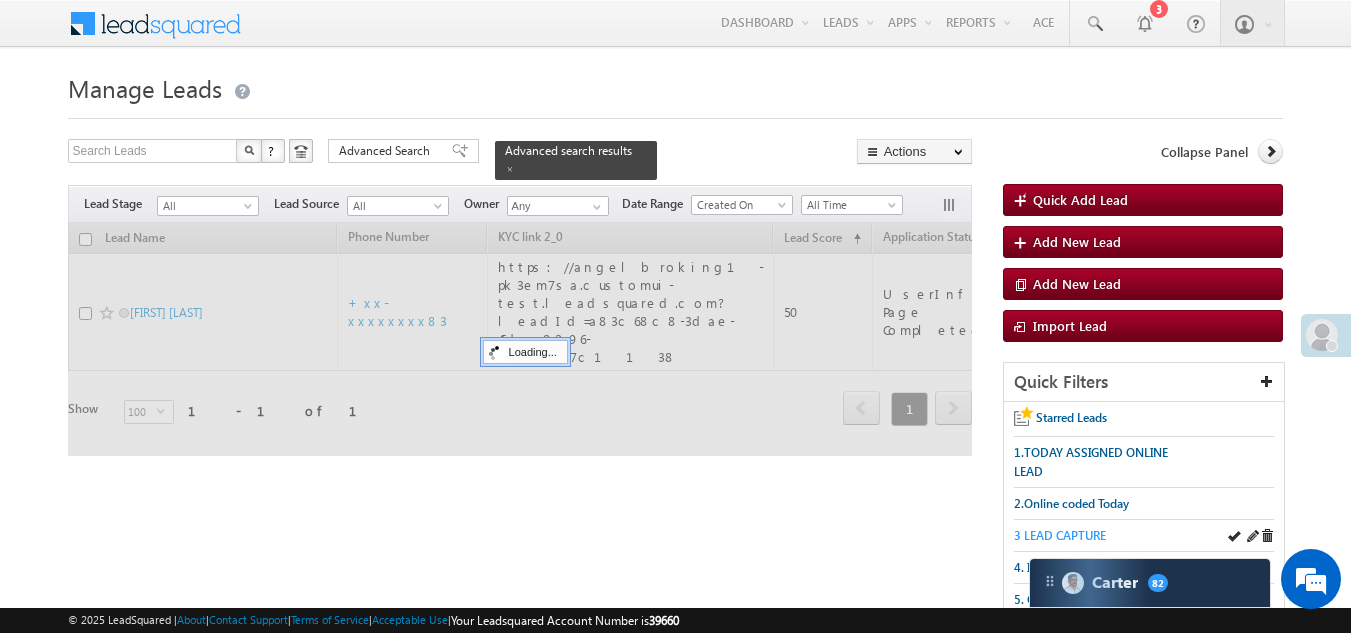 scroll, scrollTop: 0, scrollLeft: 0, axis: both 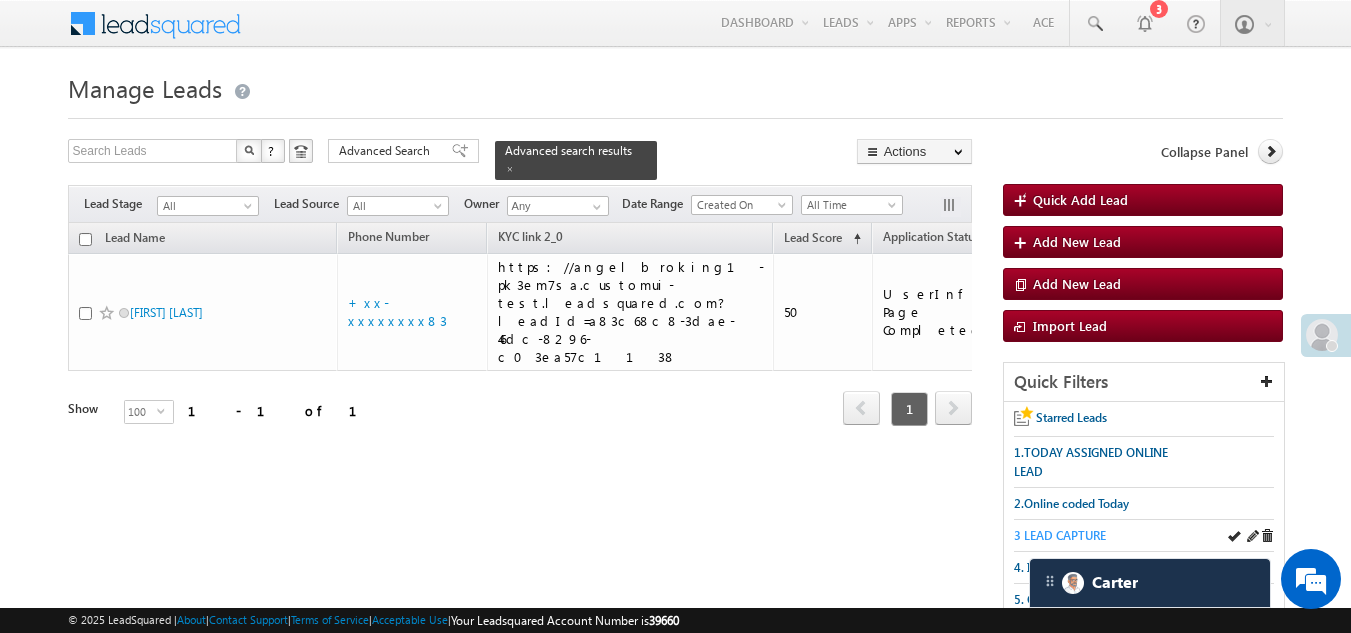 click on "3 LEAD CAPTURE" at bounding box center (1060, 535) 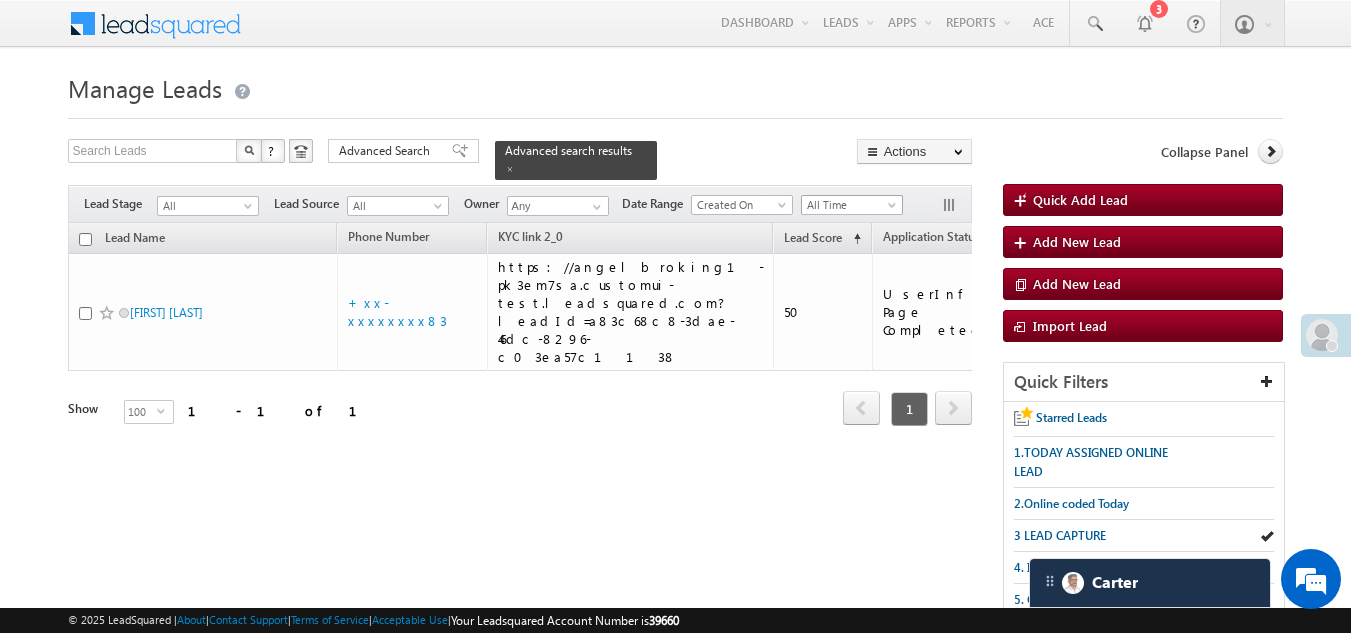 click on "All Time" at bounding box center [849, 205] 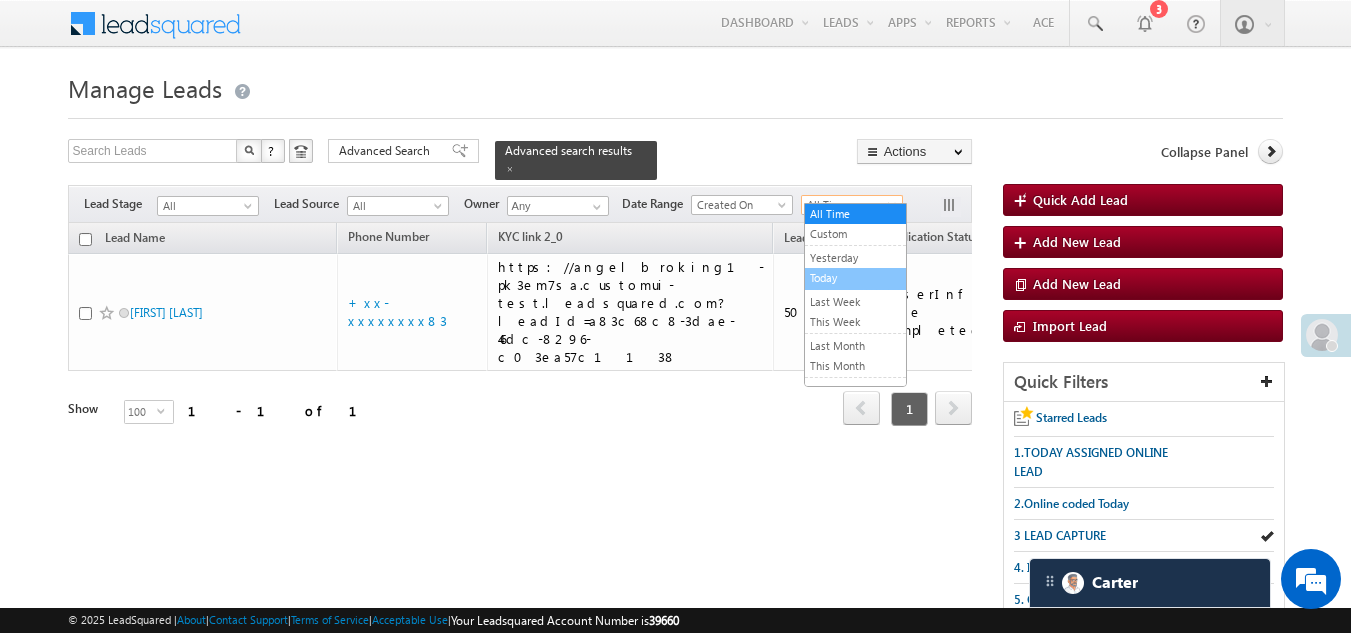 click on "Today" at bounding box center (855, 278) 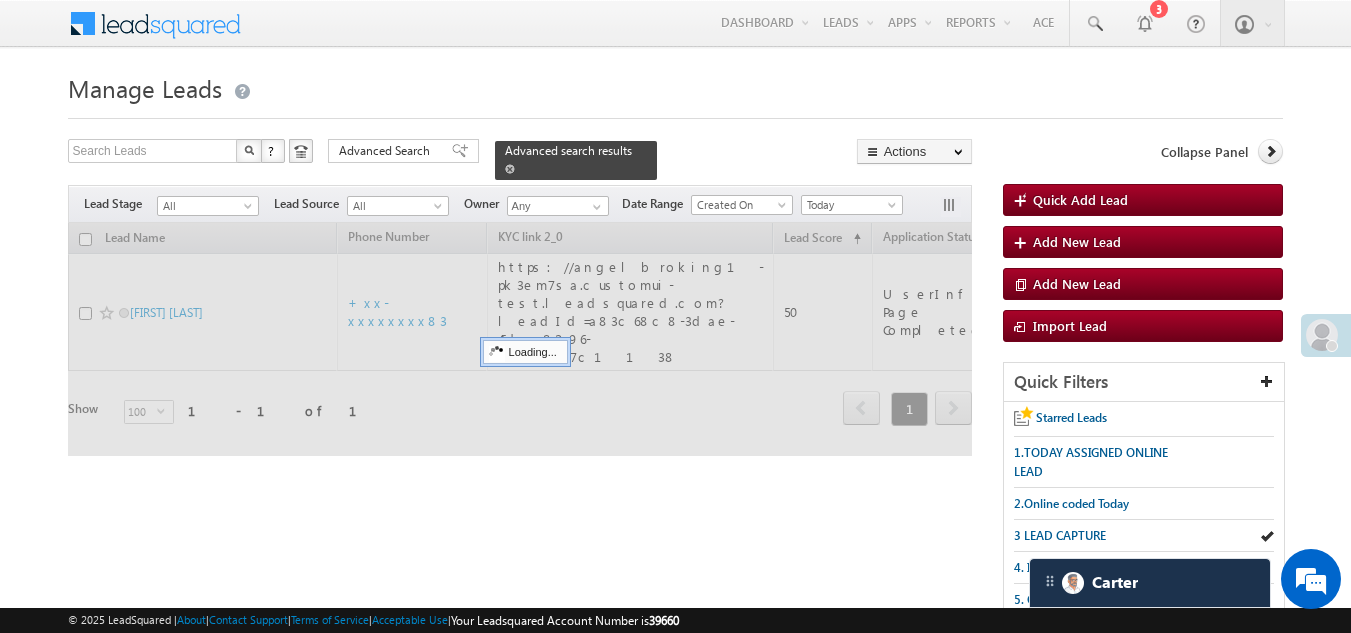click at bounding box center [510, 168] 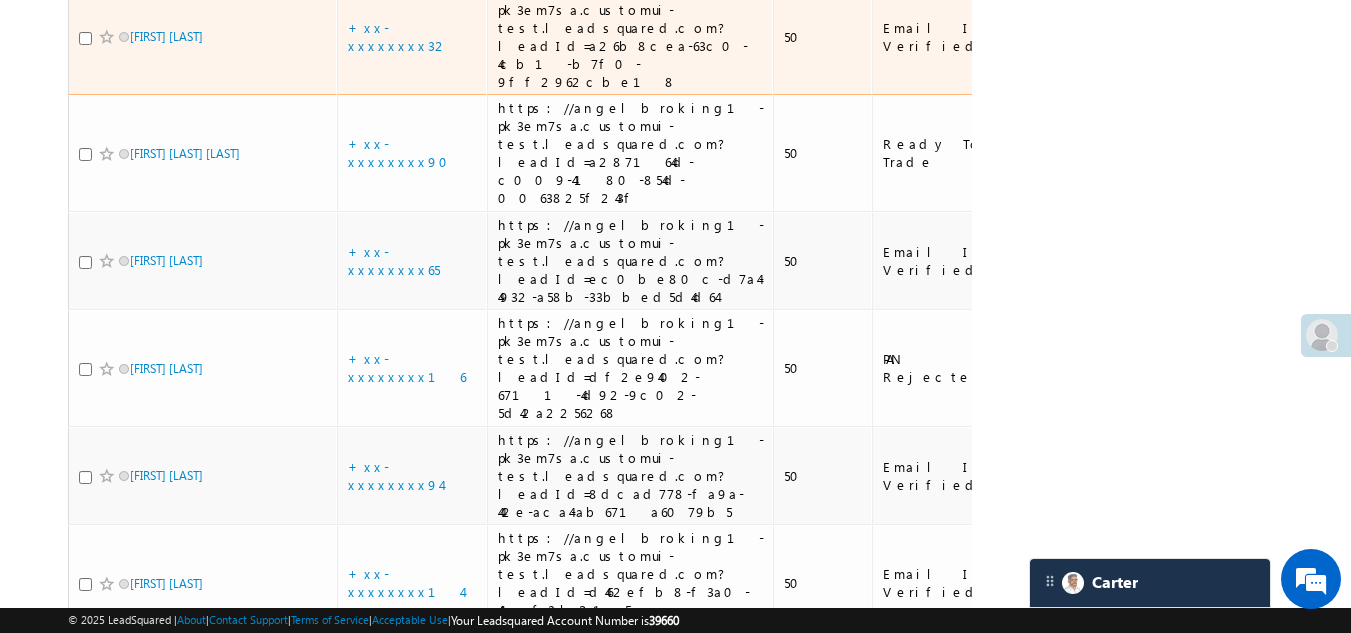 scroll, scrollTop: 1500, scrollLeft: 0, axis: vertical 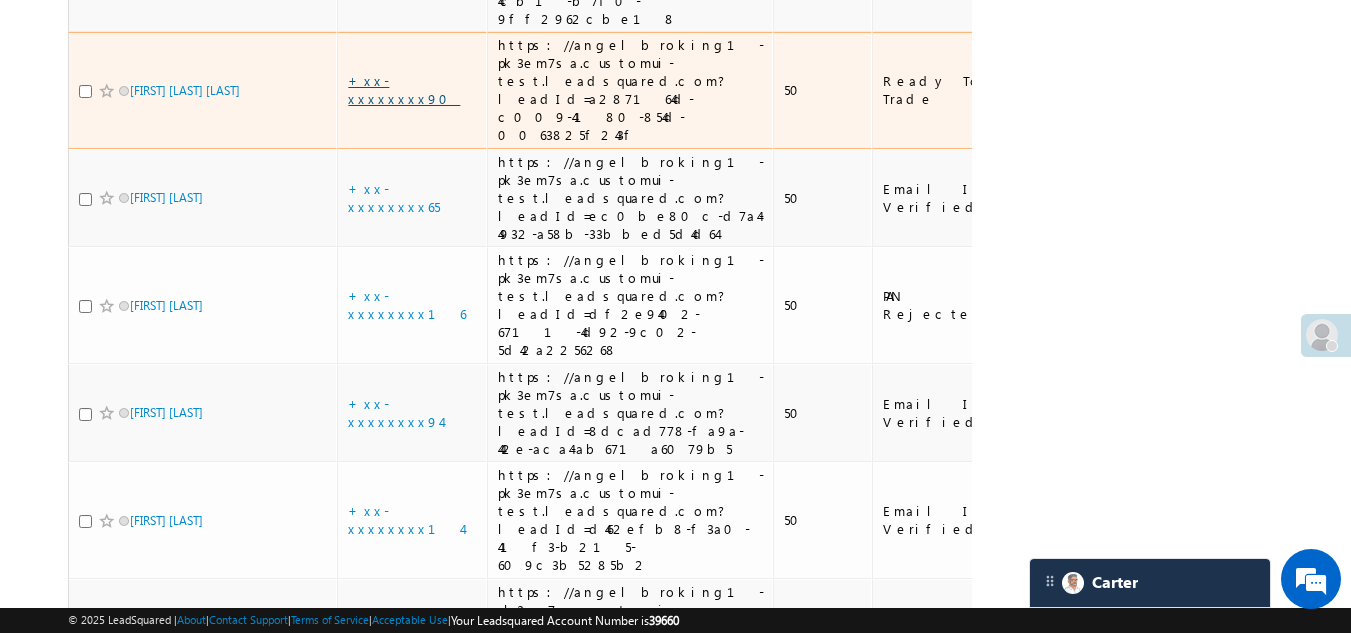 click on "+xx-xxxxxxxx90" at bounding box center [404, 89] 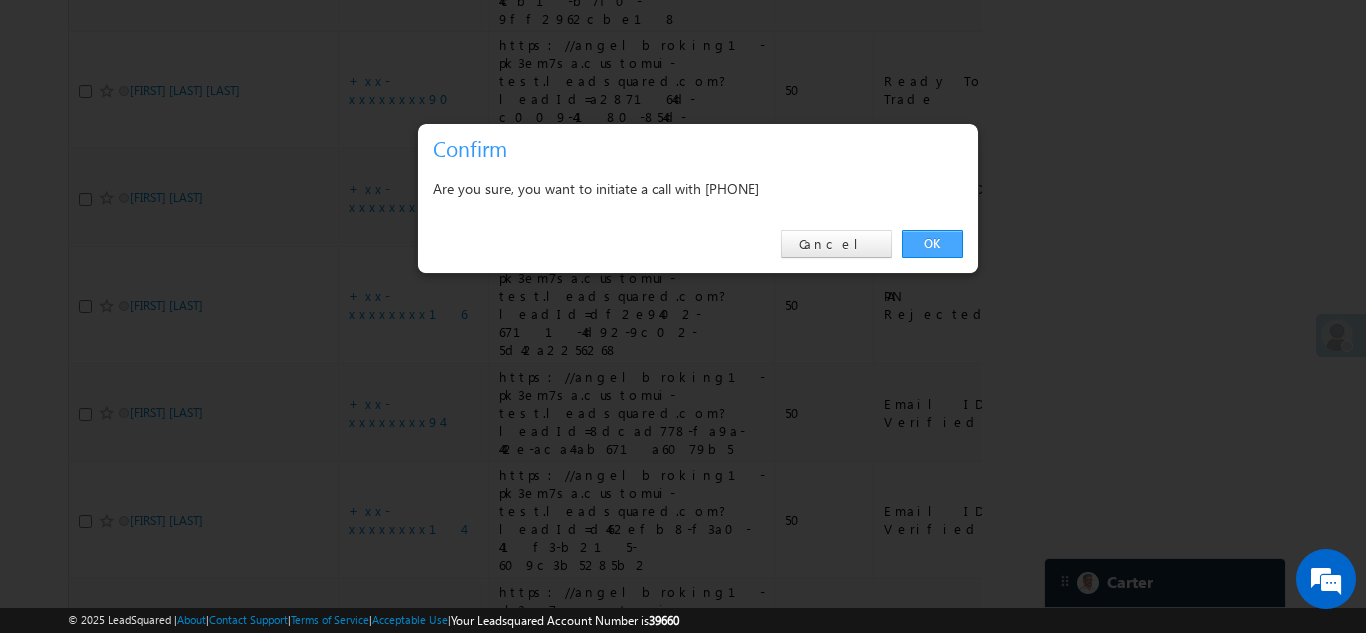 click on "OK" at bounding box center [932, 244] 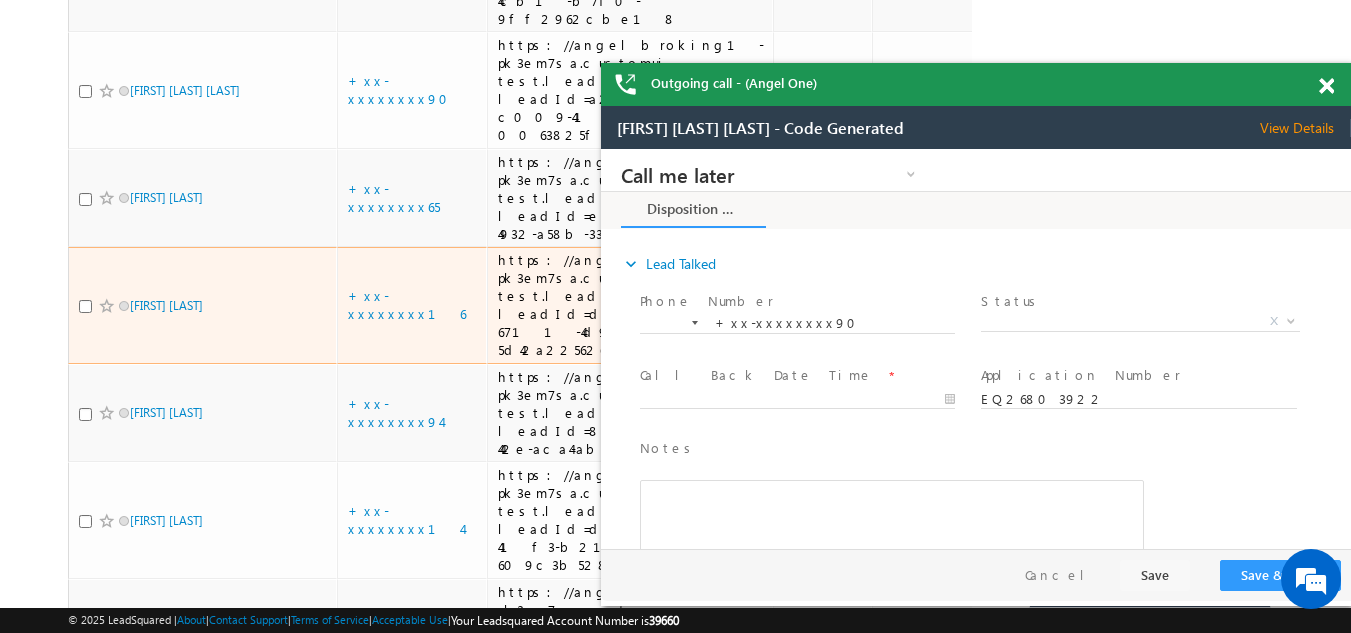 scroll, scrollTop: 0, scrollLeft: 0, axis: both 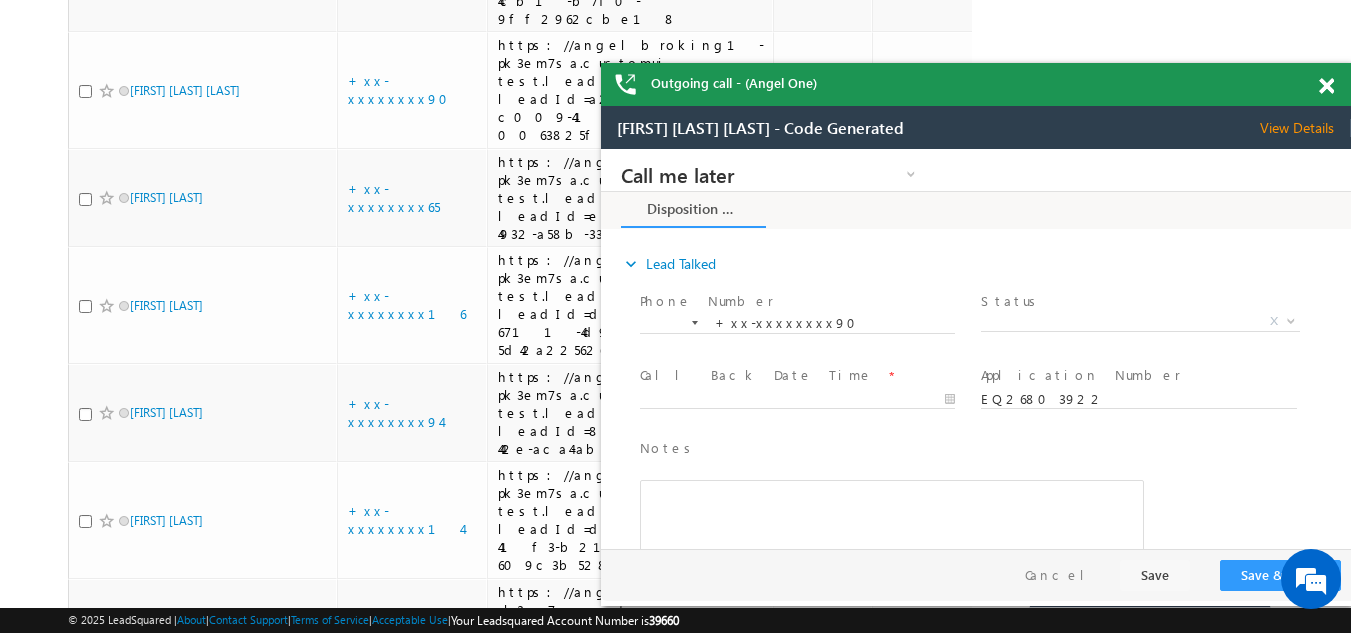 click on "View Details" at bounding box center (1305, 128) 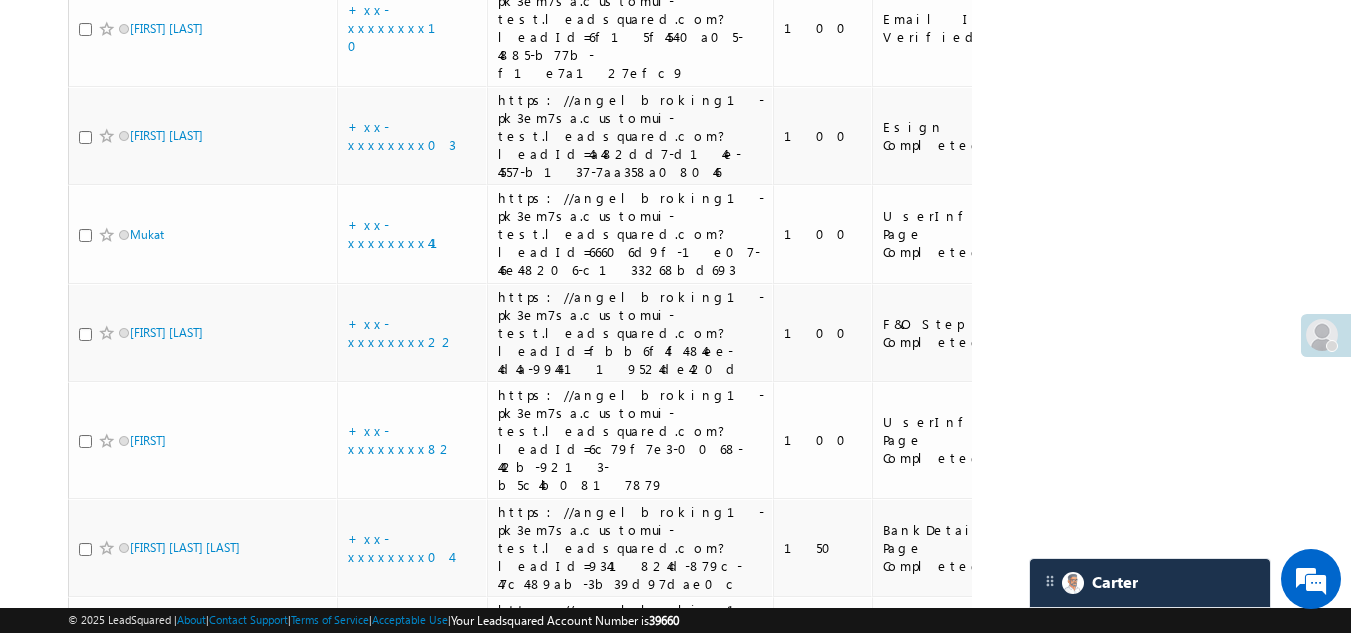 scroll, scrollTop: 3154, scrollLeft: 0, axis: vertical 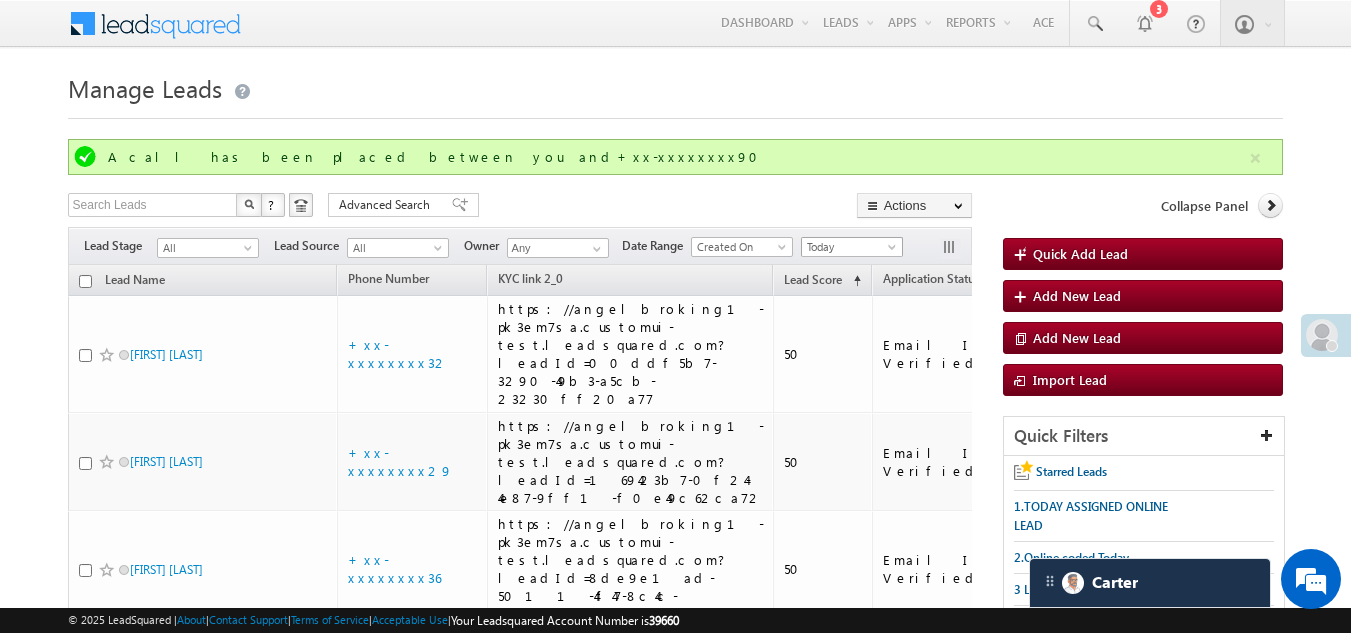 click on "Today" at bounding box center [849, 247] 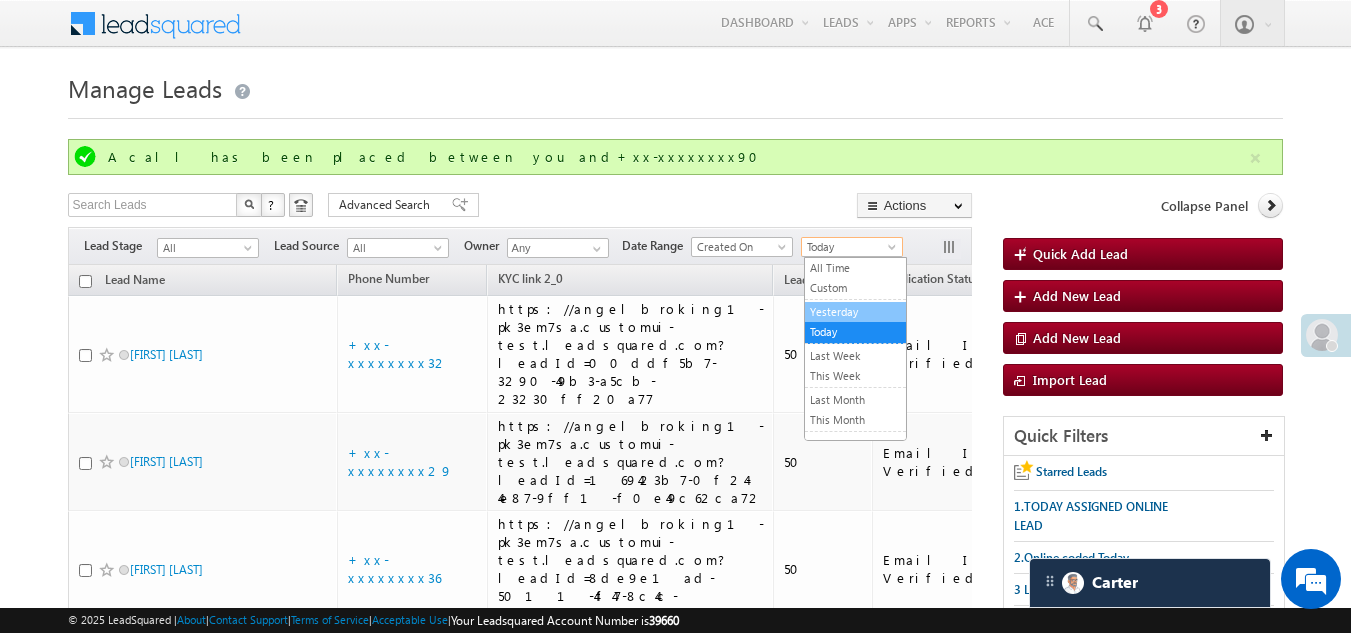 click on "Yesterday" at bounding box center (855, 312) 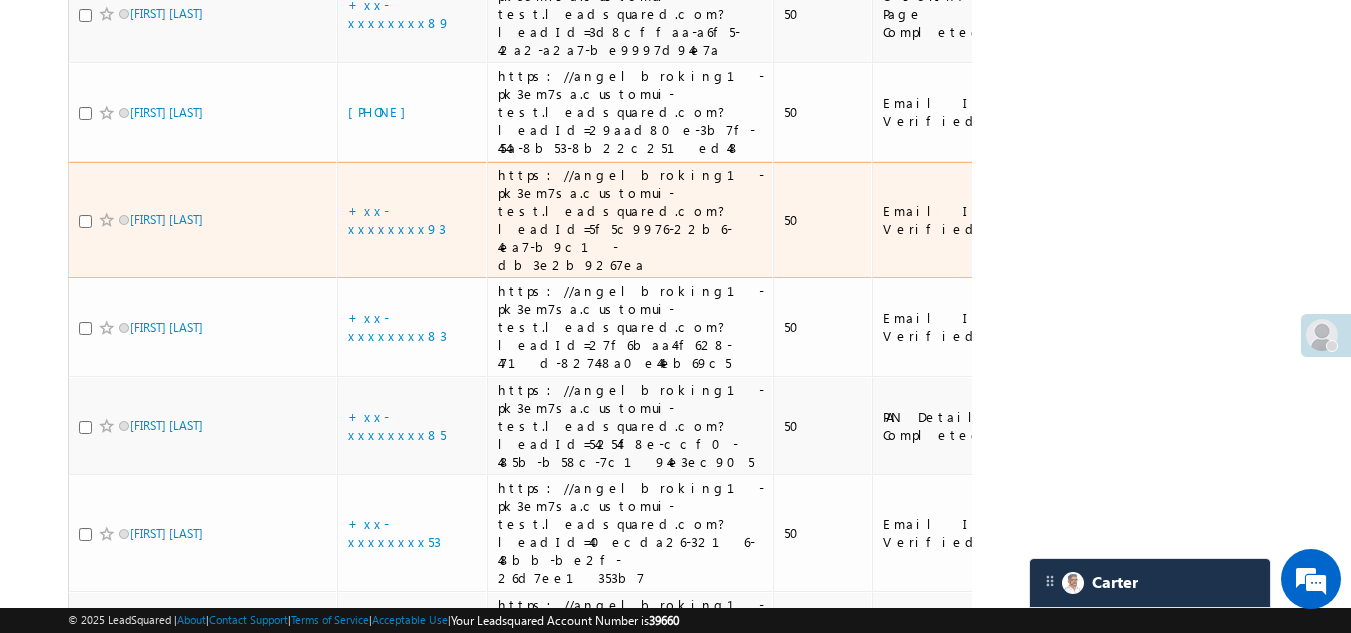 scroll, scrollTop: 1600, scrollLeft: 0, axis: vertical 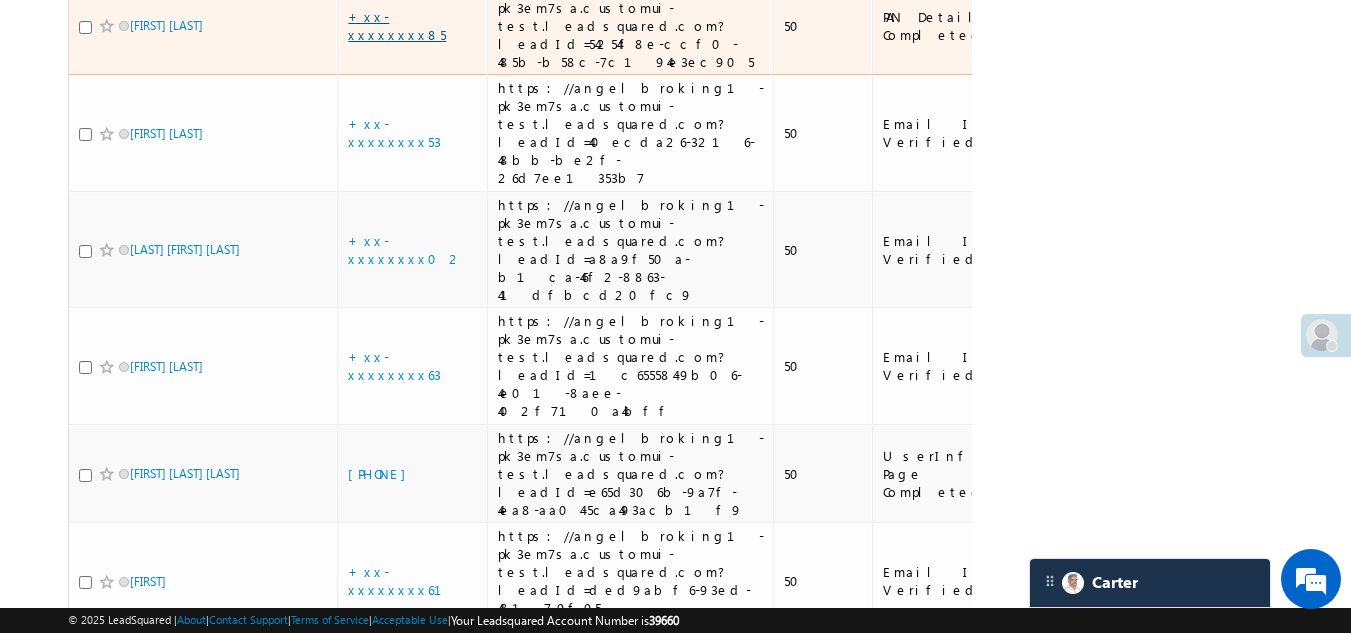 click on "+xx-xxxxxxxx85" at bounding box center (397, 25) 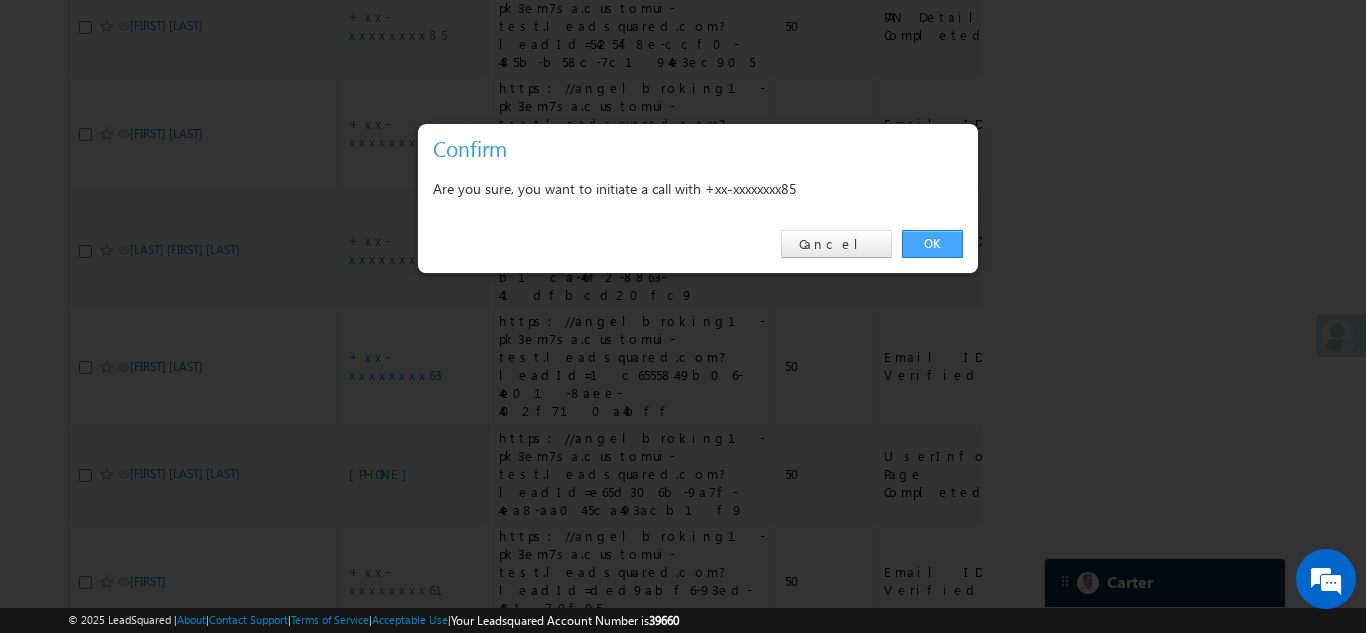 click on "OK" at bounding box center [932, 244] 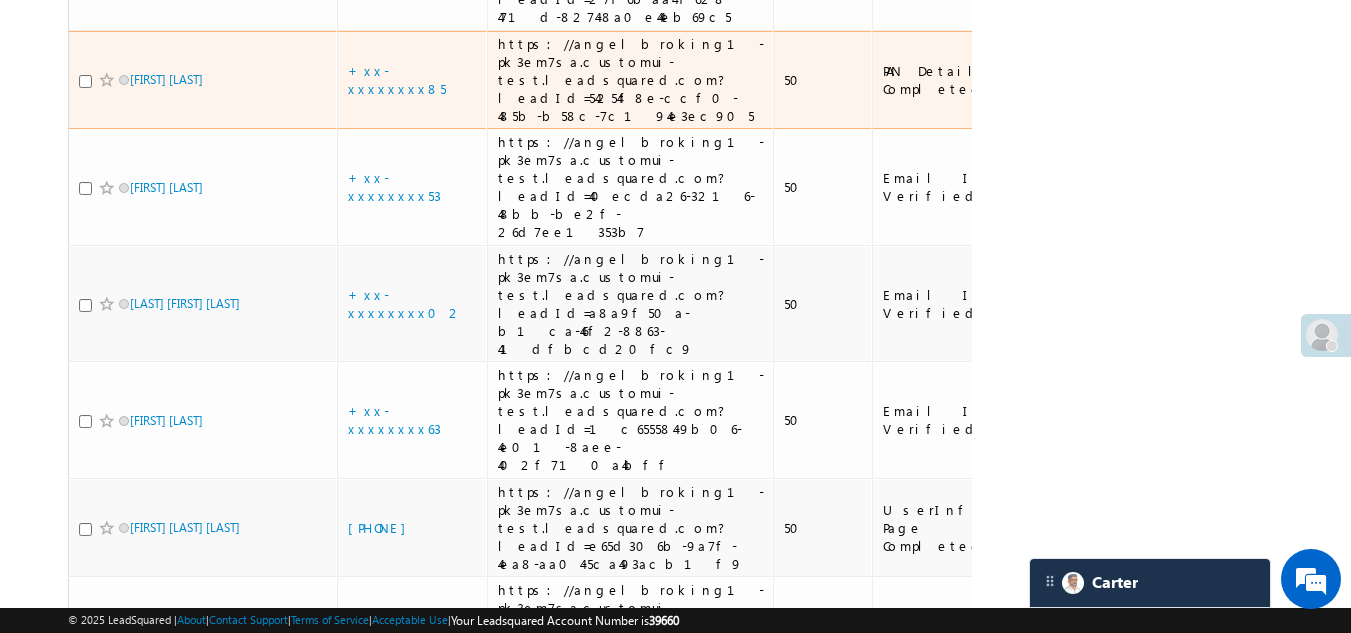 scroll, scrollTop: 1654, scrollLeft: 0, axis: vertical 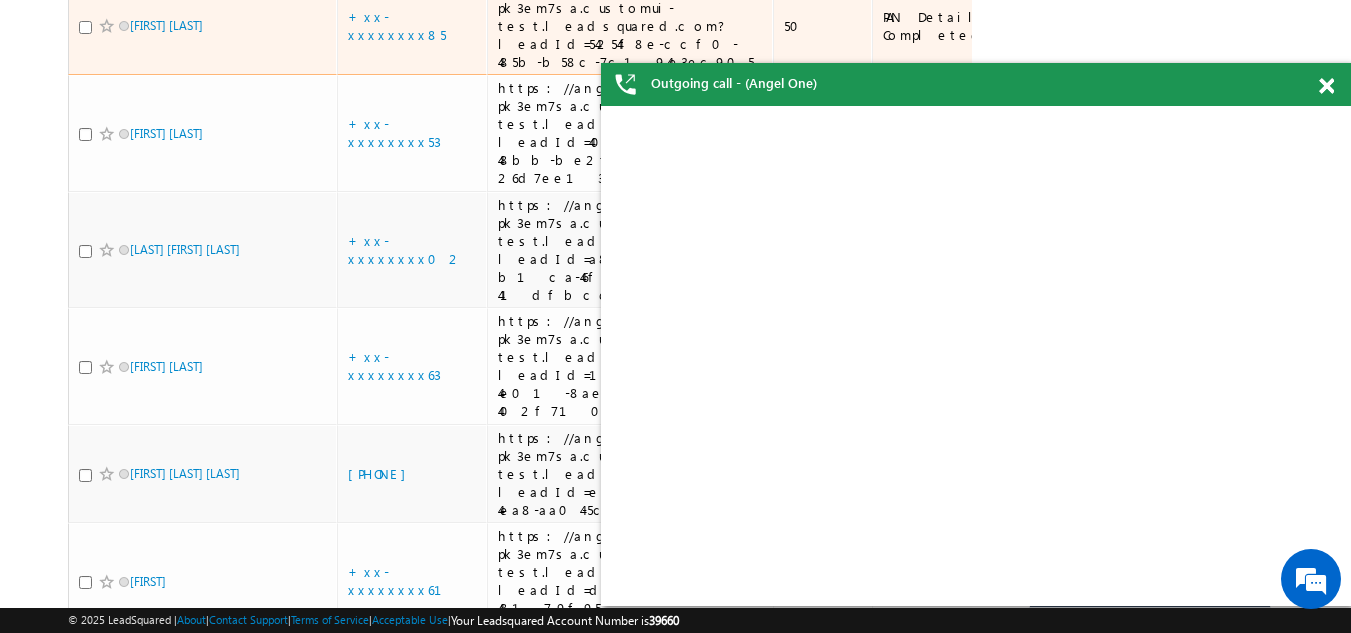 click at bounding box center [85, 27] 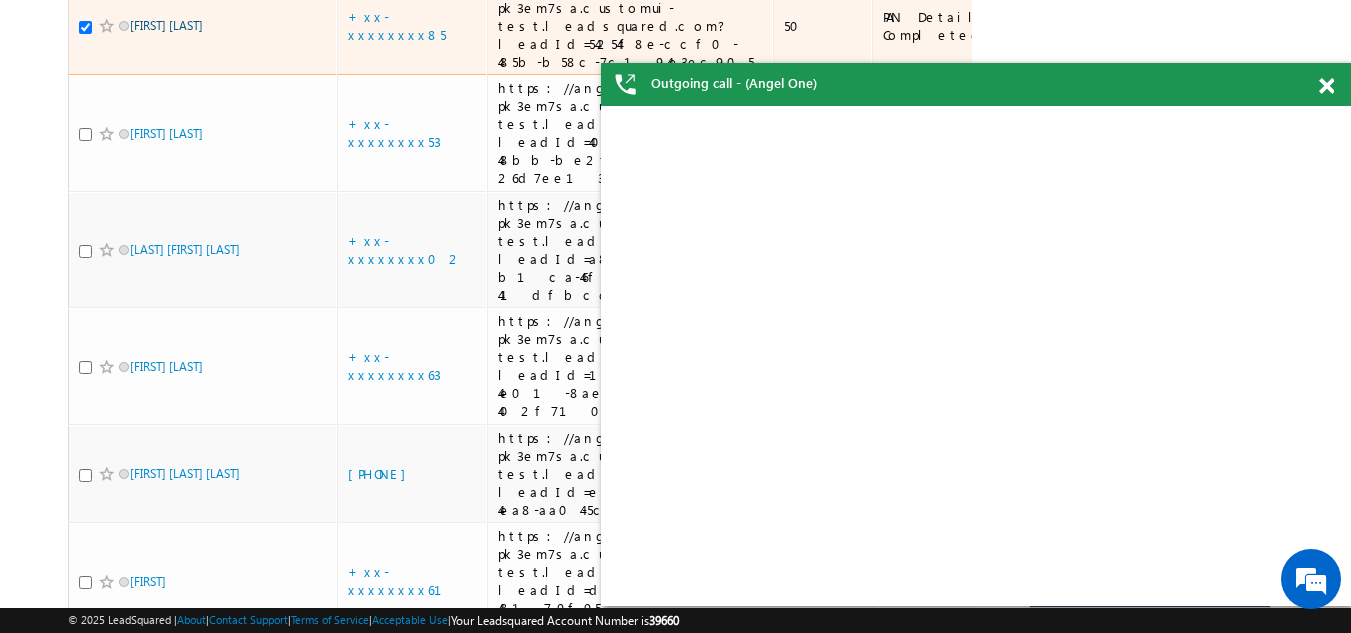 scroll, scrollTop: 0, scrollLeft: 0, axis: both 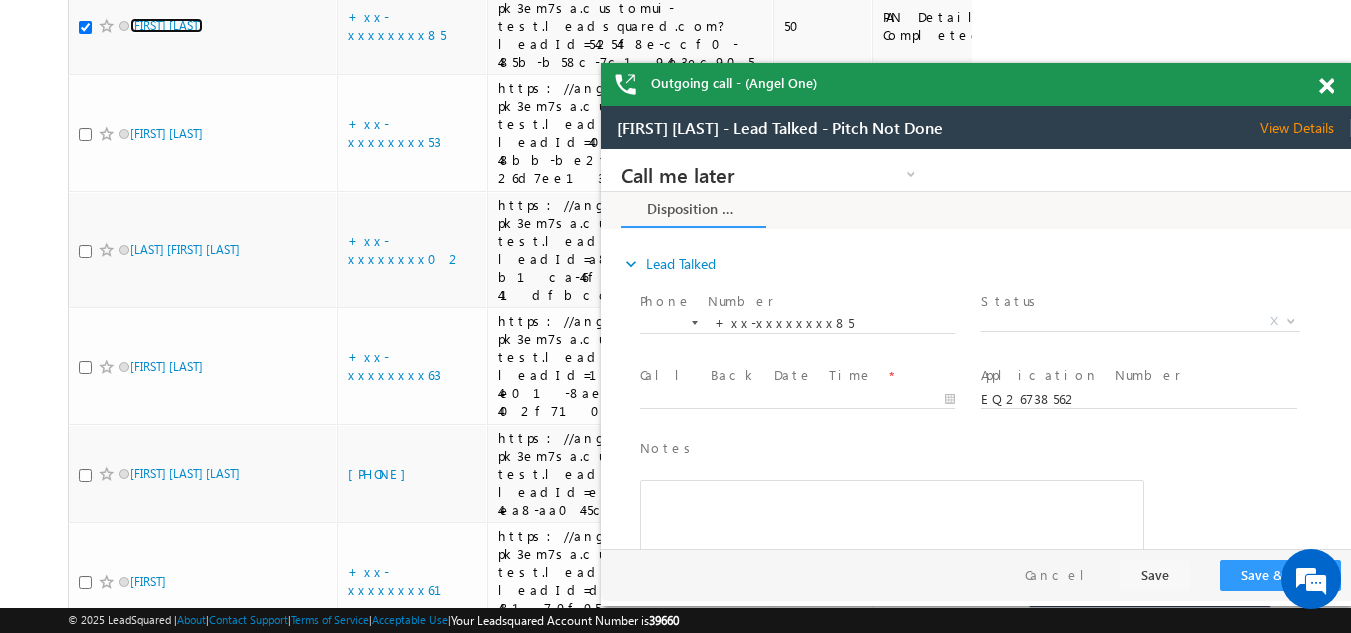 click at bounding box center [1326, 86] 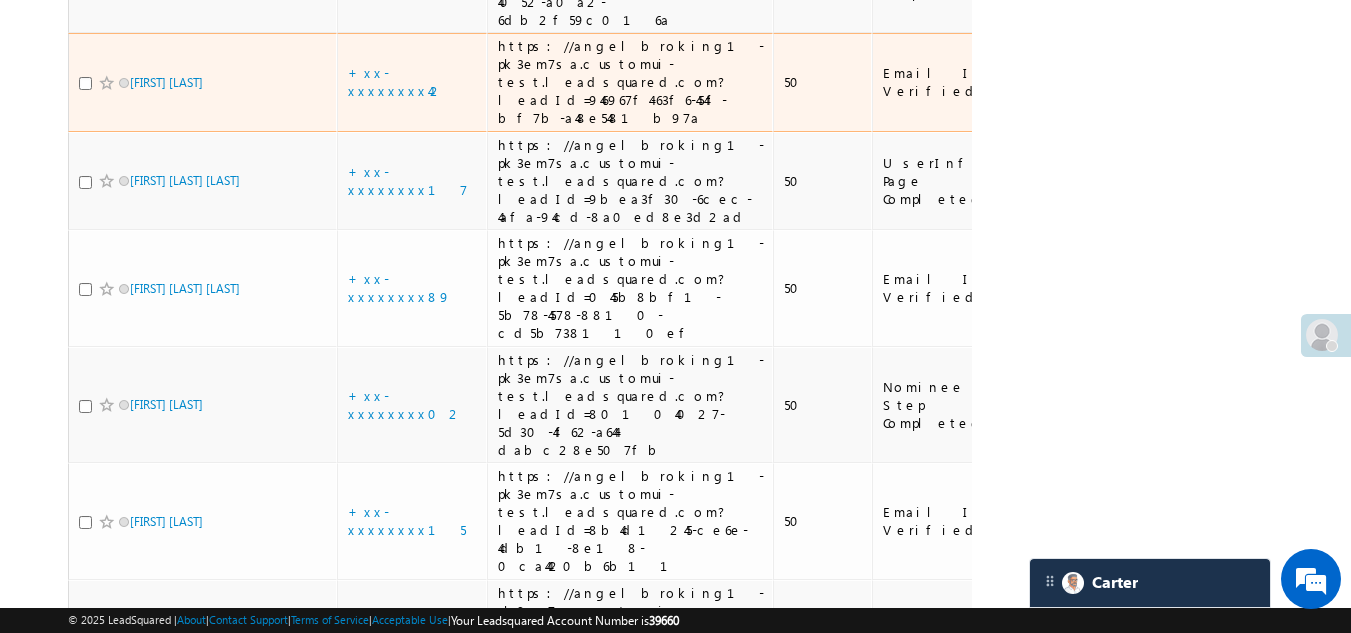 scroll, scrollTop: 2854, scrollLeft: 0, axis: vertical 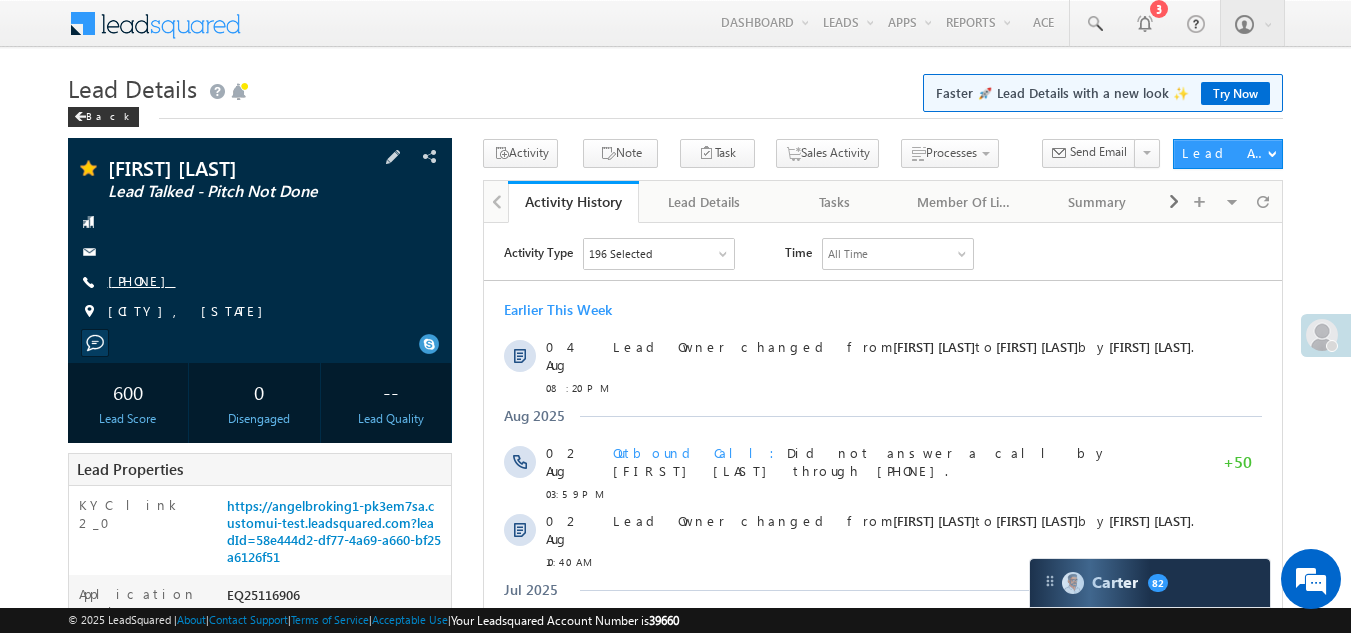 click on "[PHONE]" at bounding box center [142, 280] 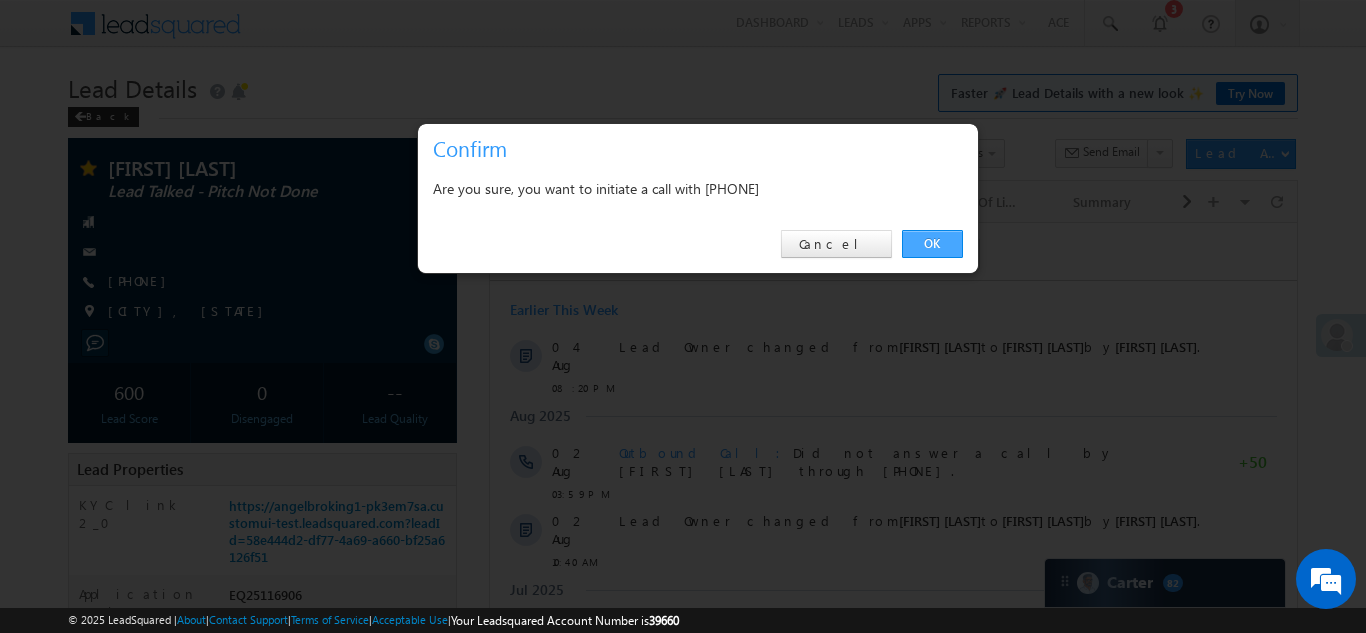 click on "OK" at bounding box center (932, 244) 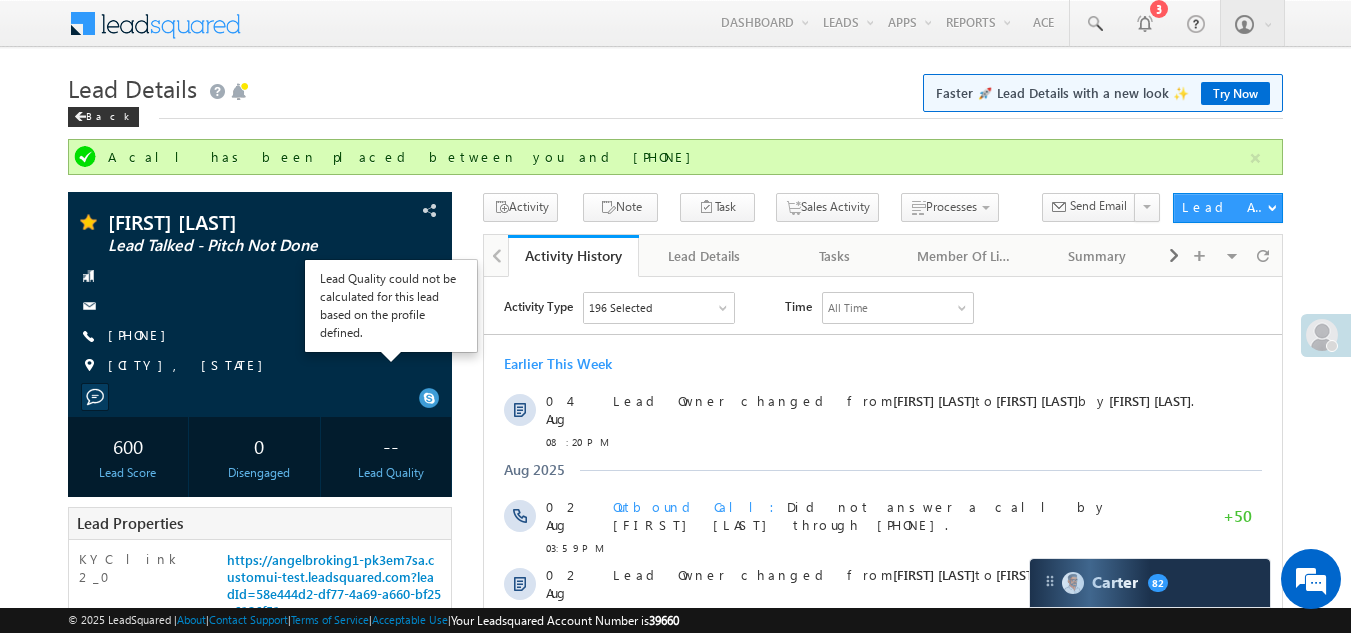 scroll, scrollTop: 0, scrollLeft: 0, axis: both 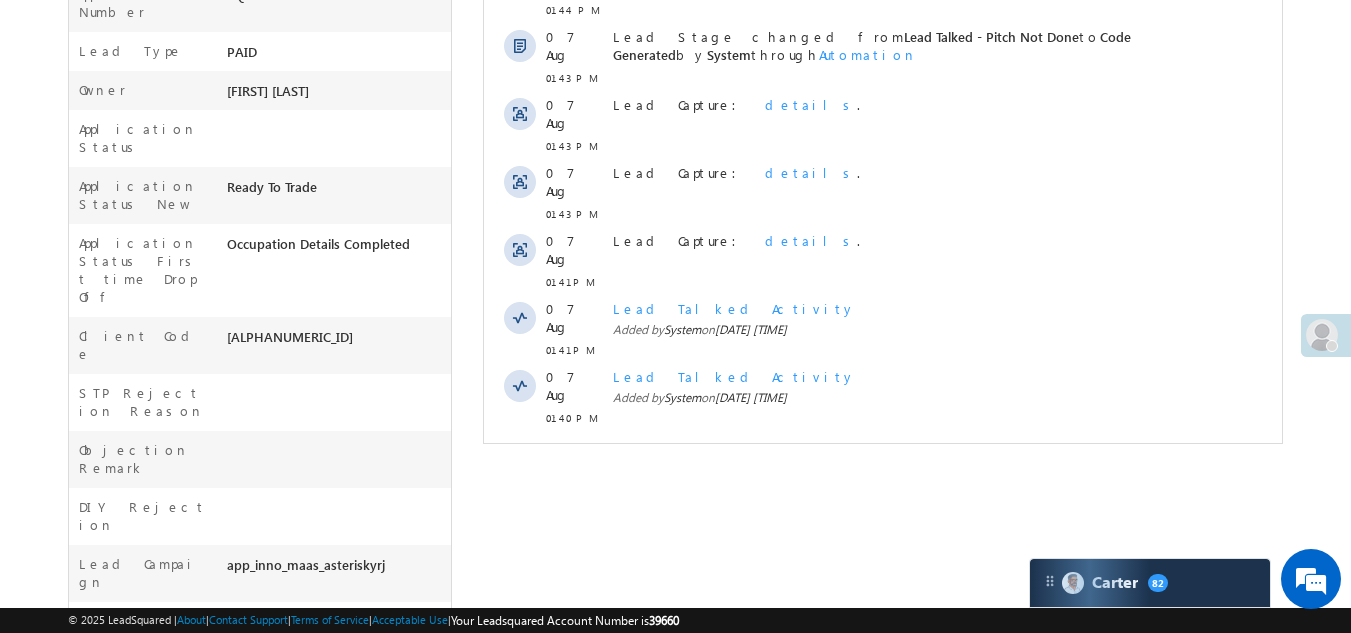 click on "Show More" at bounding box center (883, 462) 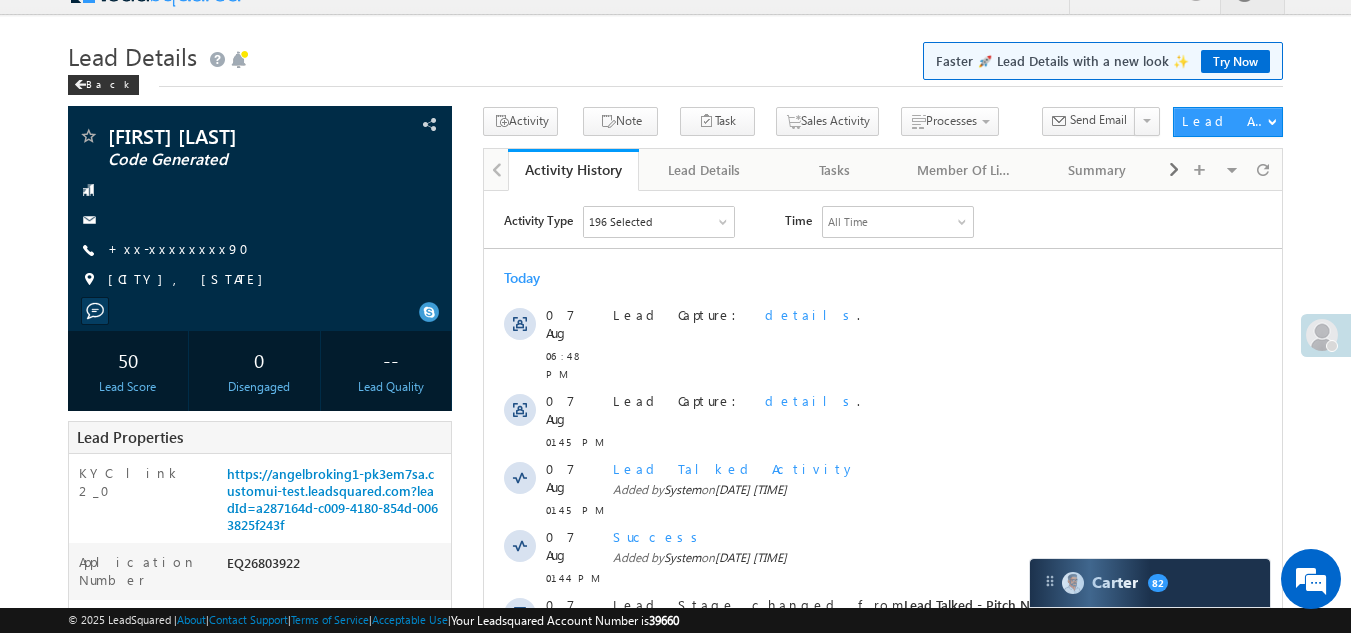 scroll, scrollTop: 0, scrollLeft: 0, axis: both 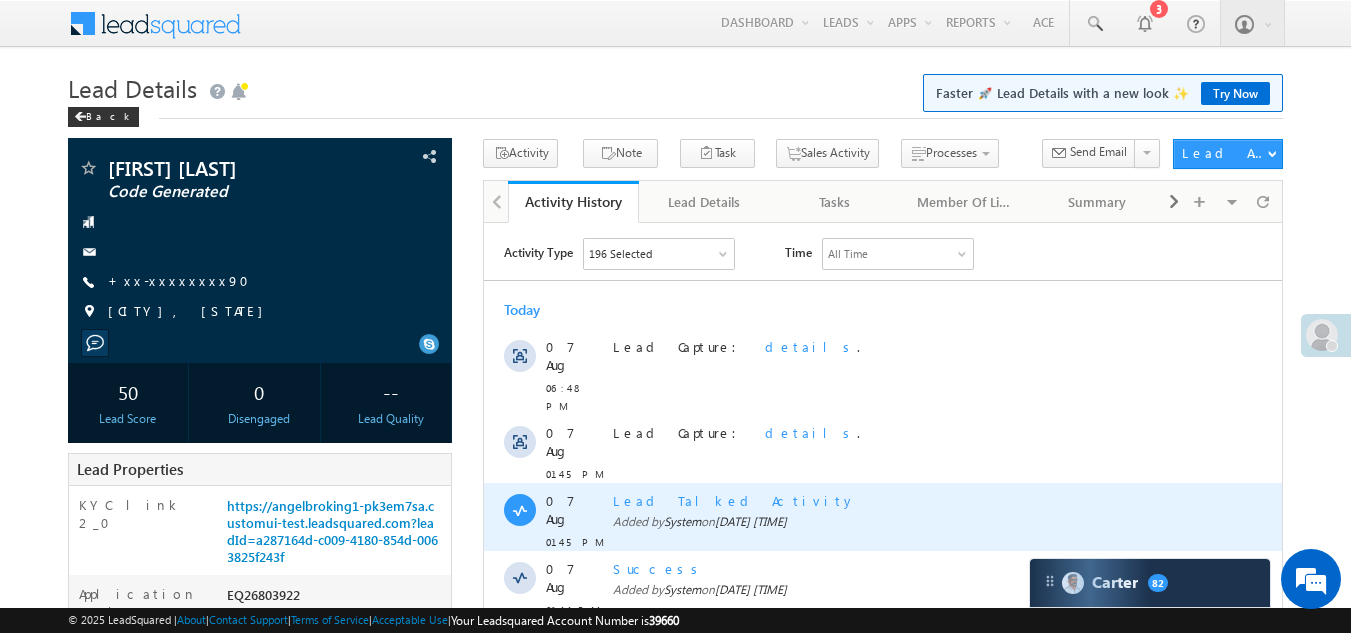 drag, startPoint x: 541, startPoint y: 353, endPoint x: 782, endPoint y: 490, distance: 277.21832 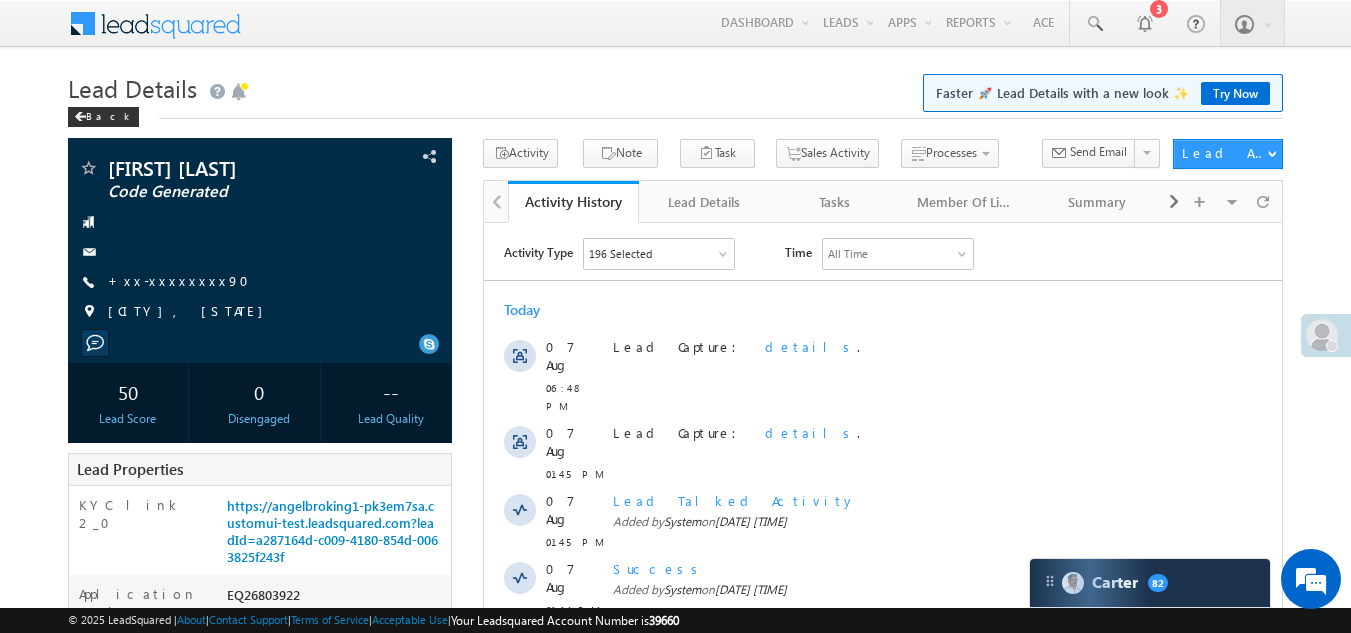 scroll, scrollTop: 195, scrollLeft: 0, axis: vertical 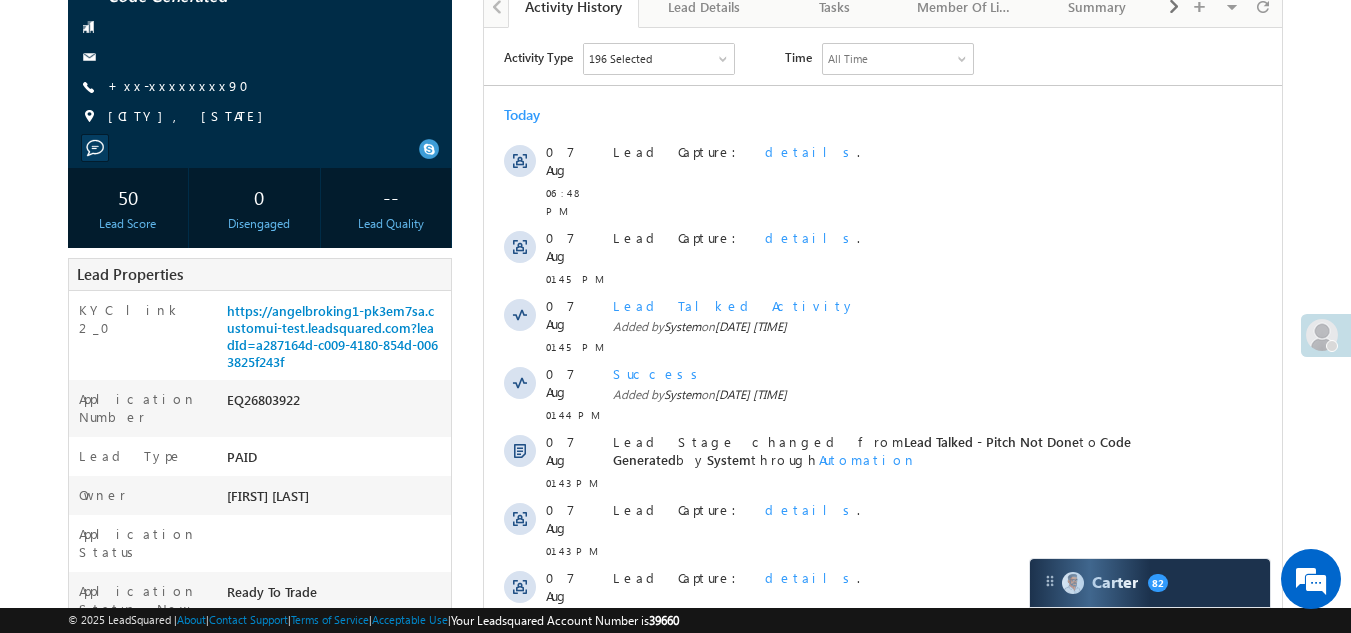 drag, startPoint x: 616, startPoint y: 323, endPoint x: 613, endPoint y: 110, distance: 213.02112 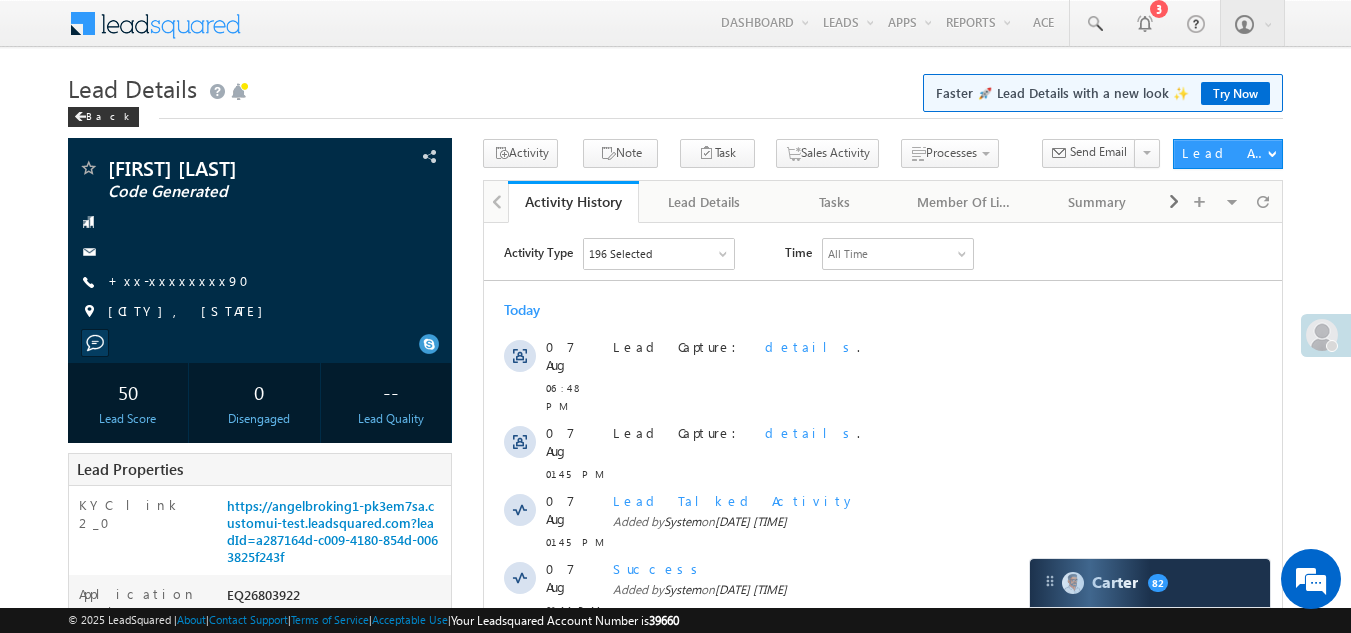 drag, startPoint x: 613, startPoint y: 305, endPoint x: 590, endPoint y: 269, distance: 42.72002 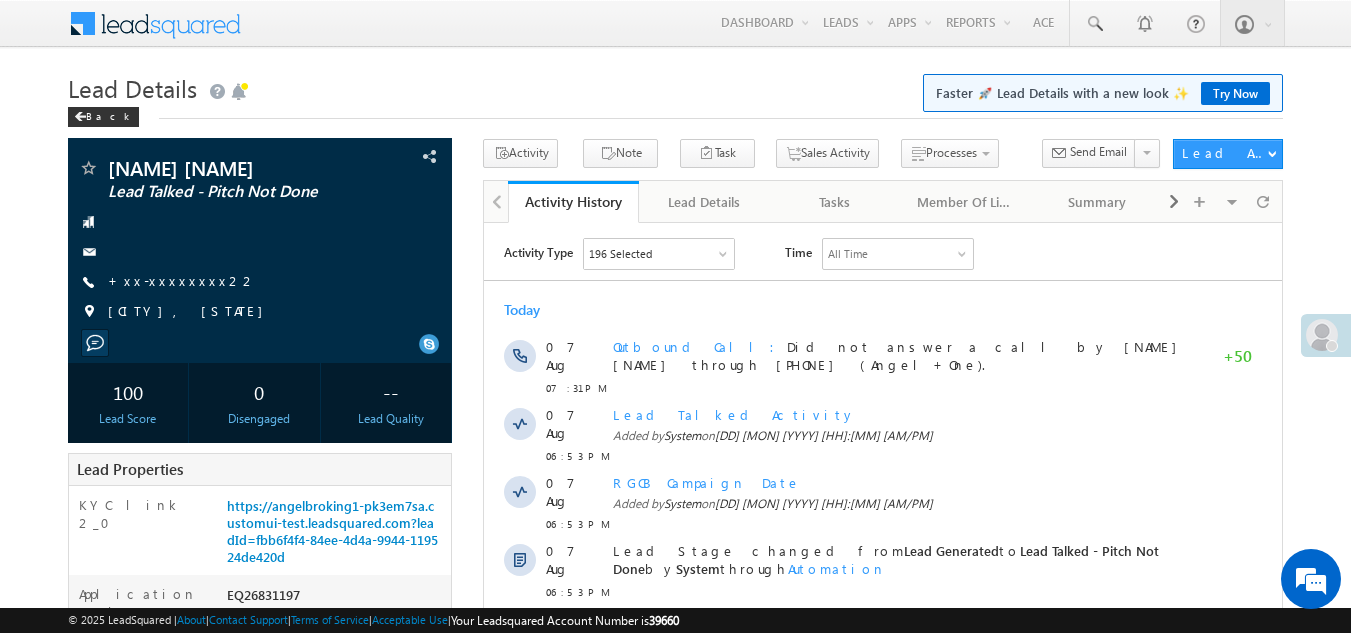 scroll, scrollTop: 0, scrollLeft: 0, axis: both 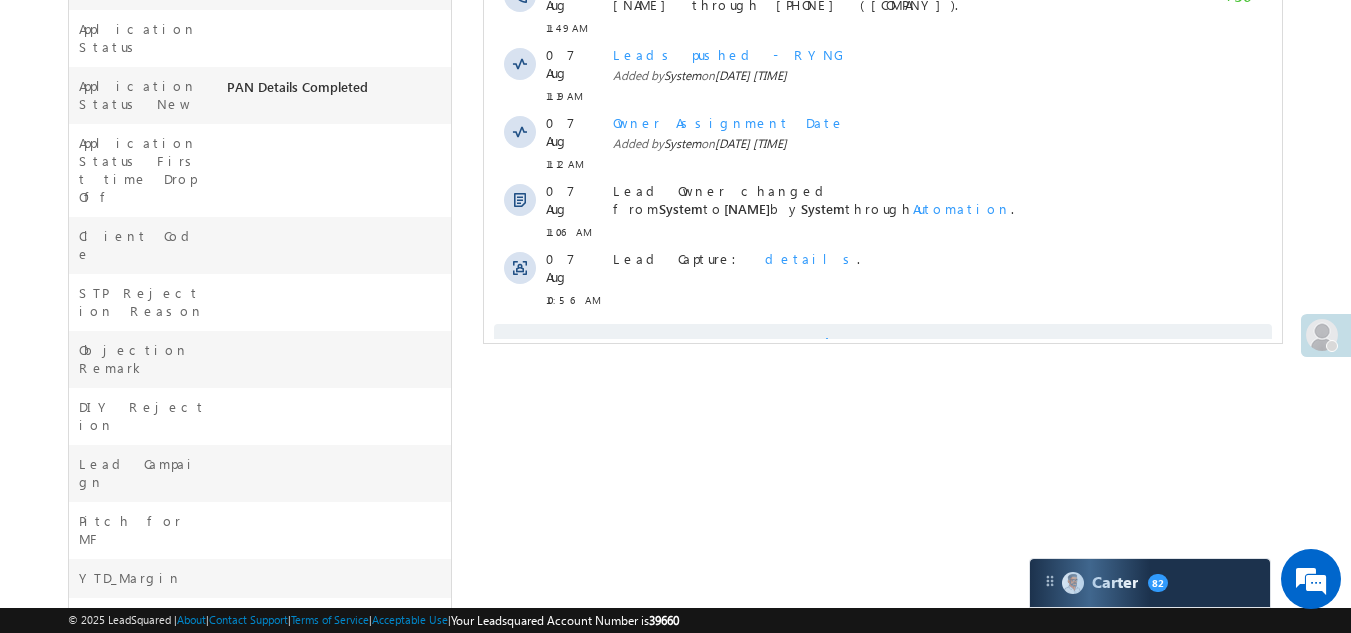 click on "Show More" at bounding box center (883, 344) 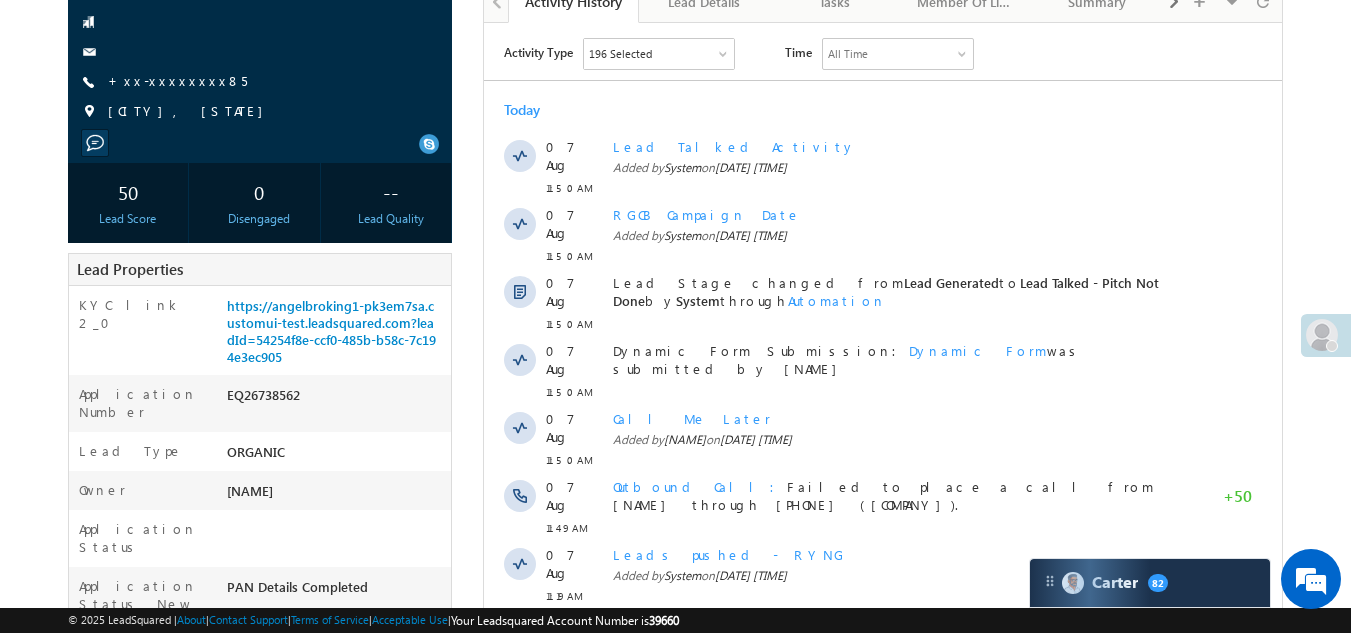 scroll, scrollTop: 0, scrollLeft: 0, axis: both 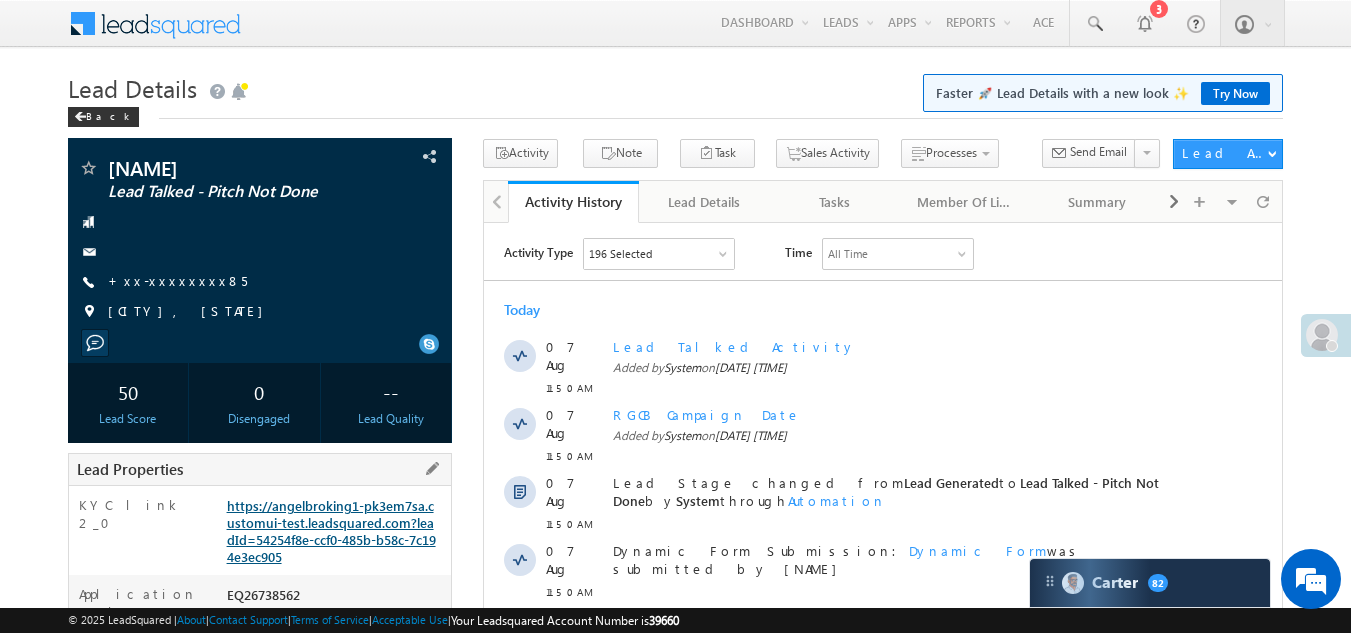 click on "https://angelbroking1-pk3em7sa.customui-test.leadsquared.com?leadId=54254f8e-ccf0-485b-b58c-7c194e3ec905" at bounding box center [331, 531] 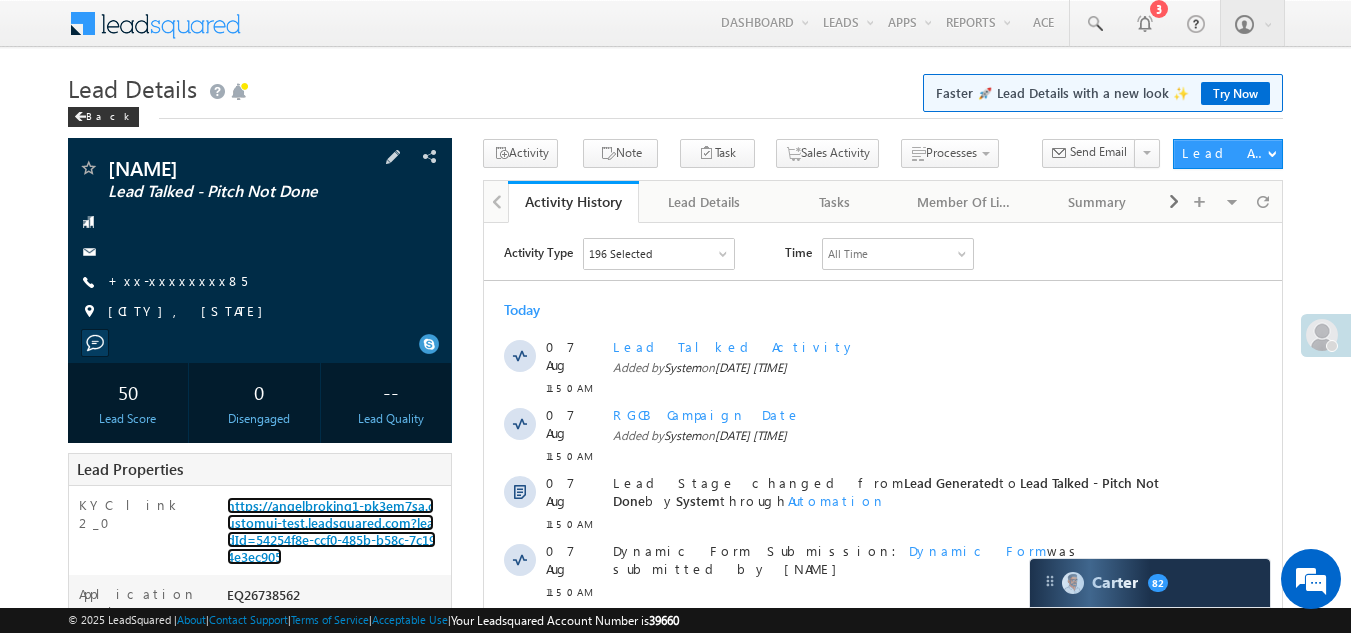 scroll, scrollTop: 0, scrollLeft: 0, axis: both 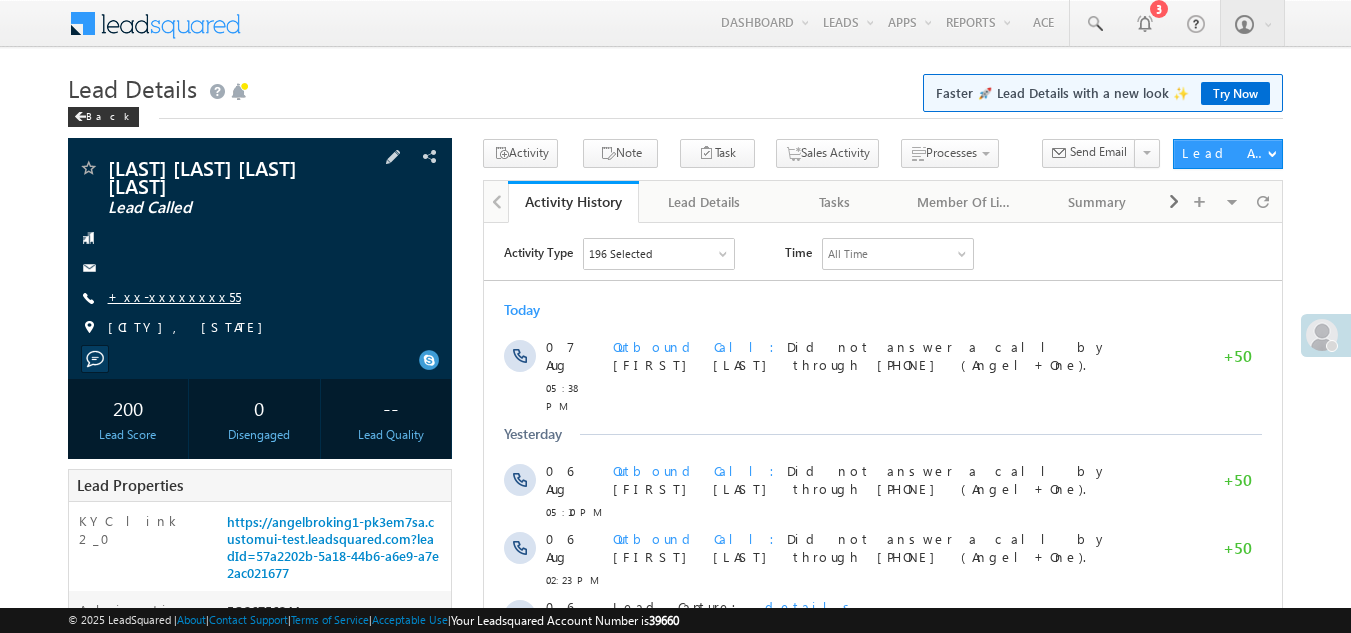 click on "+xx-xxxxxxxx55" at bounding box center (174, 296) 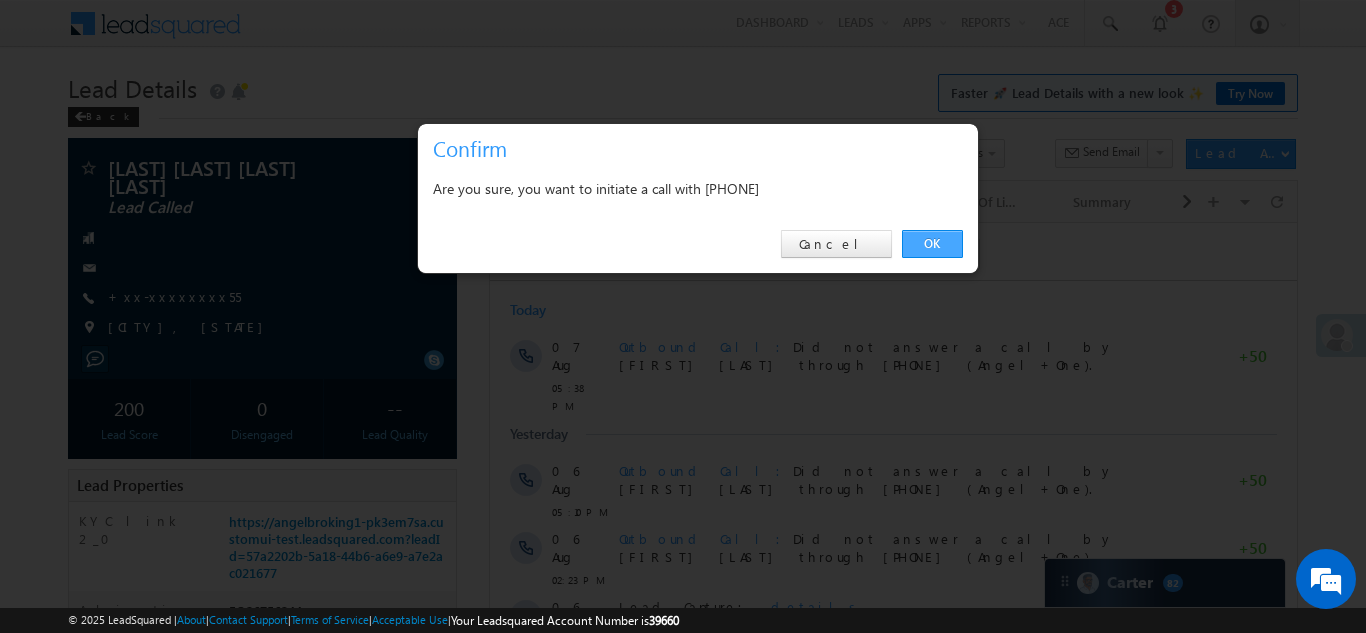 click on "OK" at bounding box center (932, 244) 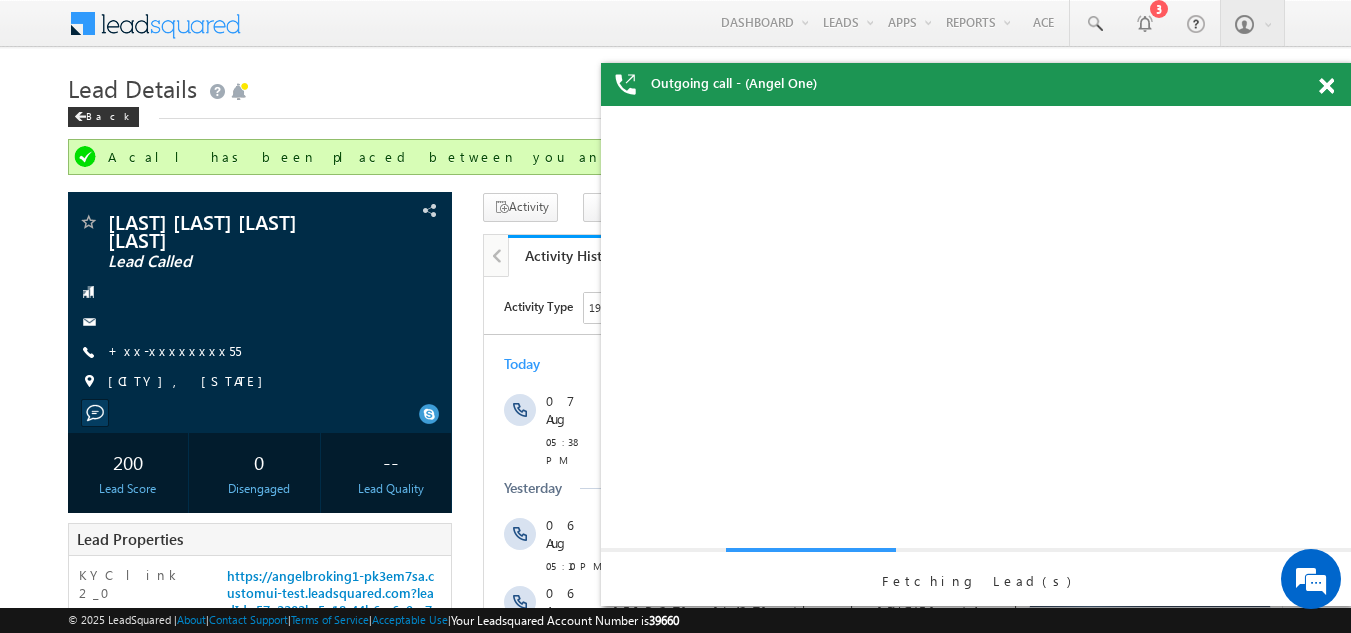 scroll, scrollTop: 0, scrollLeft: 0, axis: both 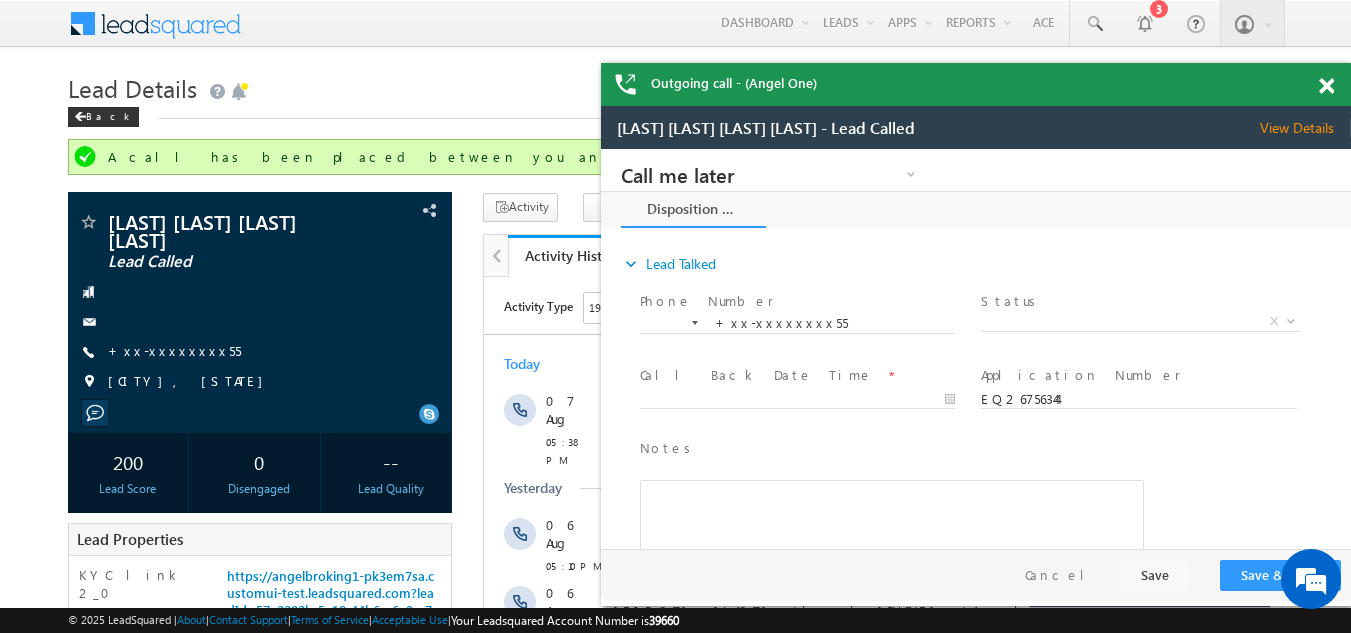 click at bounding box center [1326, 86] 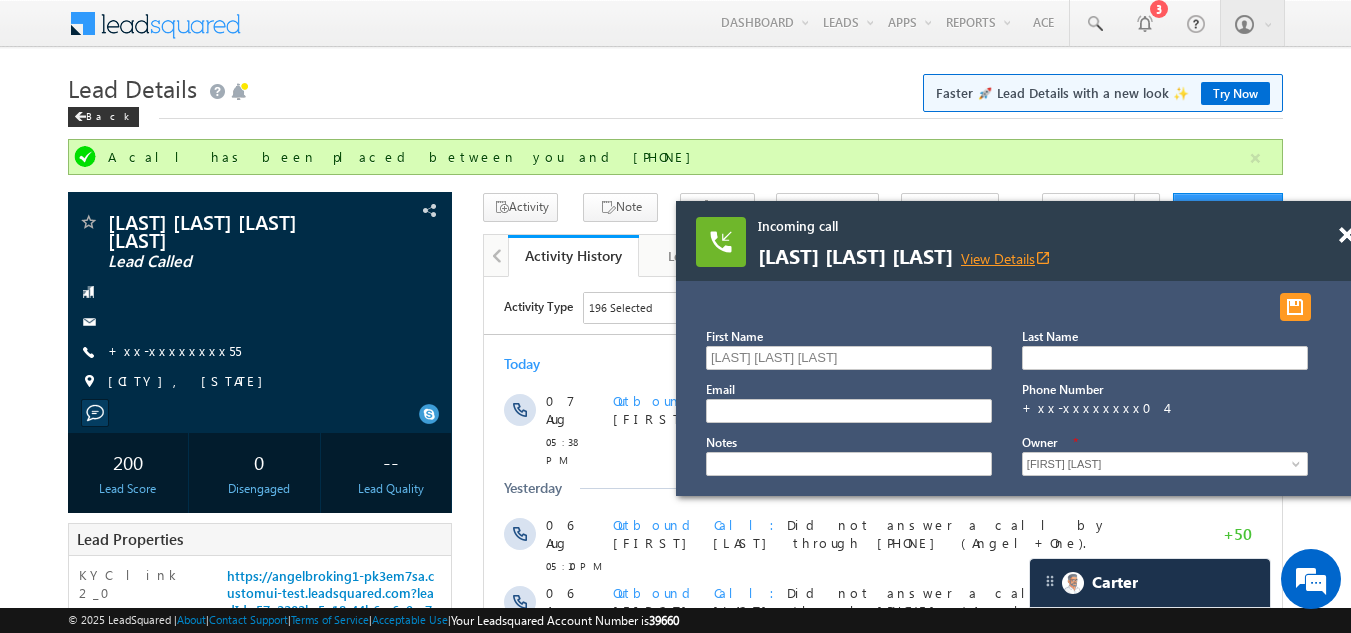 click on "View Details  open_in_new" at bounding box center (1006, 258) 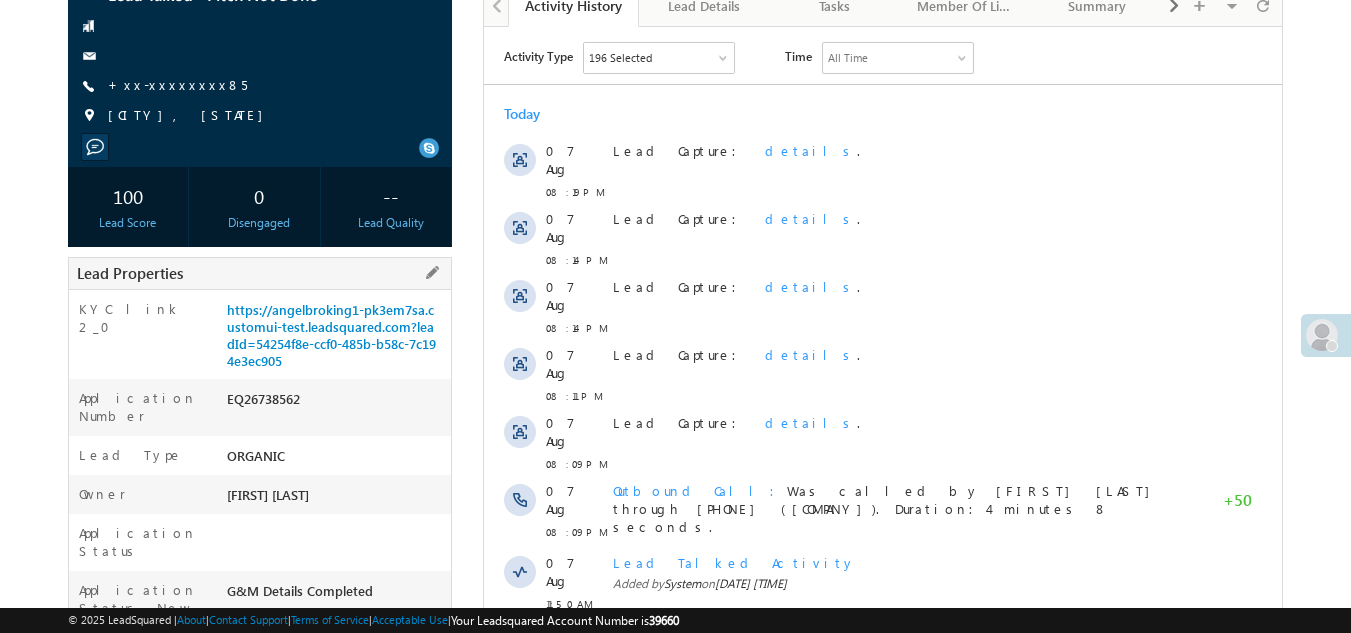 scroll, scrollTop: 200, scrollLeft: 0, axis: vertical 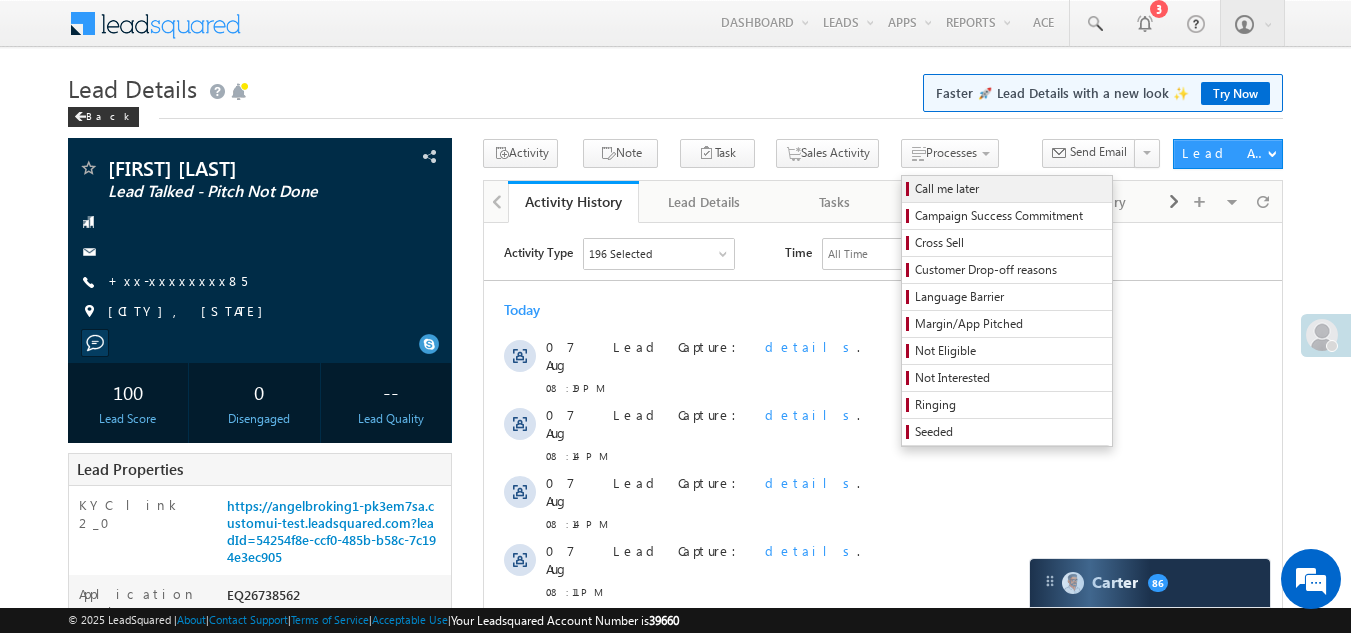 click on "Call me later" at bounding box center [1010, 189] 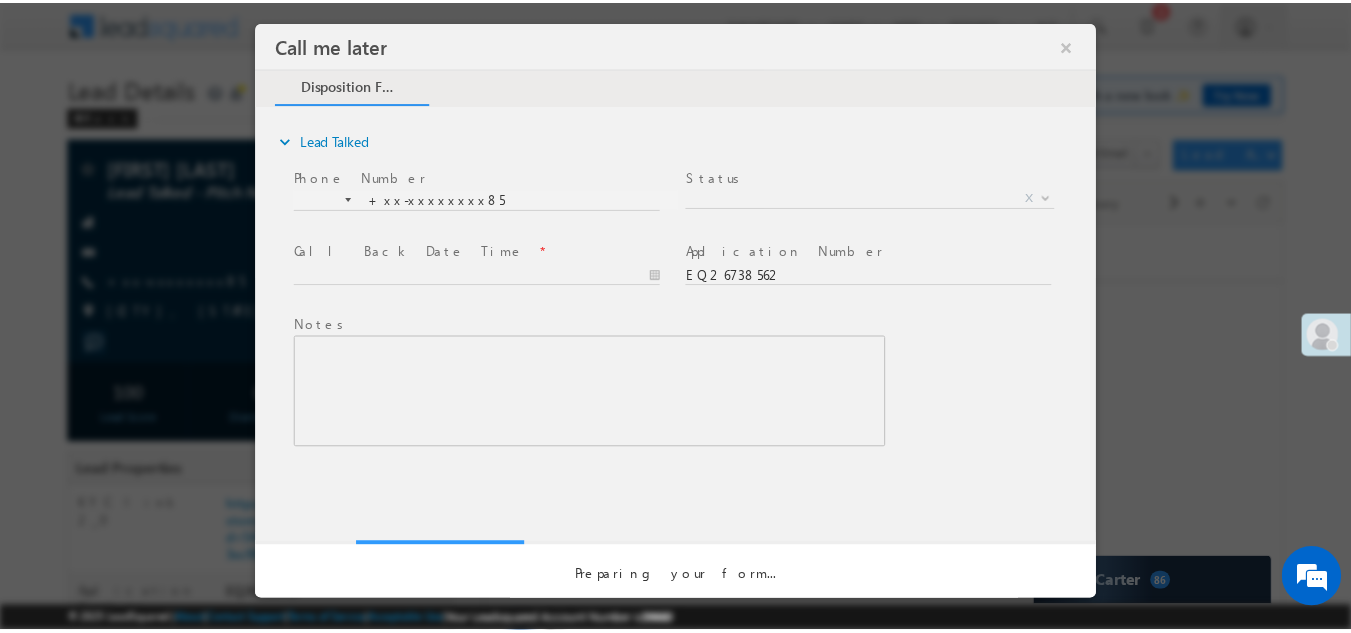 scroll, scrollTop: 0, scrollLeft: 0, axis: both 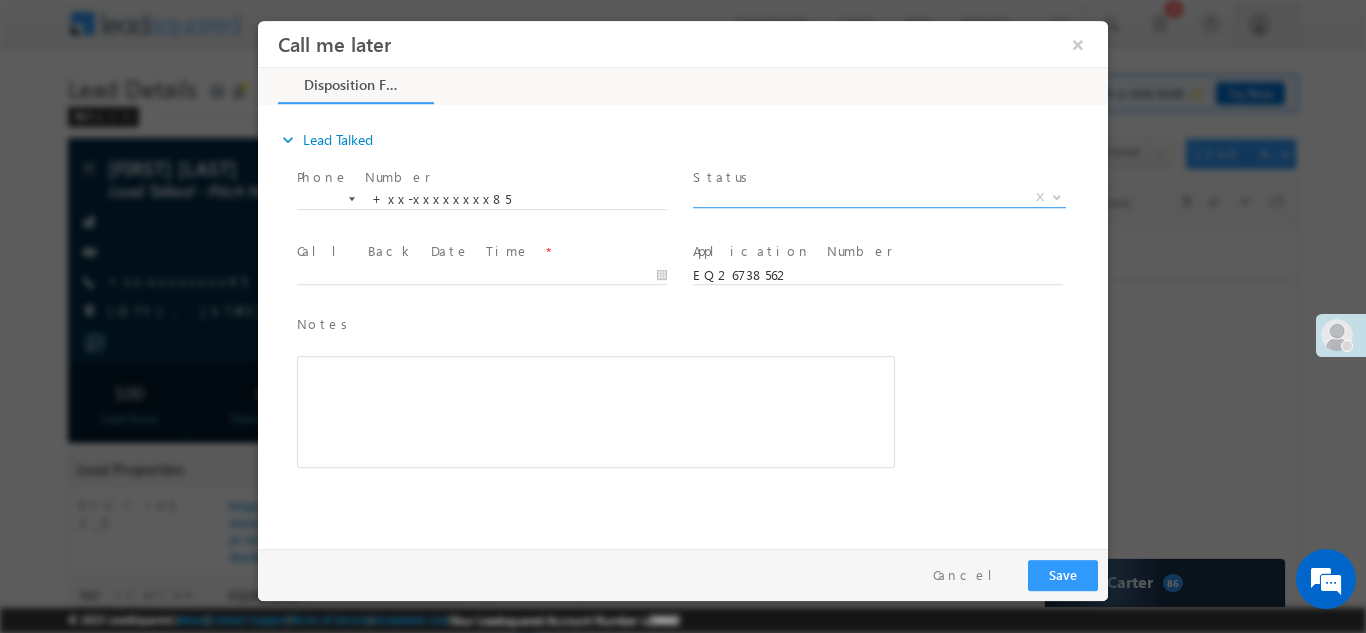 click on "X" at bounding box center [879, 197] 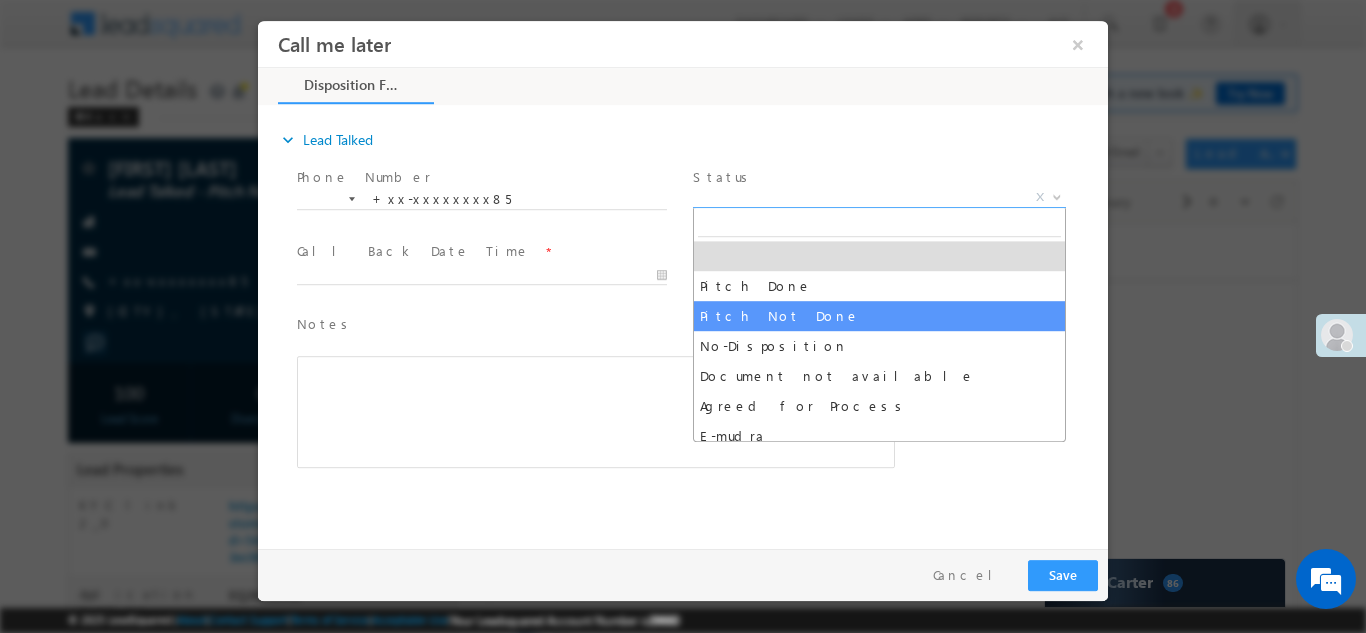 select on "Pitch Not Done" 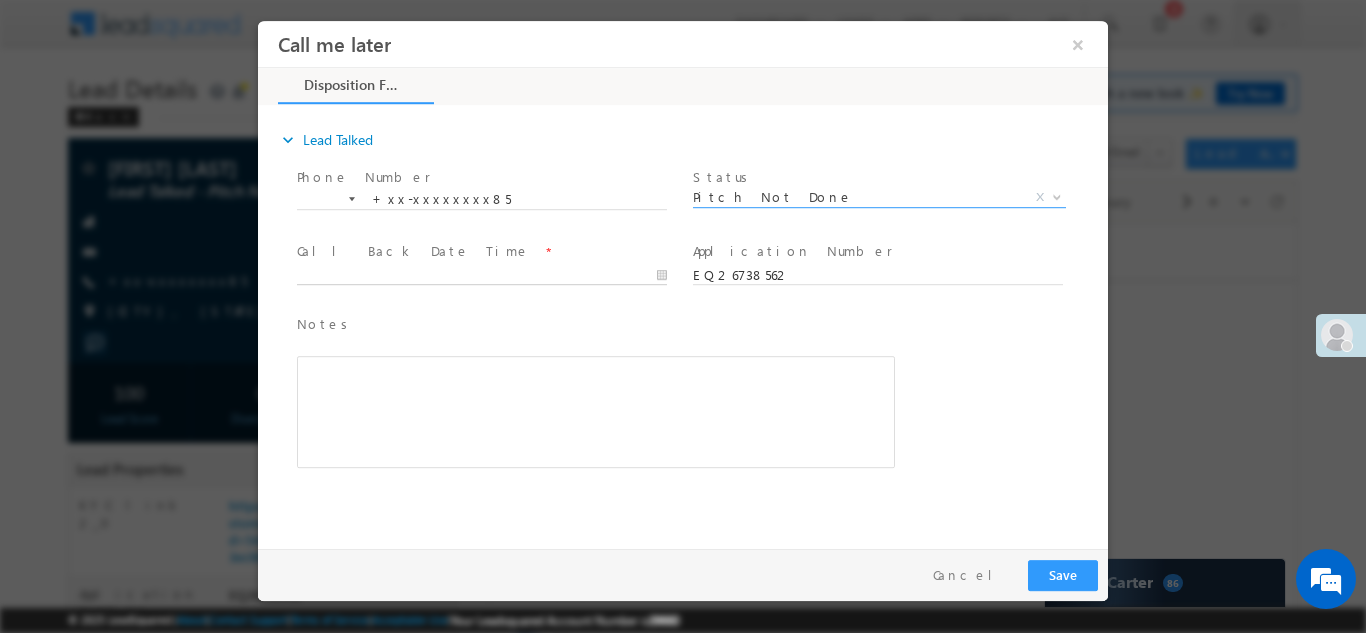 type on "08/07/25 8:23 PM" 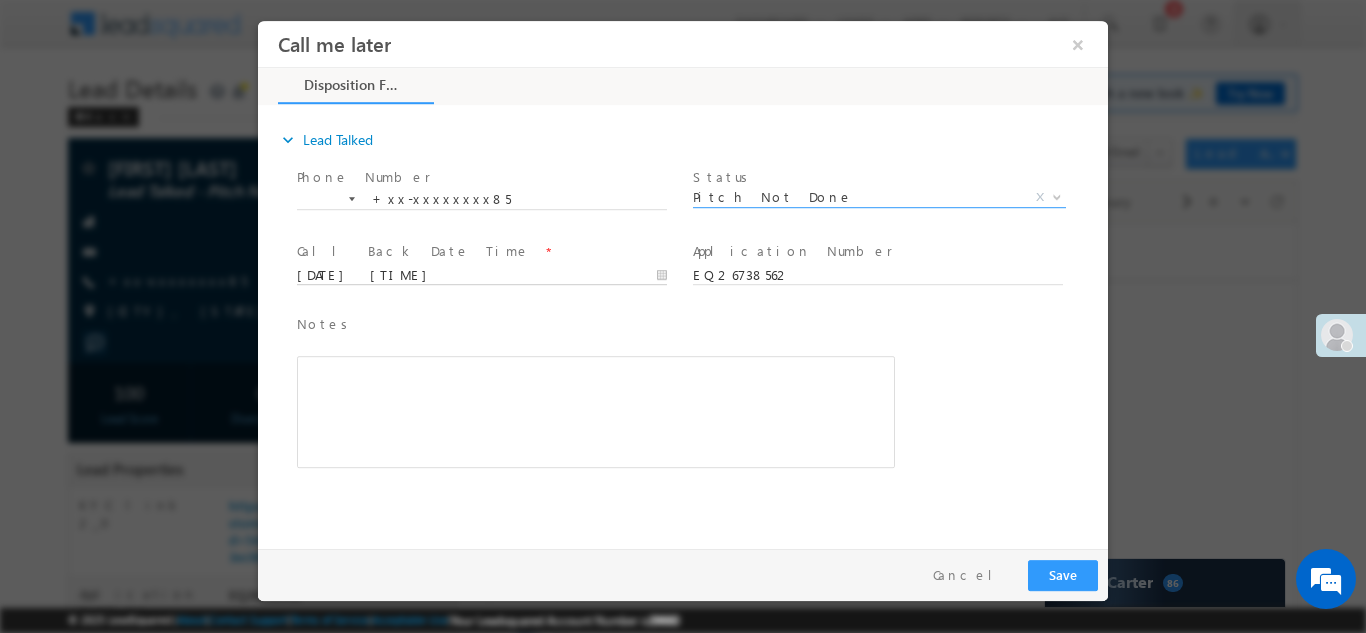 click on "08/07/25 8:23 PM" at bounding box center [482, 275] 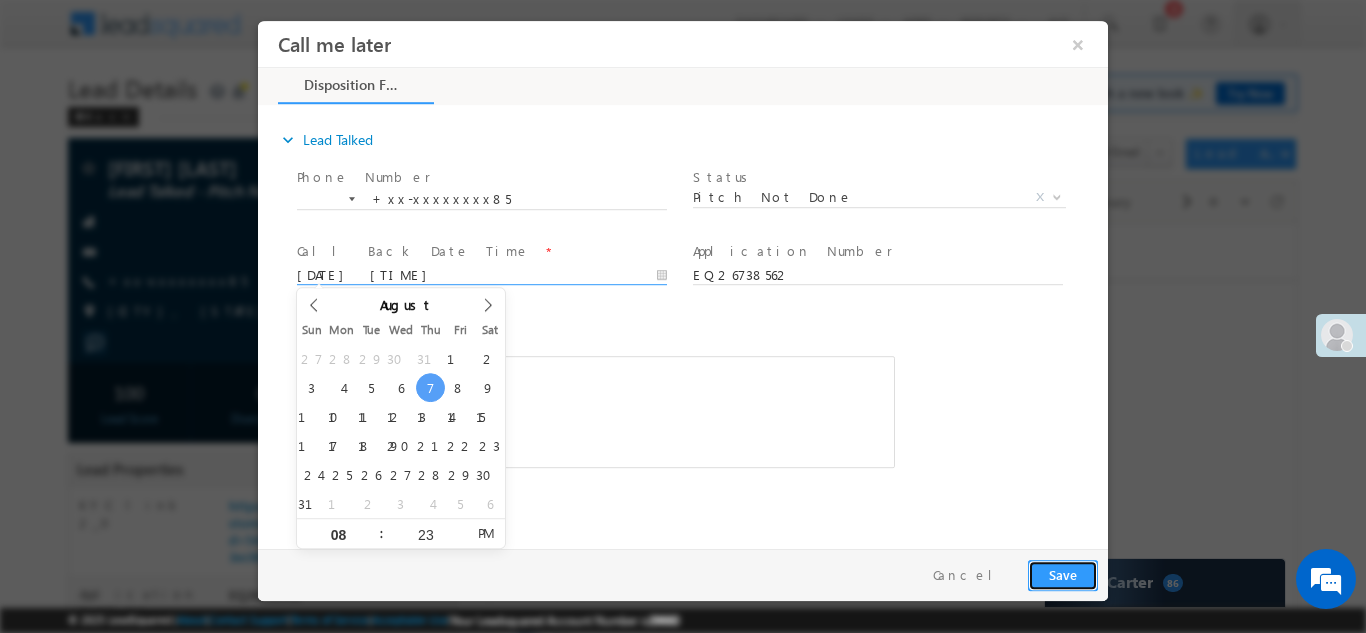 click on "Save" at bounding box center [1063, 574] 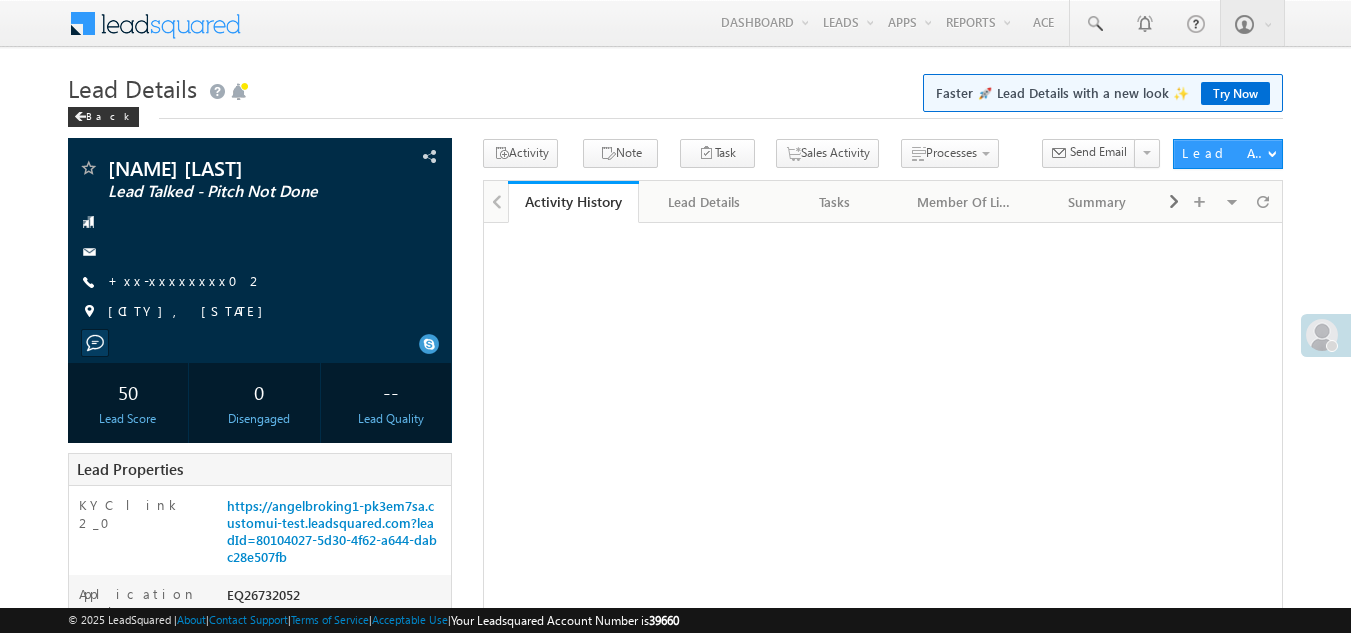 scroll, scrollTop: 0, scrollLeft: 0, axis: both 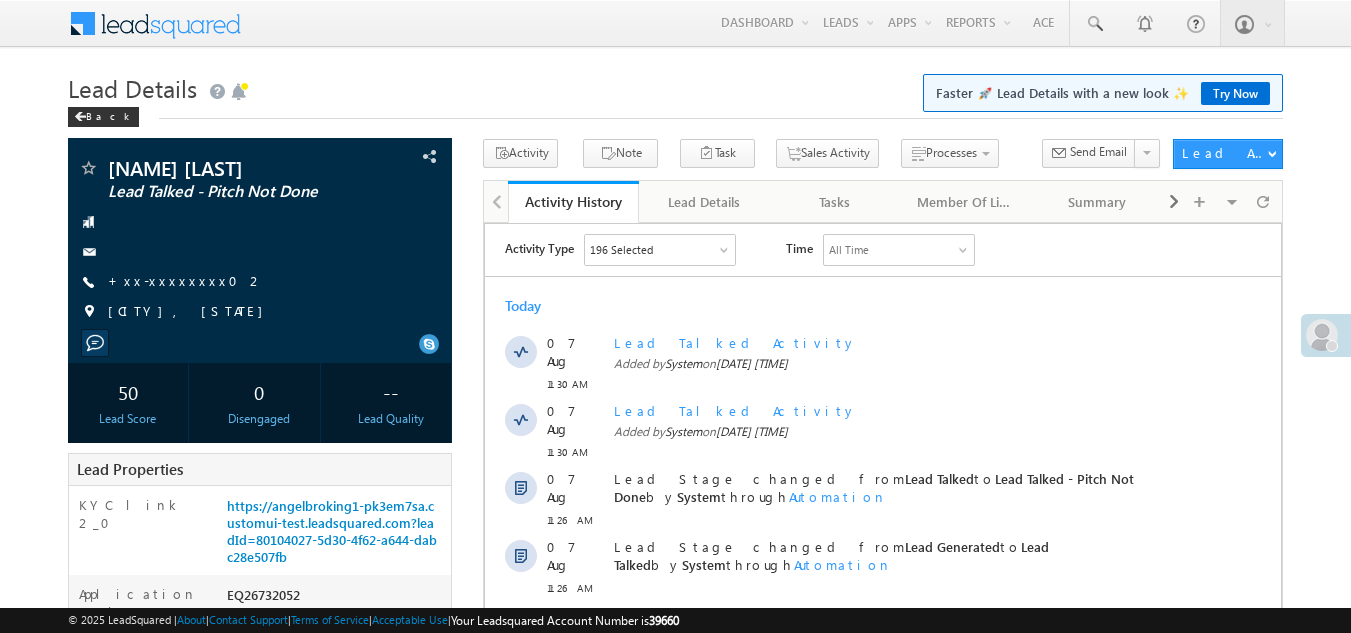 click on "+xx-xxxxxxxx02" at bounding box center (186, 280) 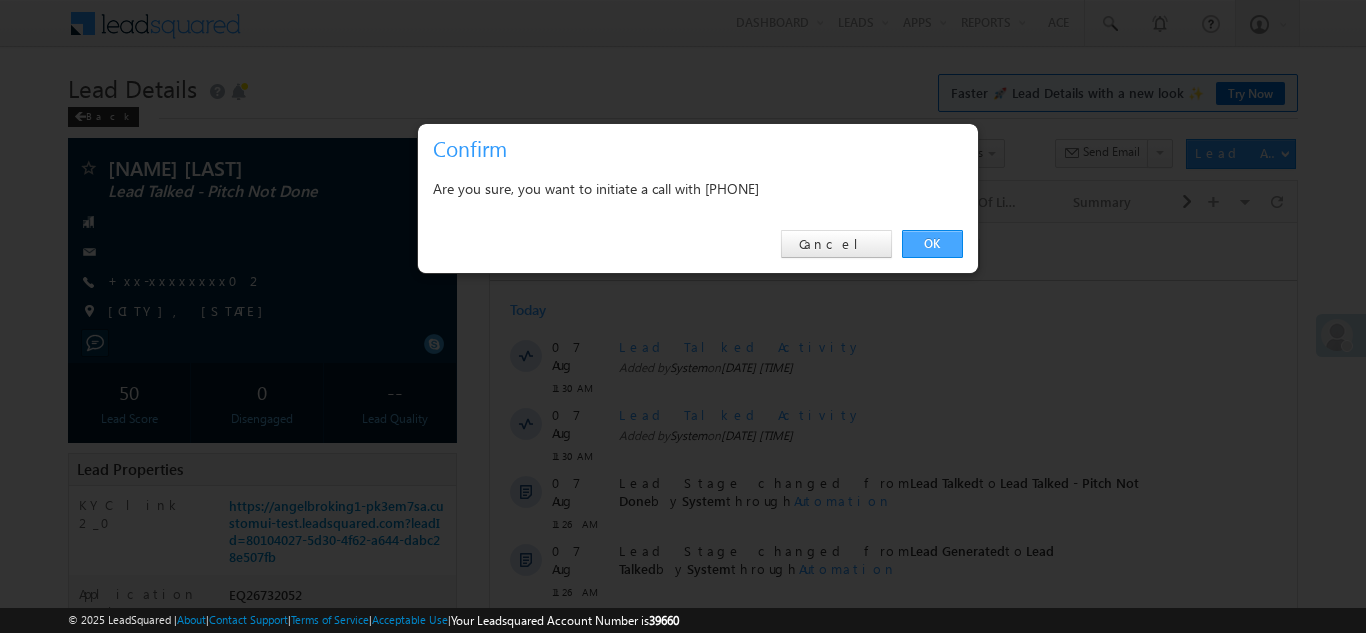 click on "OK" at bounding box center (932, 244) 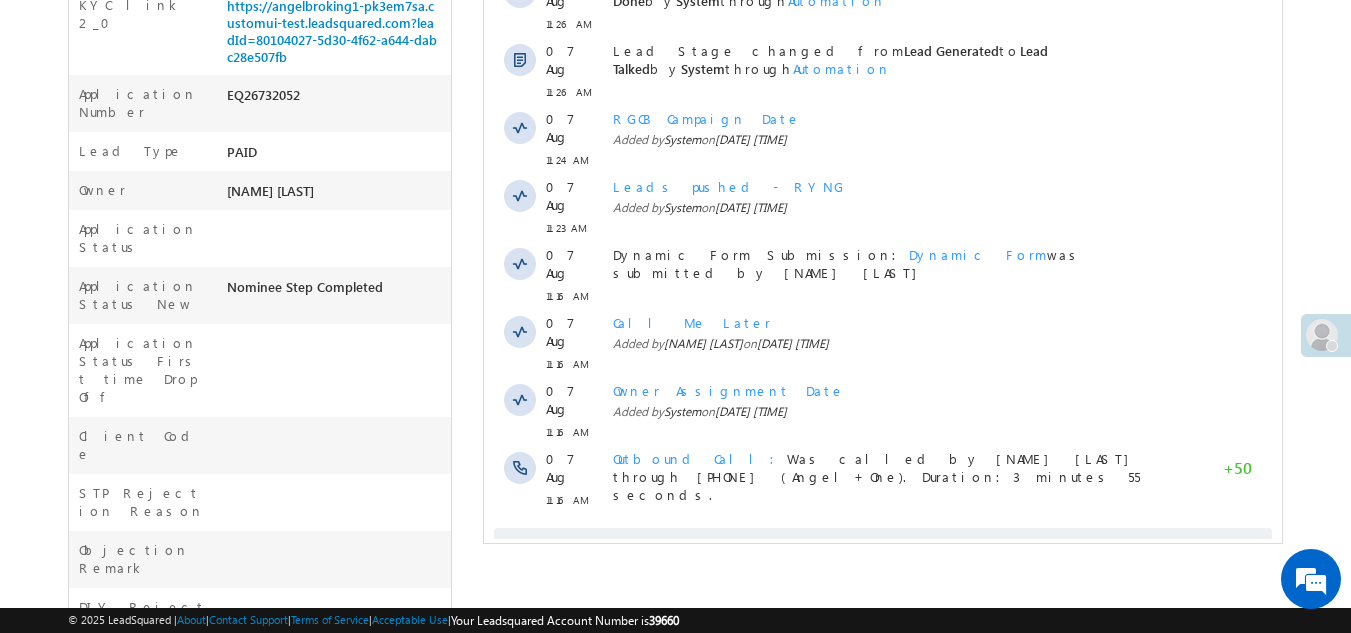 scroll, scrollTop: 354, scrollLeft: 0, axis: vertical 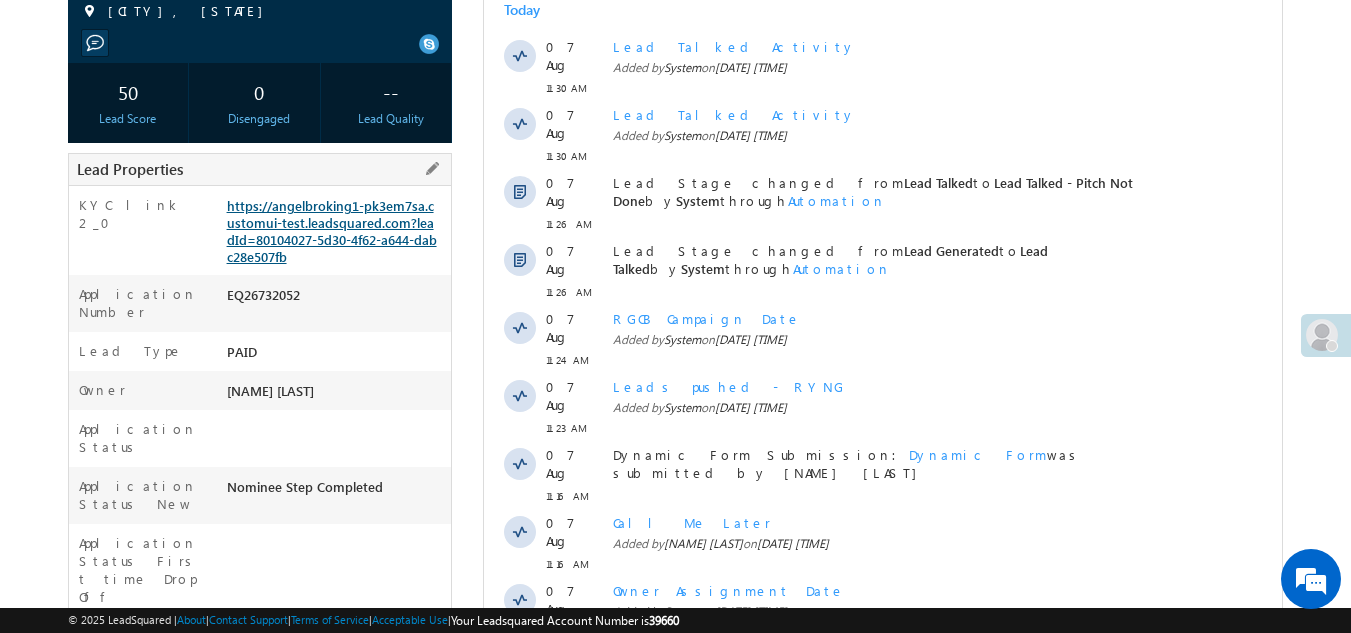 click on "https://angelbroking1-pk3em7sa.customui-test.leadsquared.com?leadId=80104027-5d30-4f62-a644-dabc28e507fb" at bounding box center (332, 231) 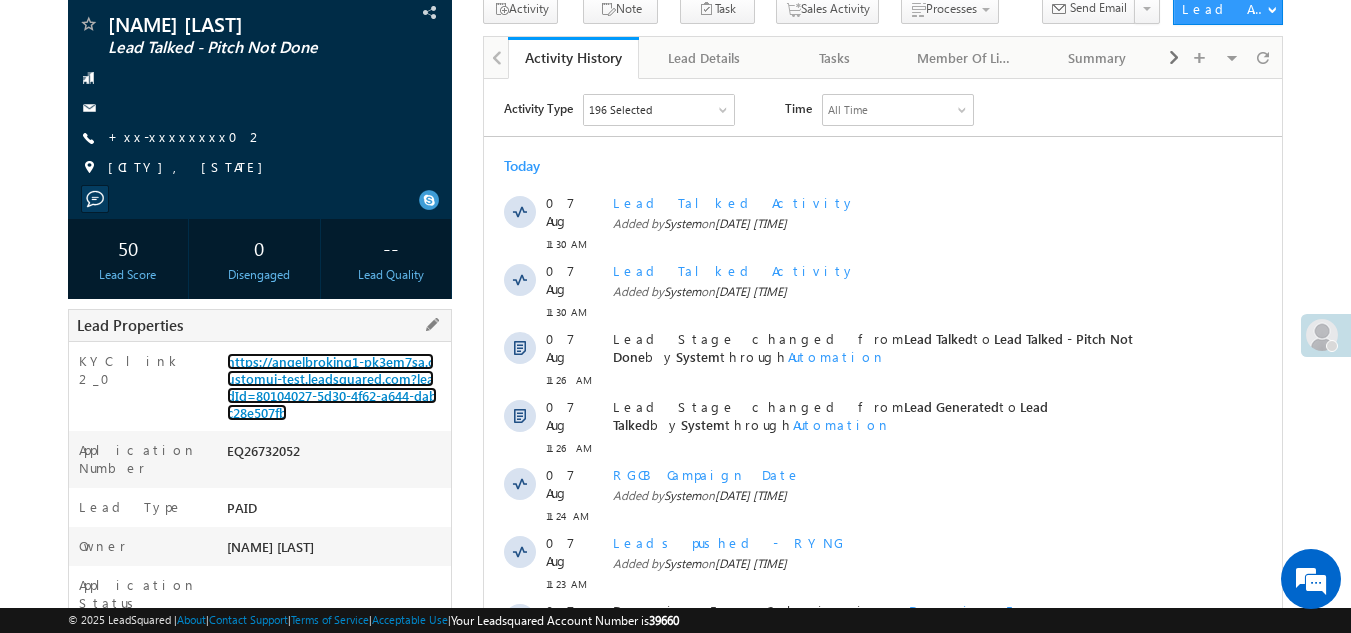 scroll, scrollTop: 0, scrollLeft: 0, axis: both 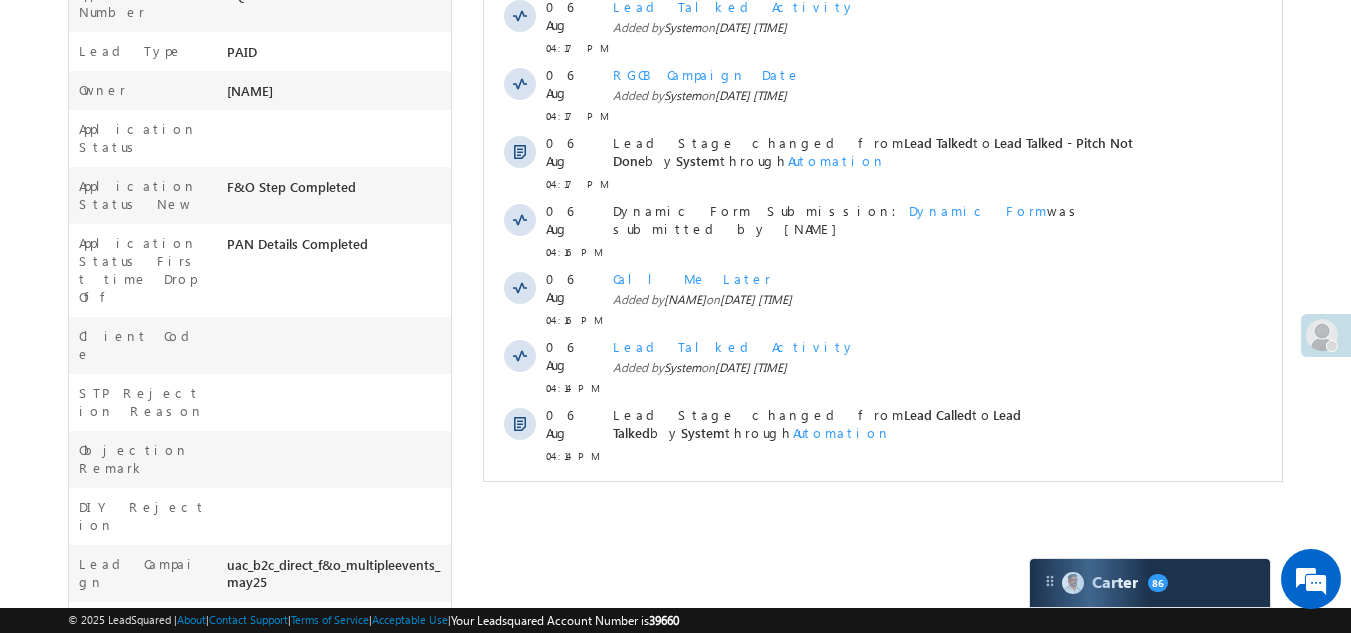click on "Show More" at bounding box center (883, 500) 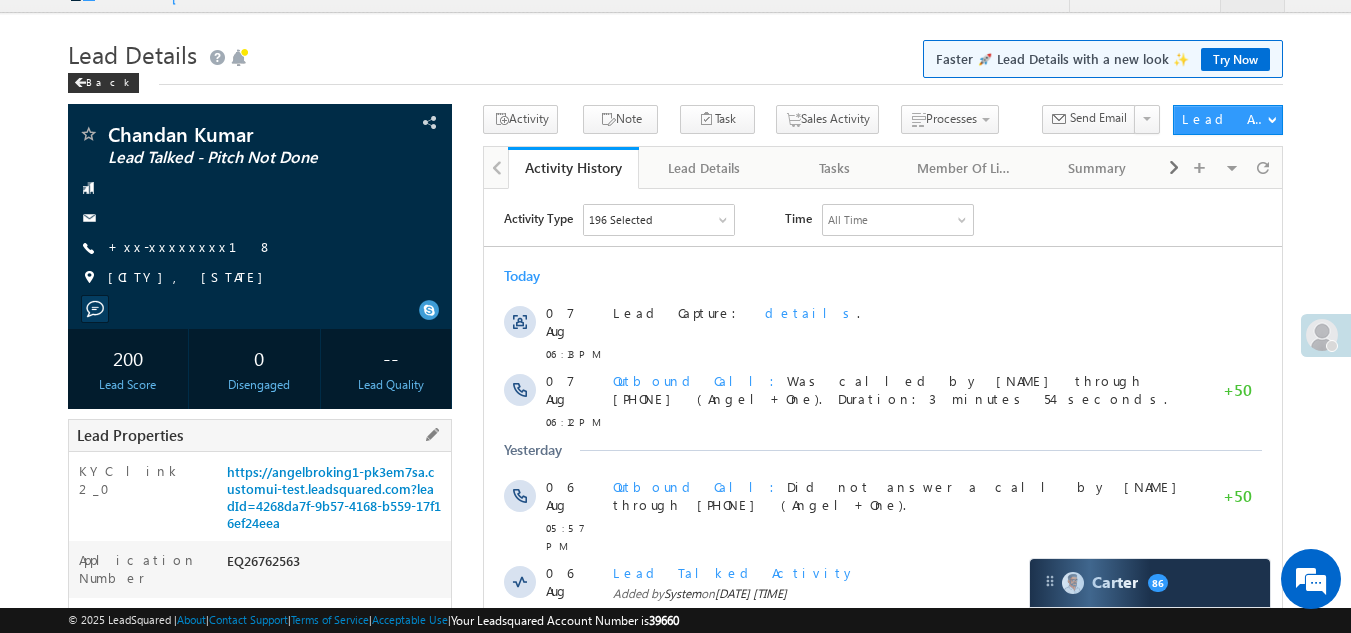 scroll, scrollTop: 0, scrollLeft: 0, axis: both 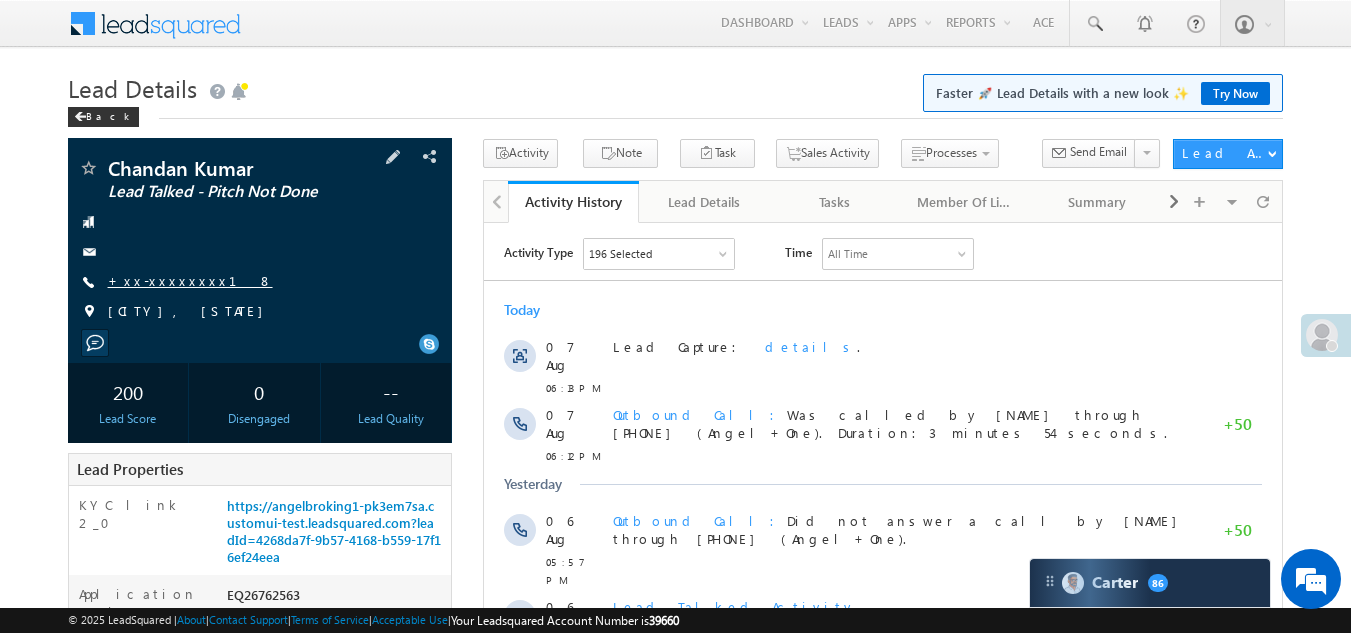 click on "+xx-xxxxxxxx18" at bounding box center (190, 280) 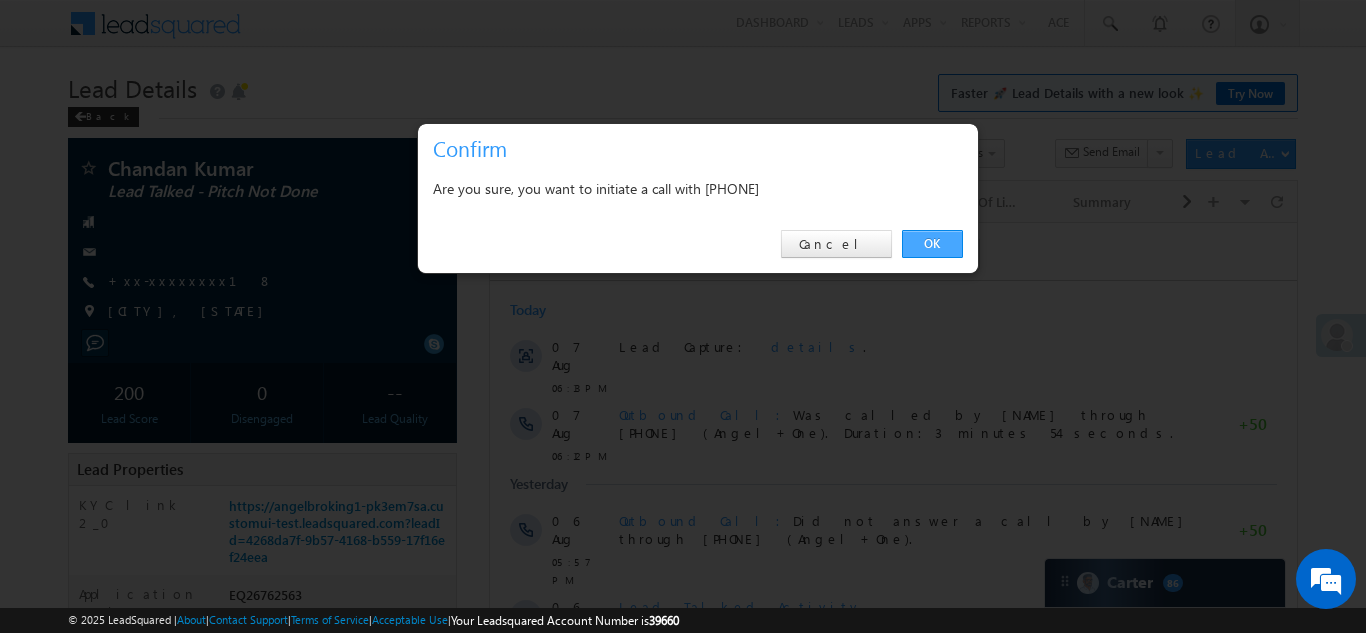 click on "OK" at bounding box center [932, 244] 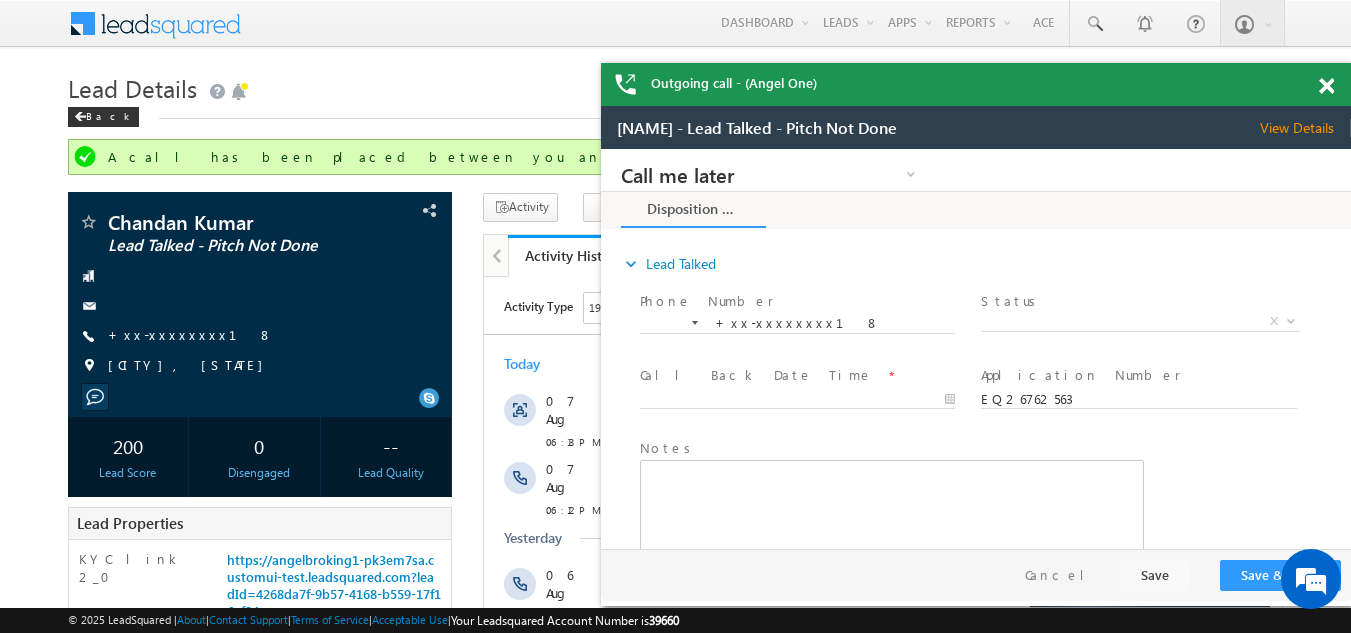 scroll, scrollTop: 0, scrollLeft: 0, axis: both 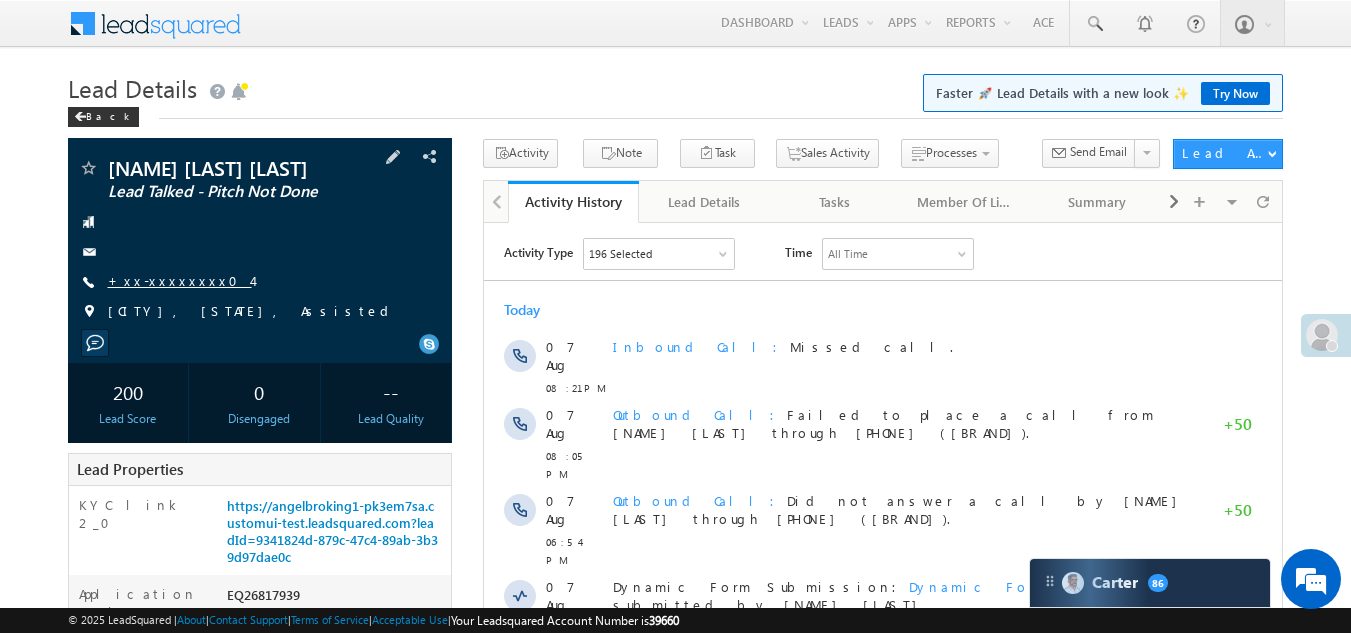 click on "+xx-xxxxxxxx04" at bounding box center (180, 280) 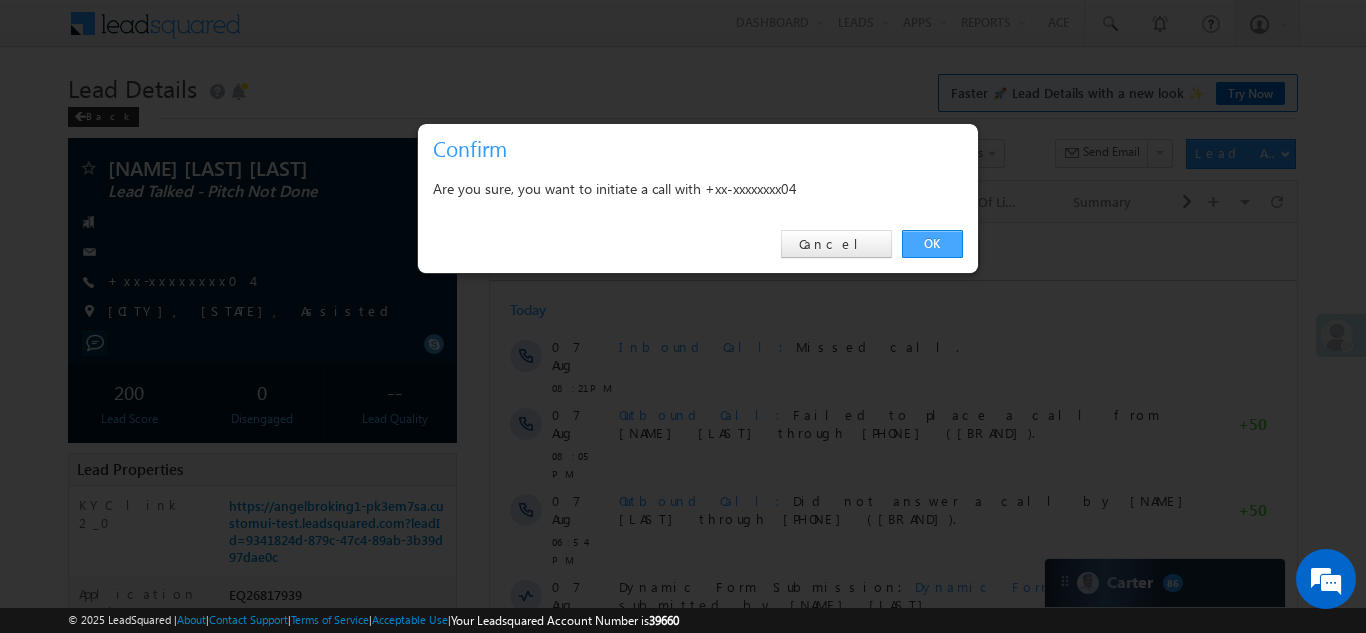 click on "OK" at bounding box center (932, 244) 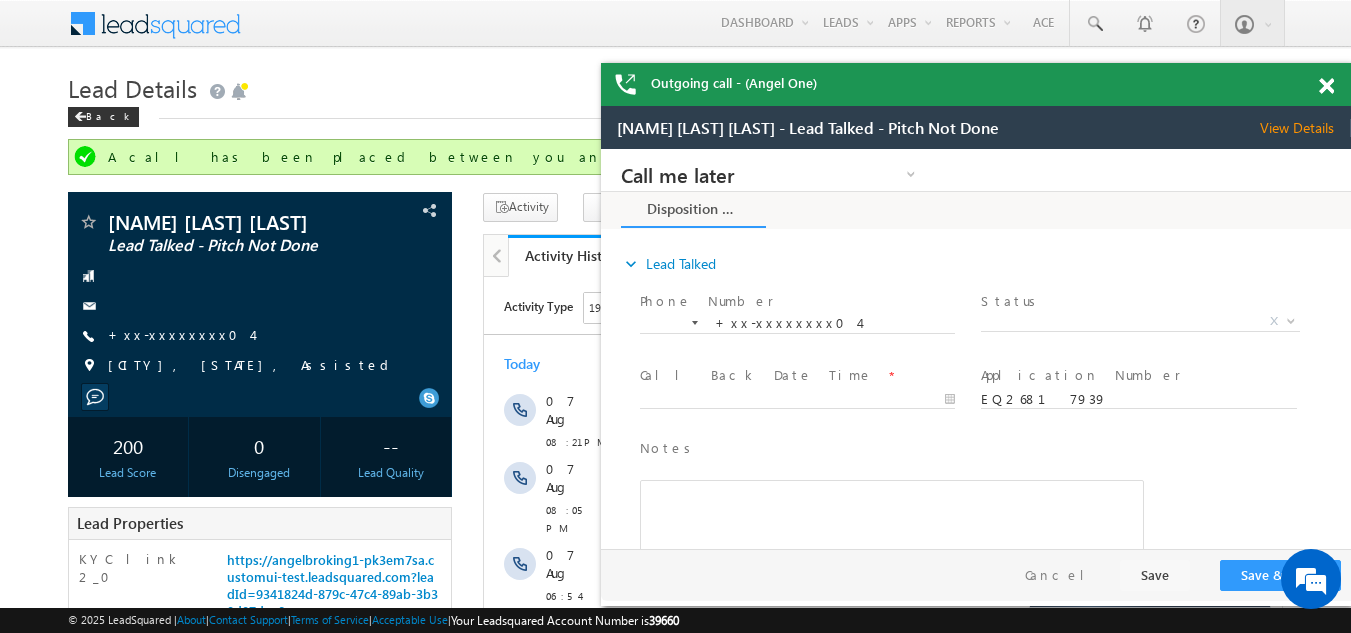 scroll, scrollTop: 0, scrollLeft: 0, axis: both 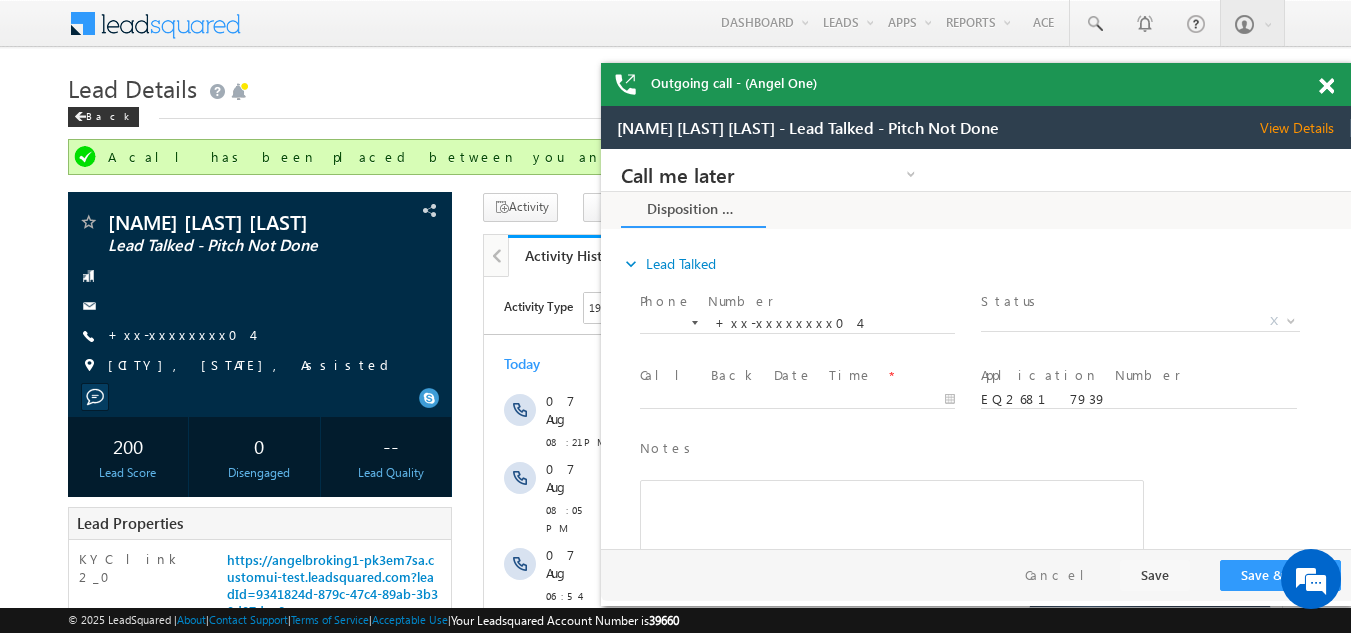 click at bounding box center (1326, 86) 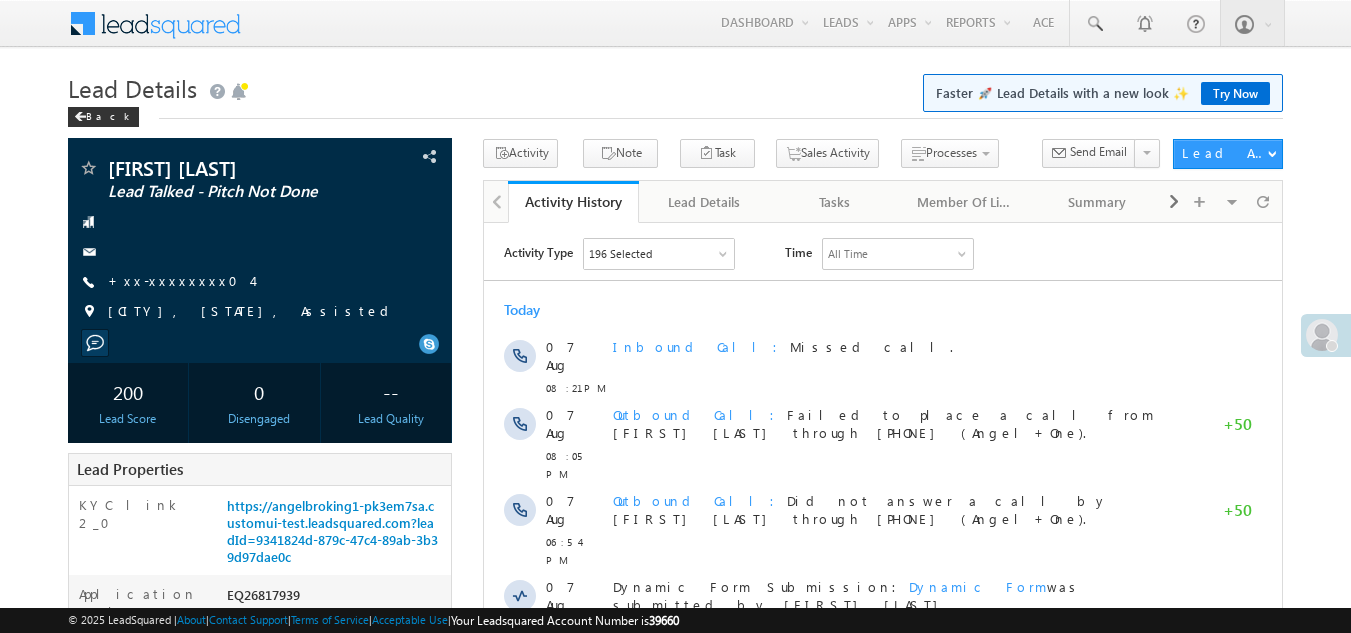 scroll, scrollTop: 0, scrollLeft: 0, axis: both 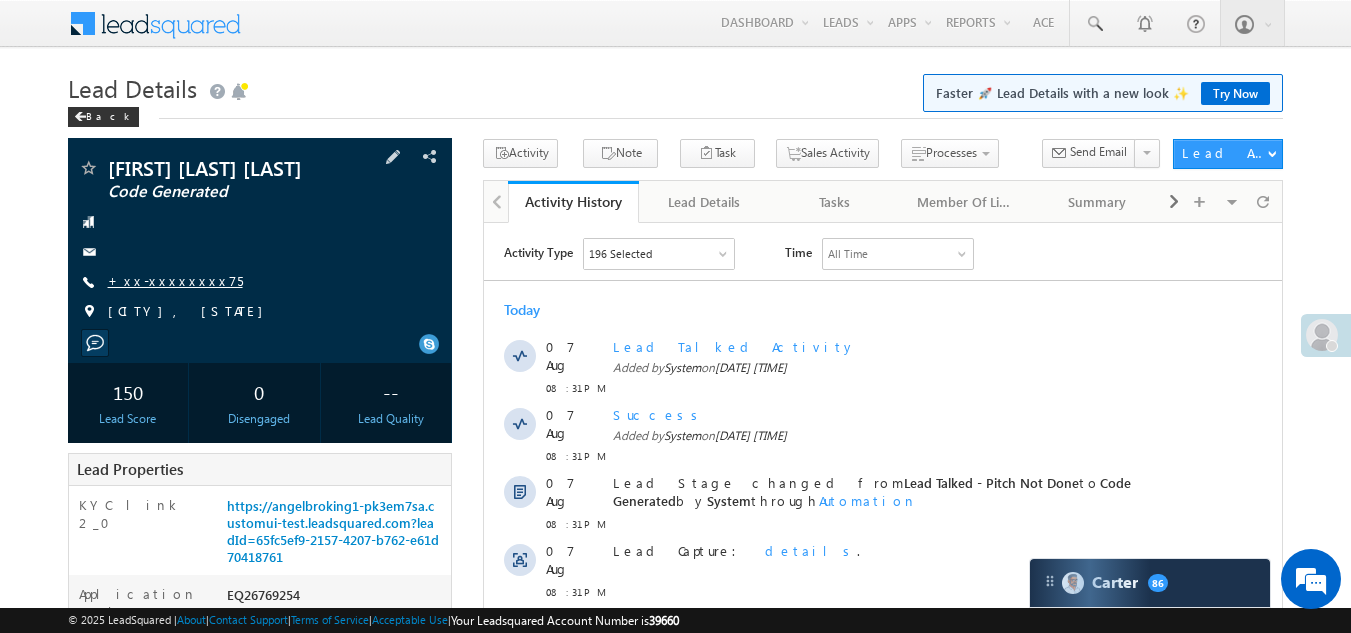 click on "+xx-xxxxxxxx75" at bounding box center (175, 280) 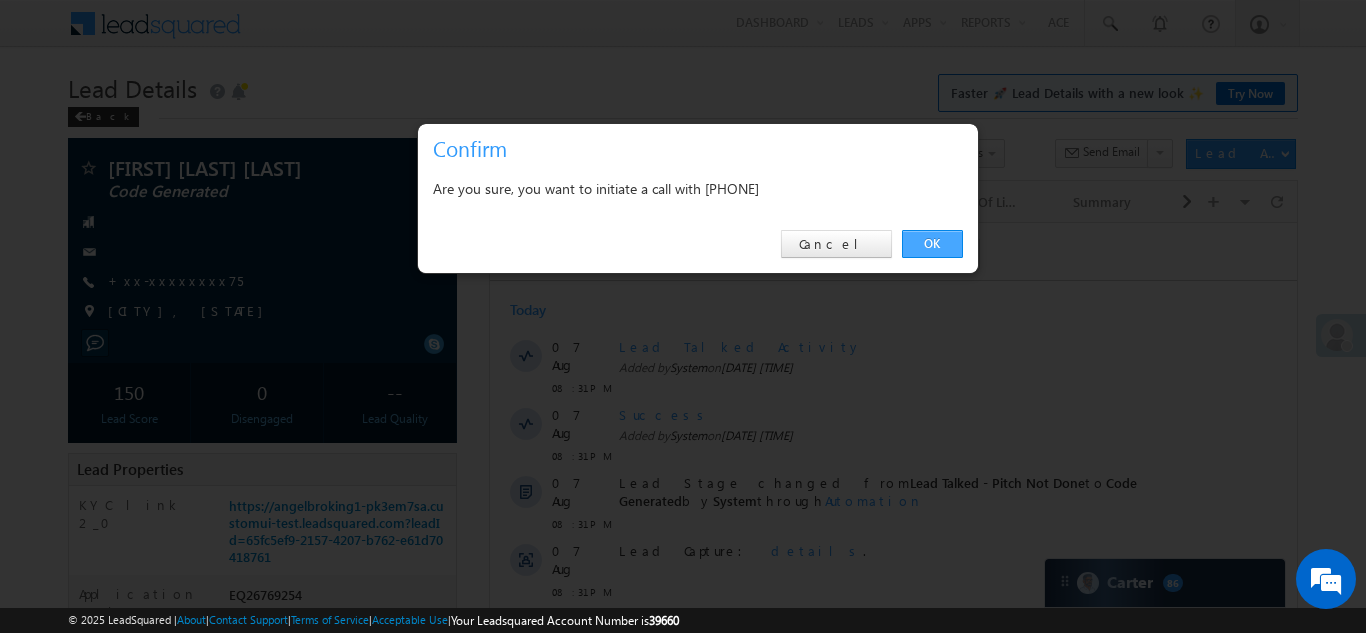 click on "OK" at bounding box center [932, 244] 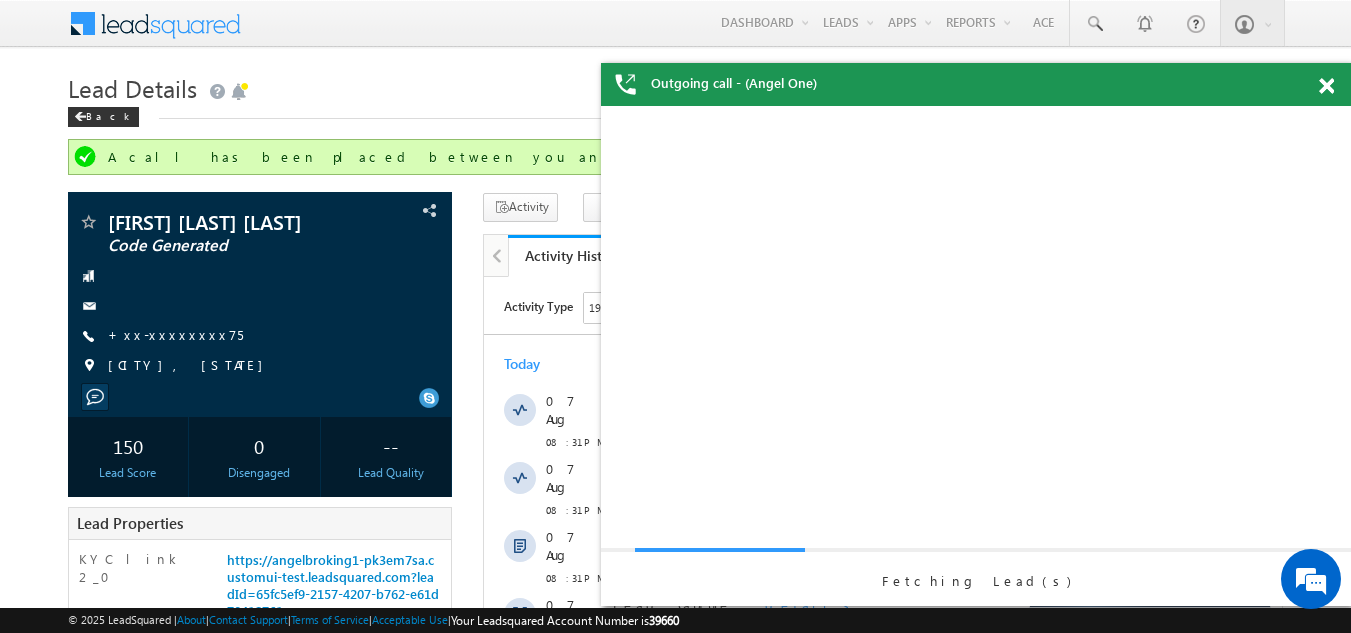 scroll, scrollTop: 0, scrollLeft: 0, axis: both 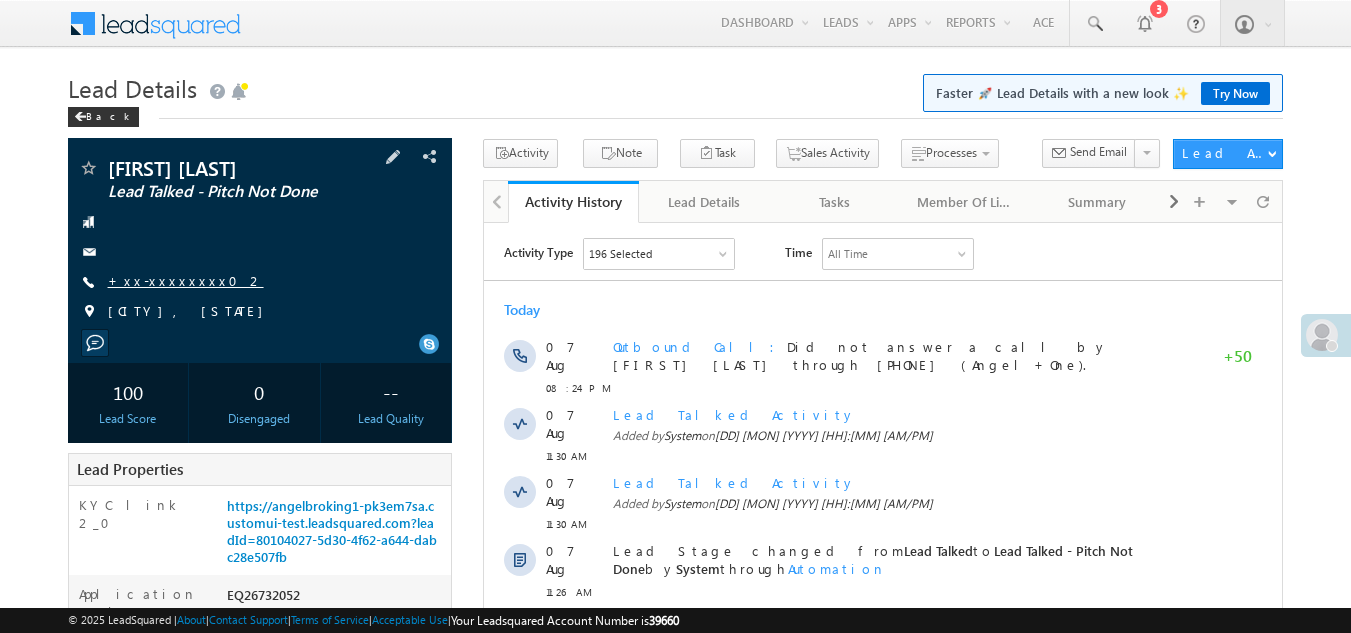 click on "+xx-xxxxxxxx02" at bounding box center (186, 280) 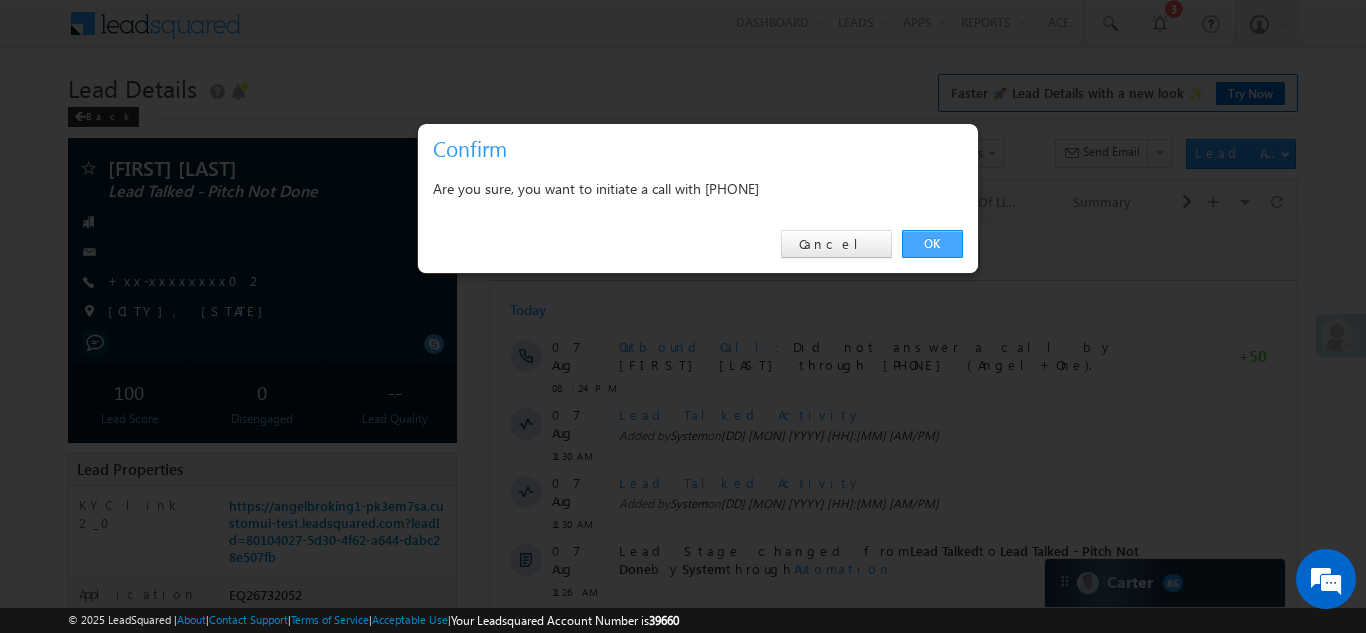 click on "OK" at bounding box center [932, 244] 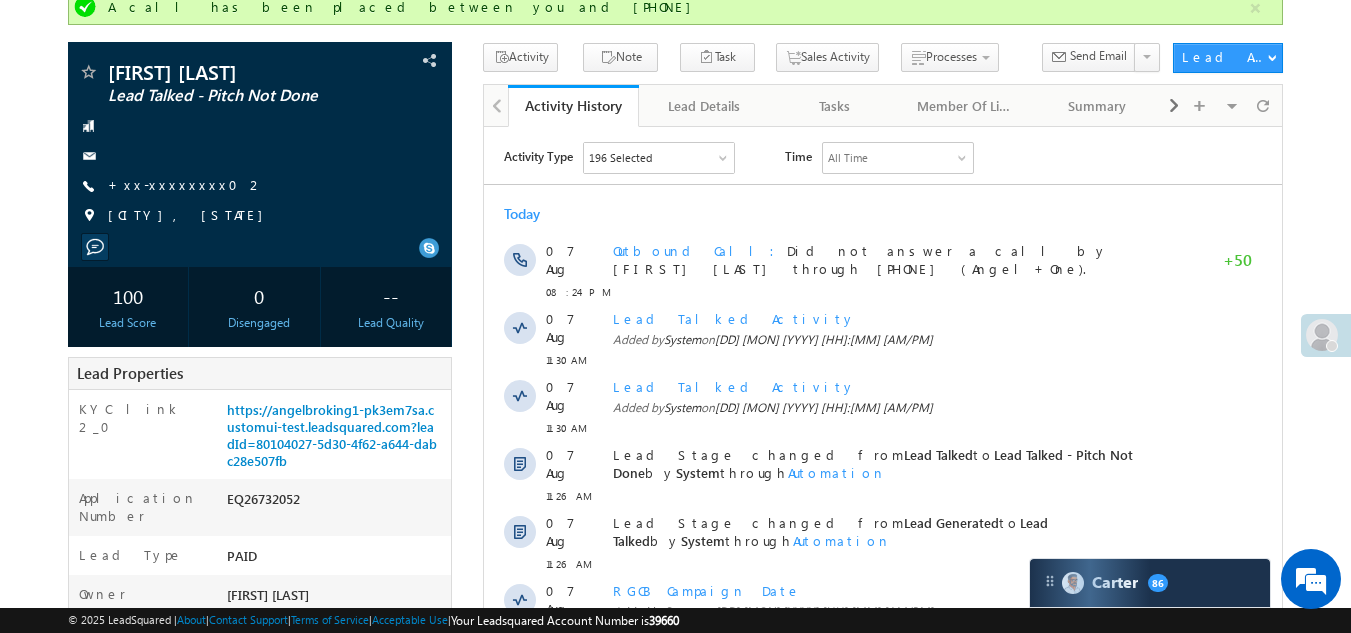 scroll, scrollTop: 600, scrollLeft: 0, axis: vertical 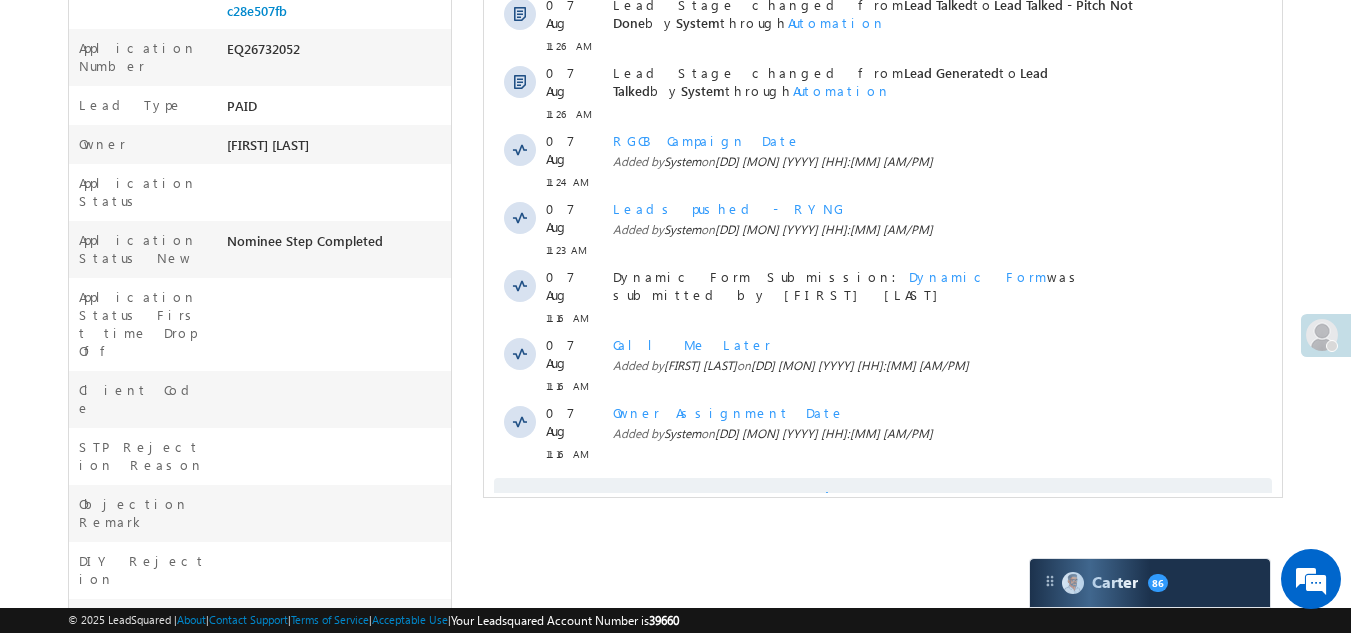 click on "Show More" at bounding box center (883, 498) 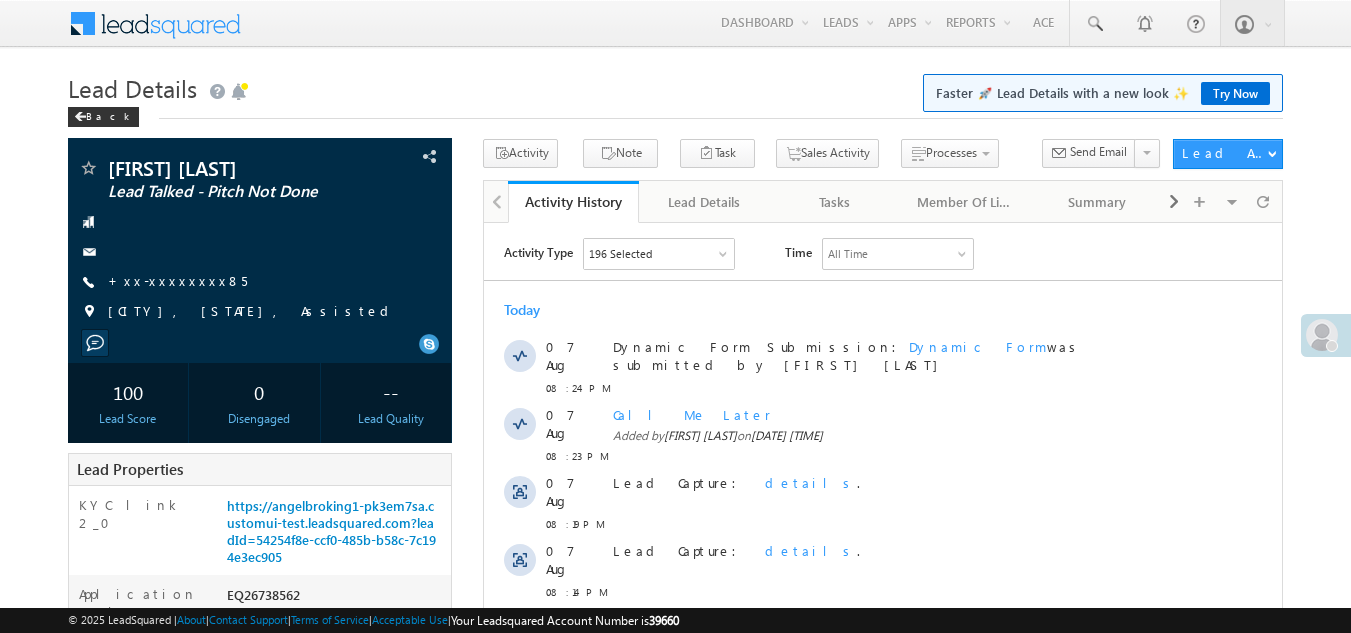 scroll, scrollTop: 0, scrollLeft: 0, axis: both 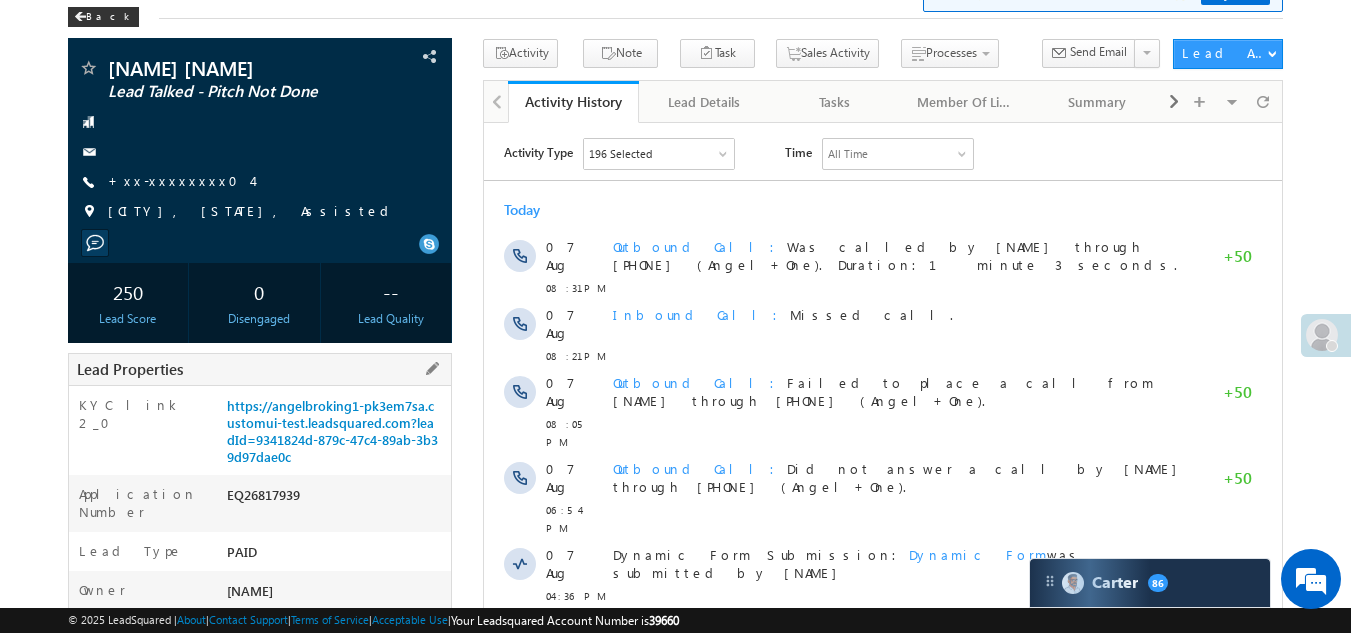 drag, startPoint x: 225, startPoint y: 493, endPoint x: 304, endPoint y: 494, distance: 79.00633 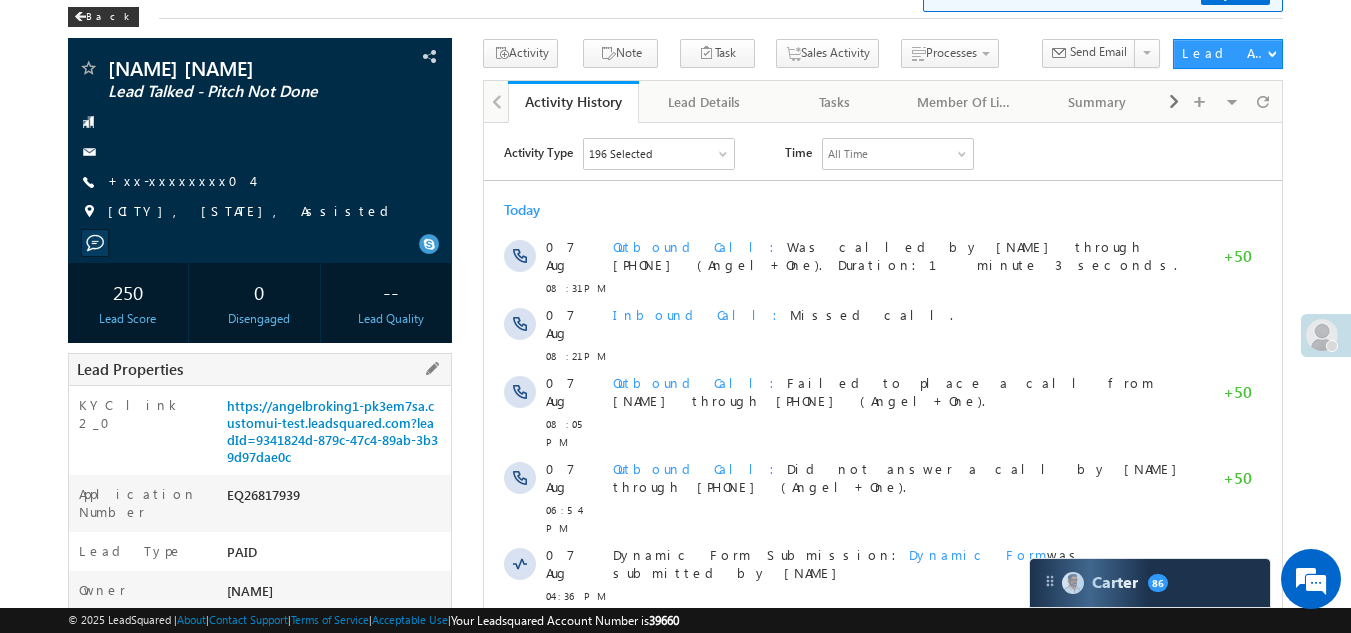 click on "EQ26817939" at bounding box center [337, 499] 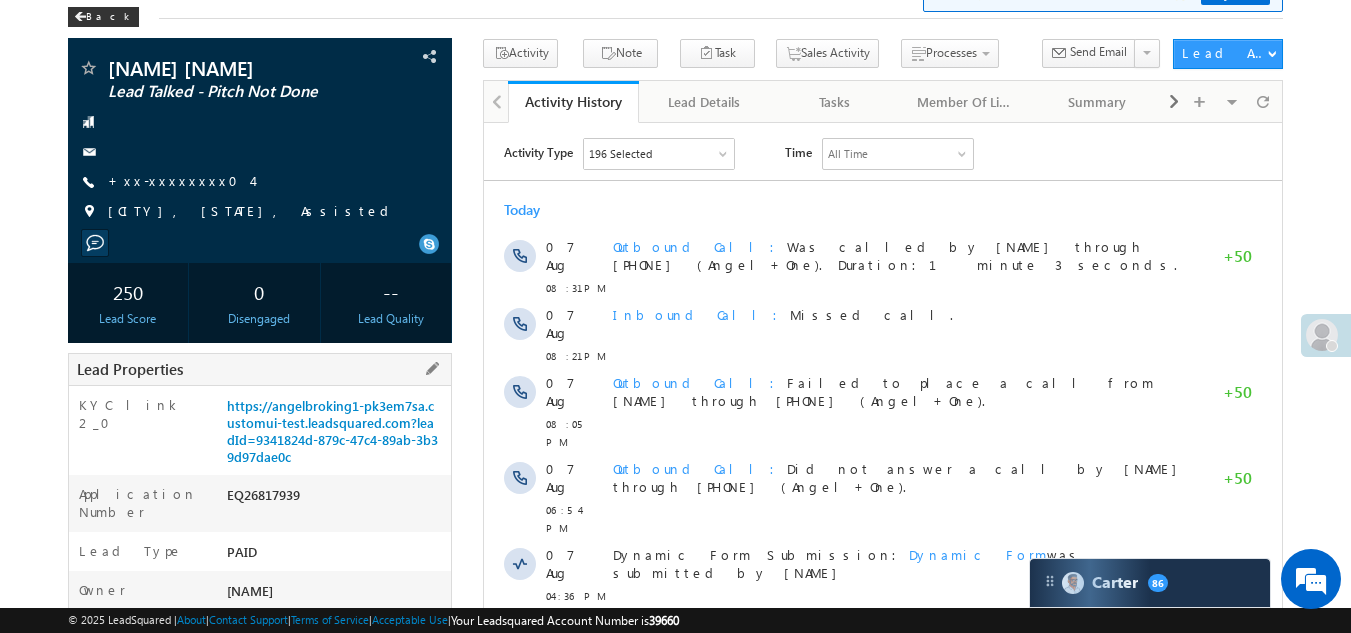 copy on "EQ26817939" 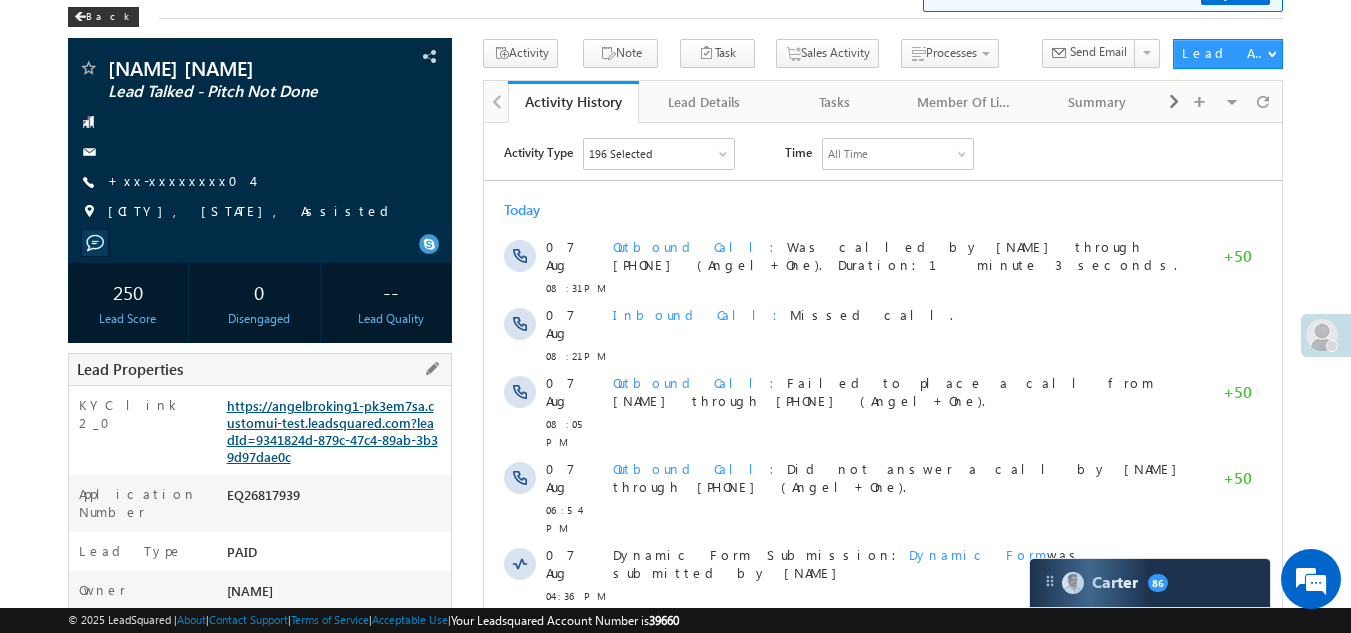 click on "https://angelbroking1-pk3em7sa.customui-test.leadsquared.com?leadId=9341824d-879c-47c4-89ab-3b39d97dae0c" at bounding box center (332, 431) 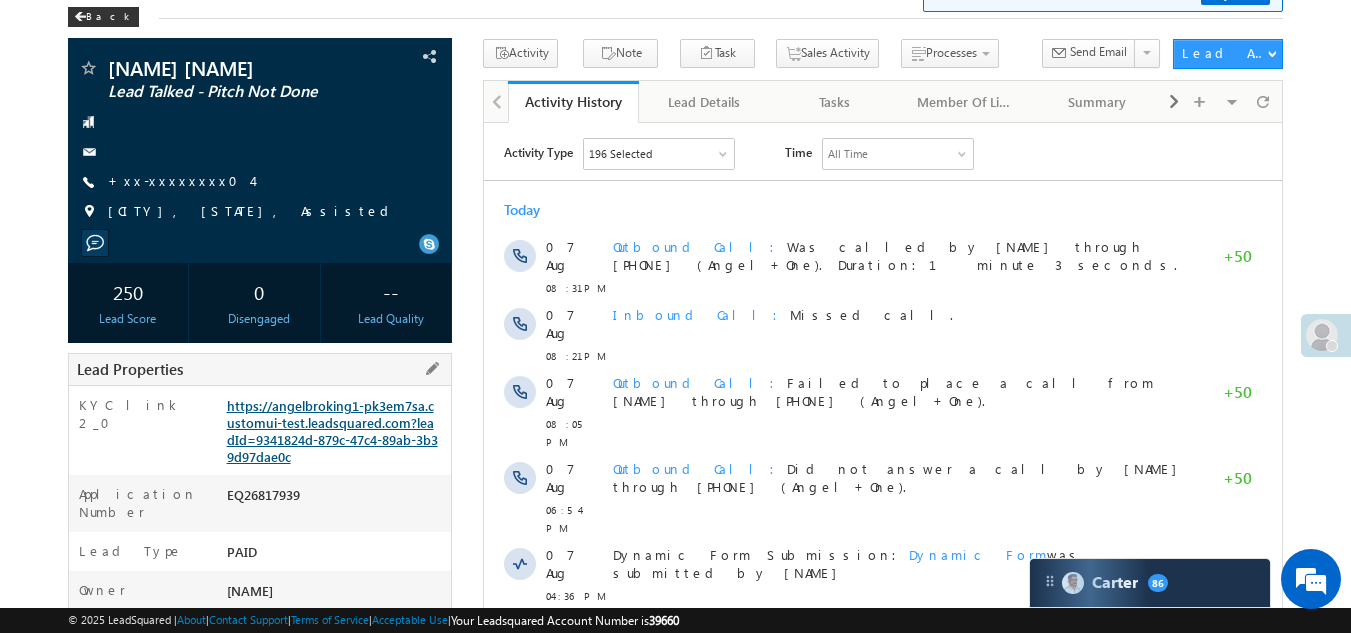 scroll, scrollTop: 0, scrollLeft: 0, axis: both 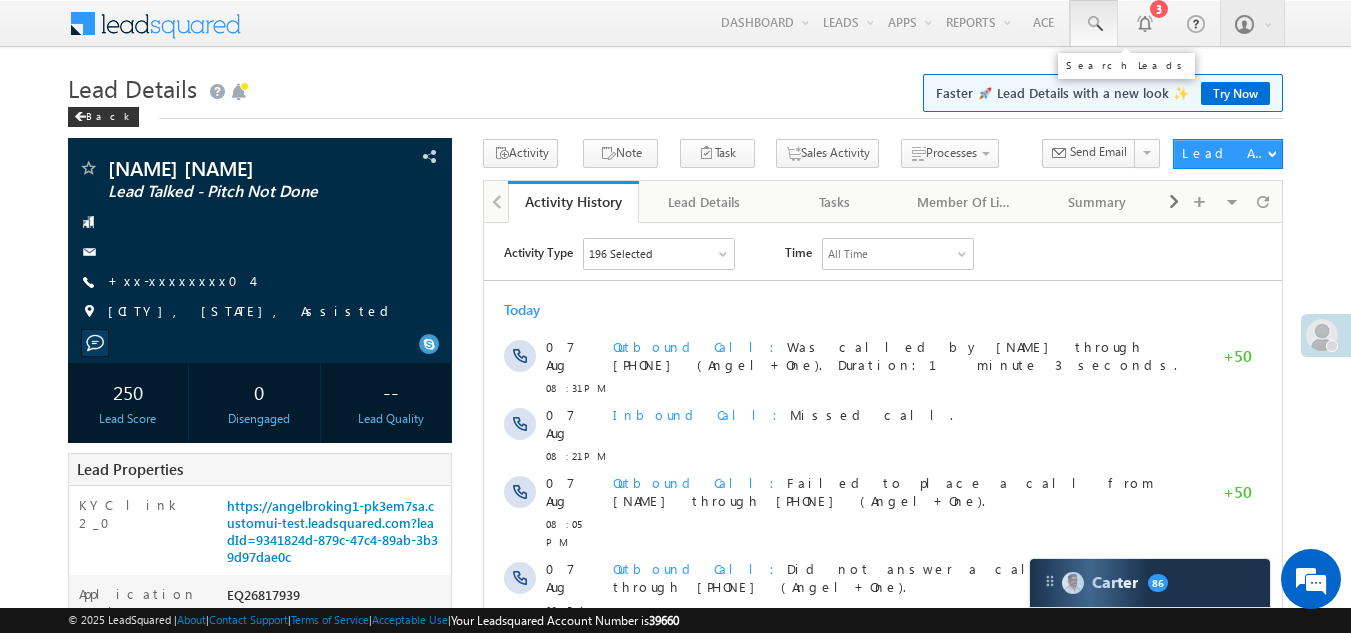 click at bounding box center [1094, 24] 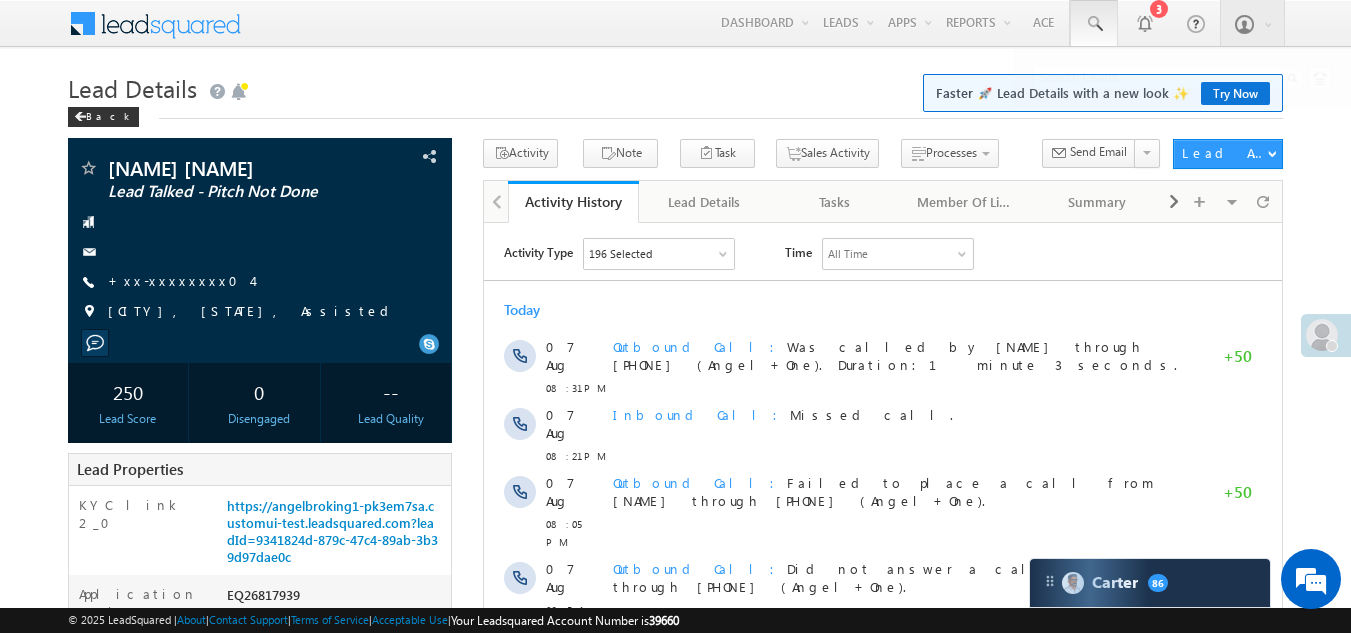 scroll, scrollTop: 100, scrollLeft: 0, axis: vertical 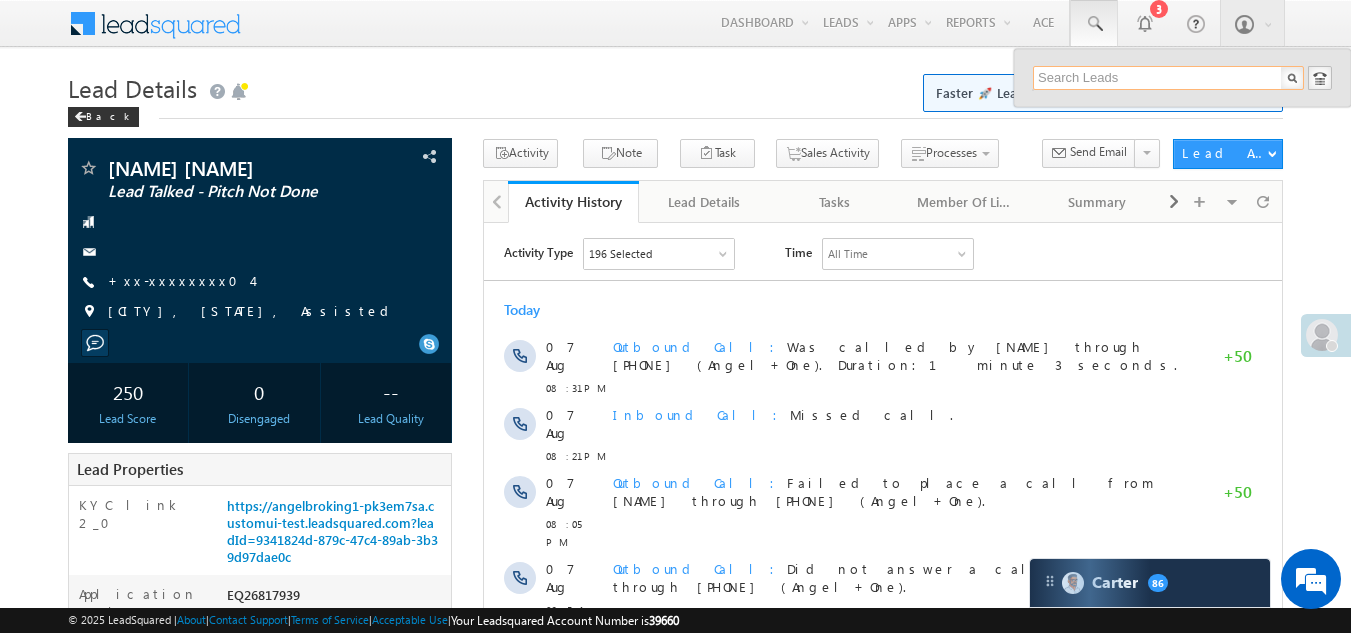 paste on "EQ26742431" 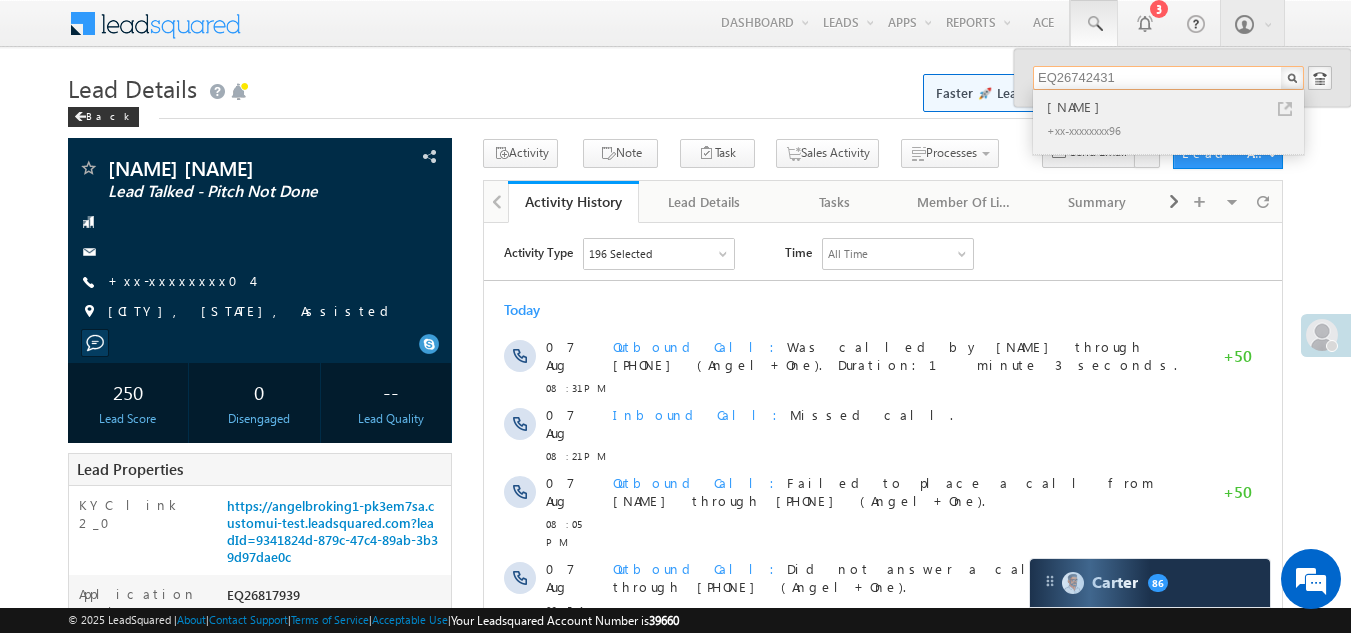 type on "EQ26742431" 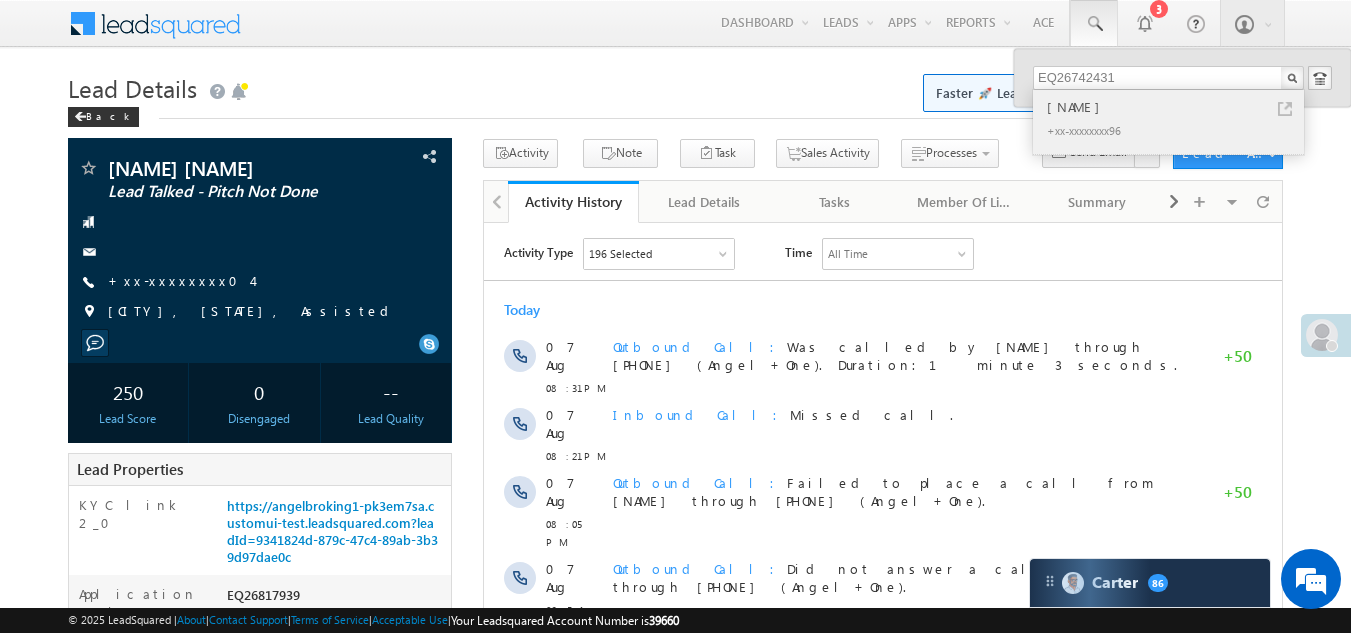 click on "Suraj Kumar" at bounding box center (1177, 107) 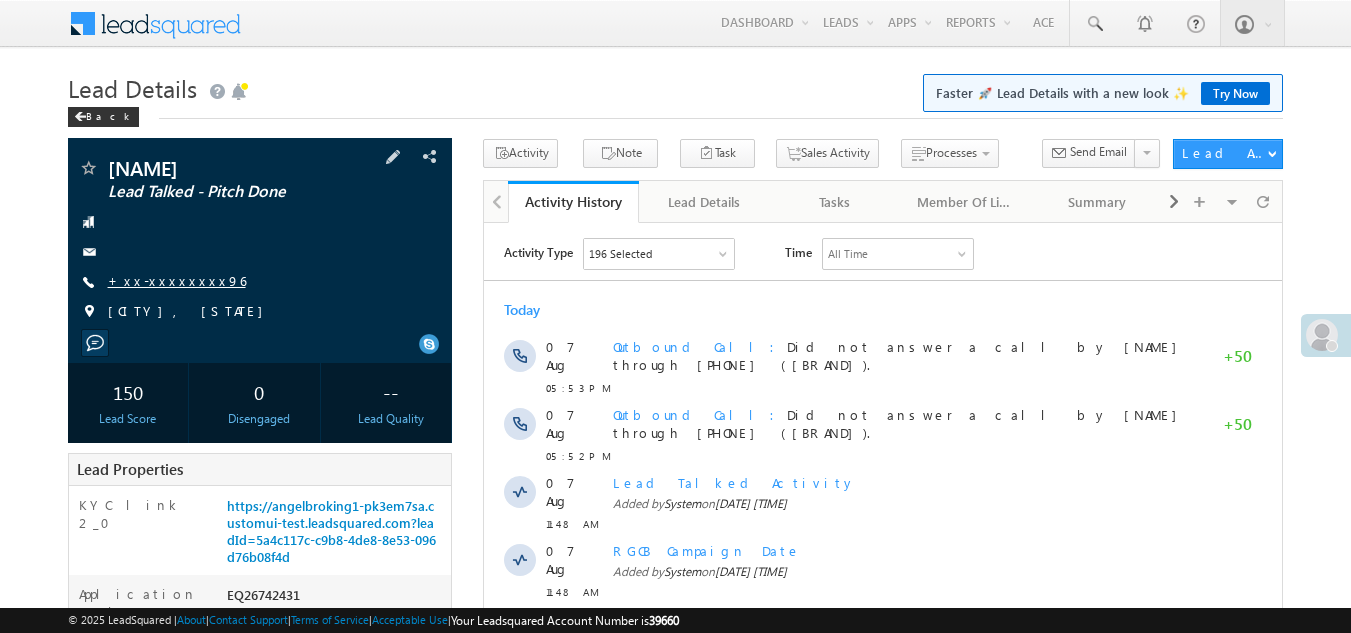 scroll, scrollTop: 0, scrollLeft: 0, axis: both 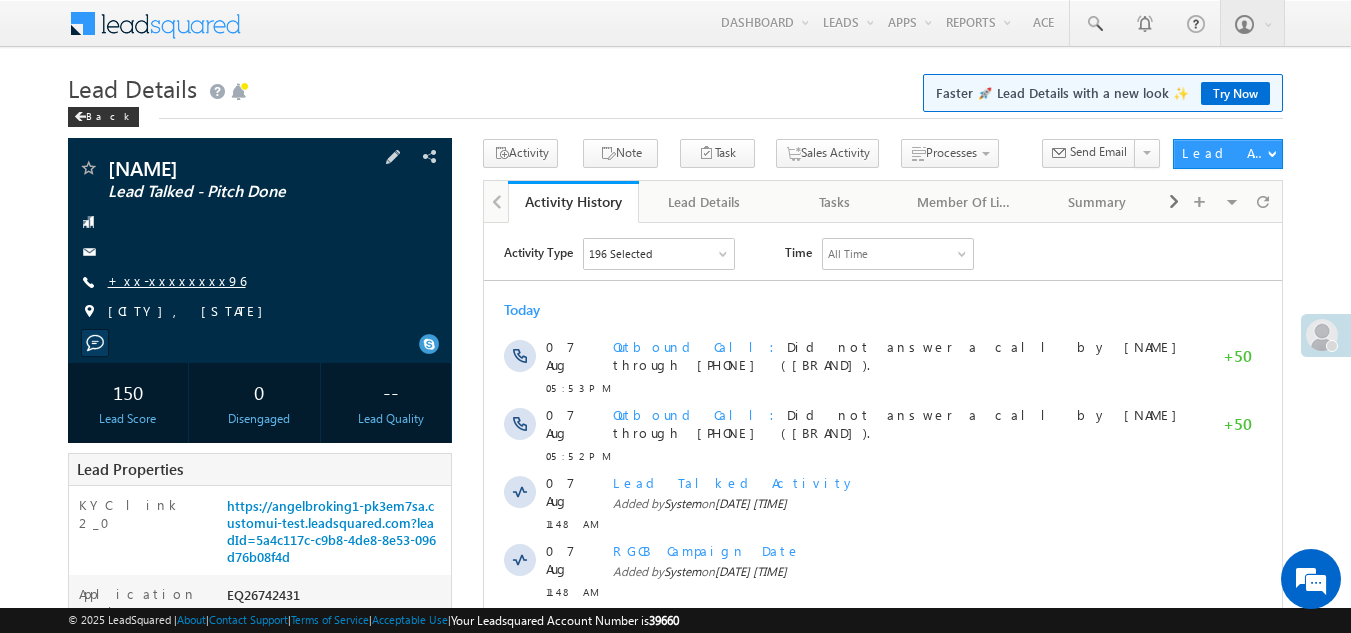 click on "+xx-xxxxxxxx96" at bounding box center (177, 280) 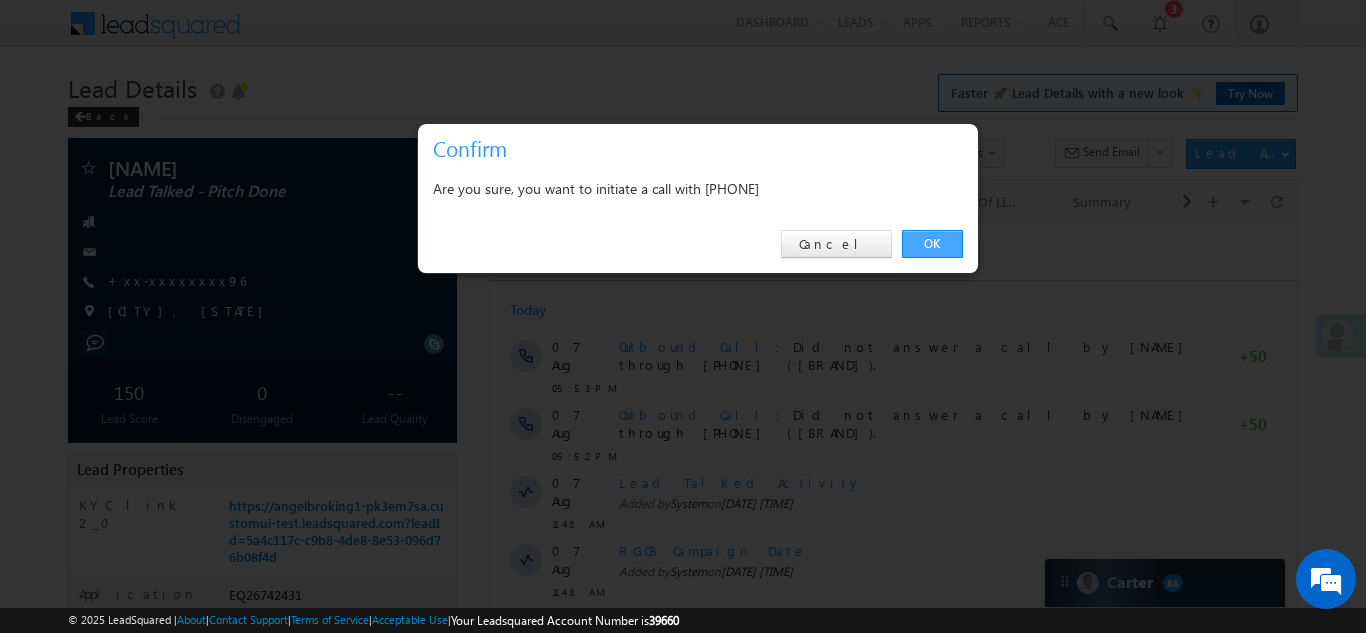 click on "OK" at bounding box center (932, 244) 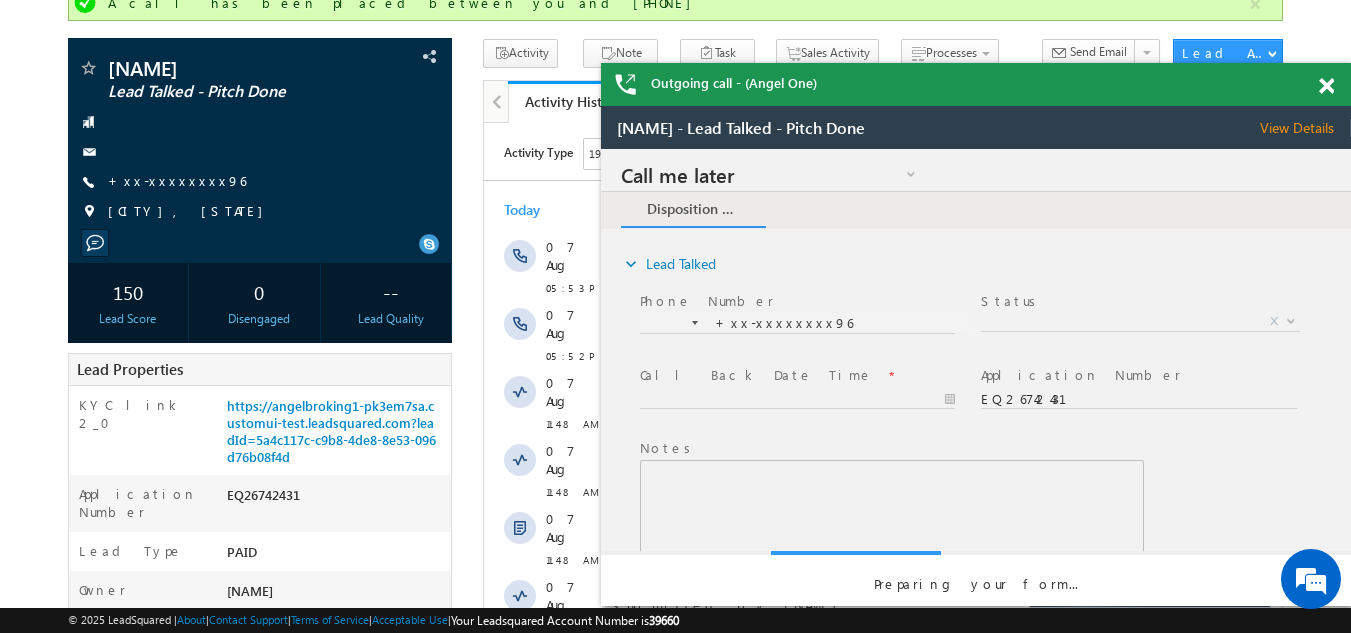 scroll, scrollTop: 100, scrollLeft: 0, axis: vertical 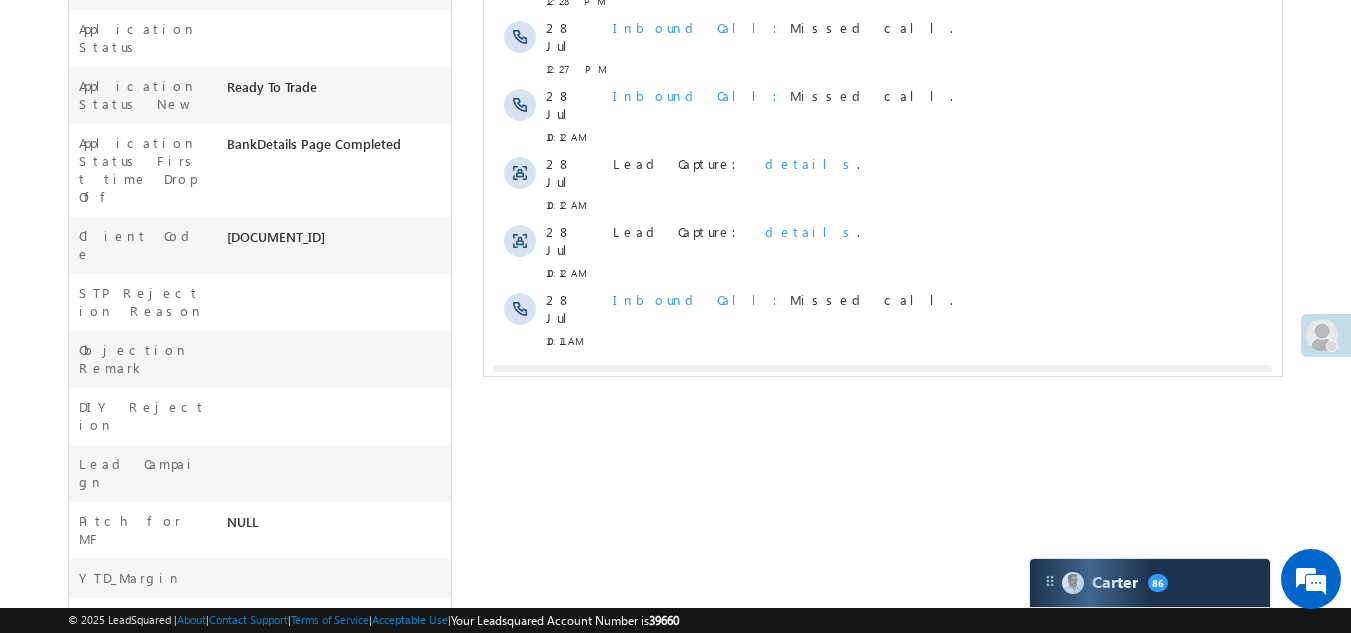 click on "Show More" at bounding box center (883, 385) 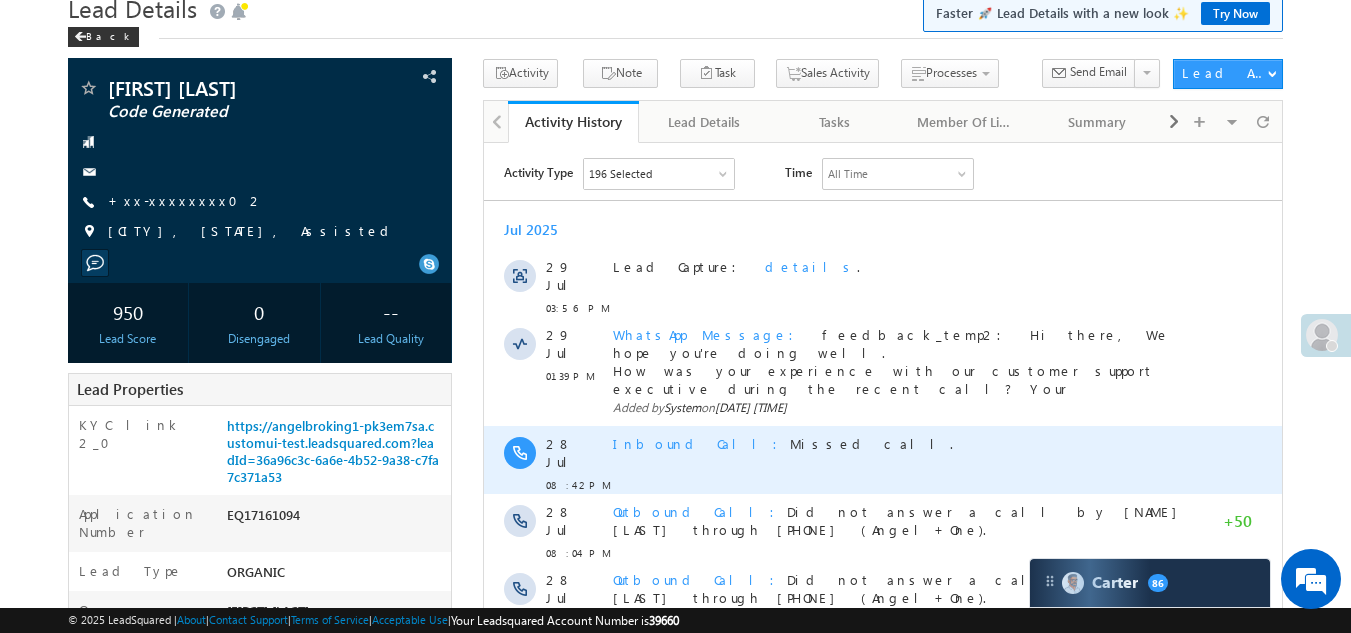 scroll, scrollTop: 0, scrollLeft: 0, axis: both 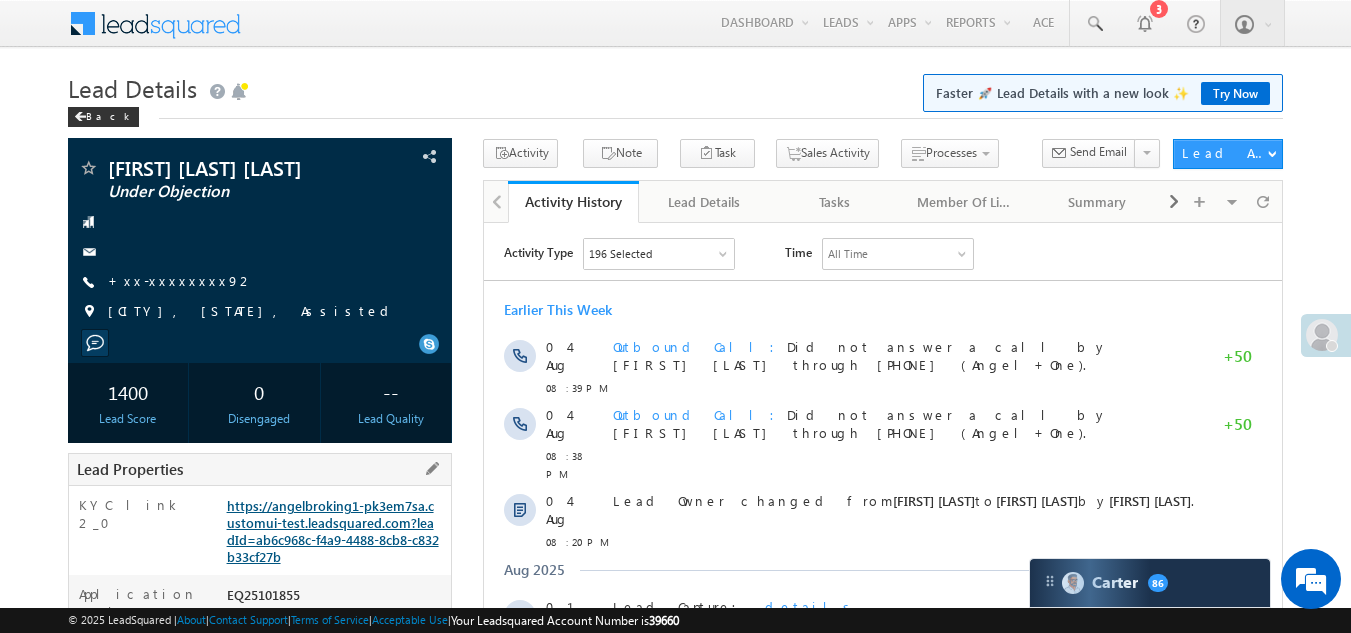 click on "https://angelbroking1-pk3em7sa.customui-test.leadsquared.com?leadId=ab6c968c-f4a9-4488-8cb8-c832b33cf27b" at bounding box center (333, 531) 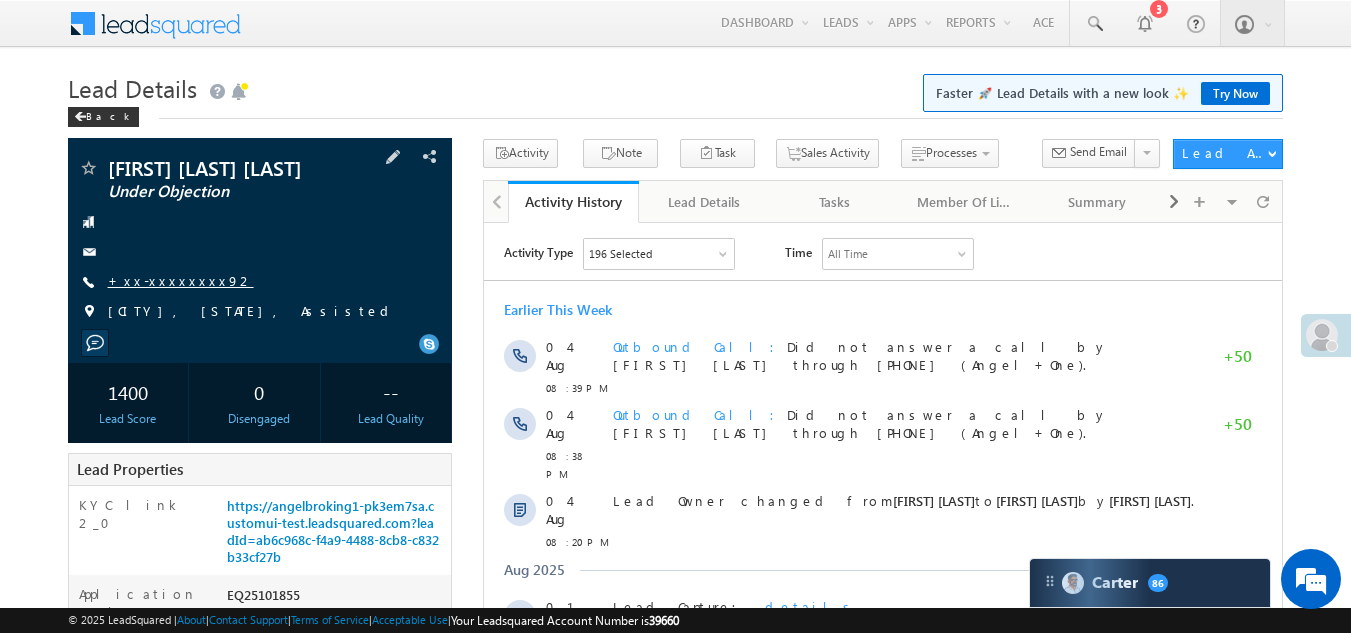 click on "+xx-xxxxxxxx92" at bounding box center [181, 280] 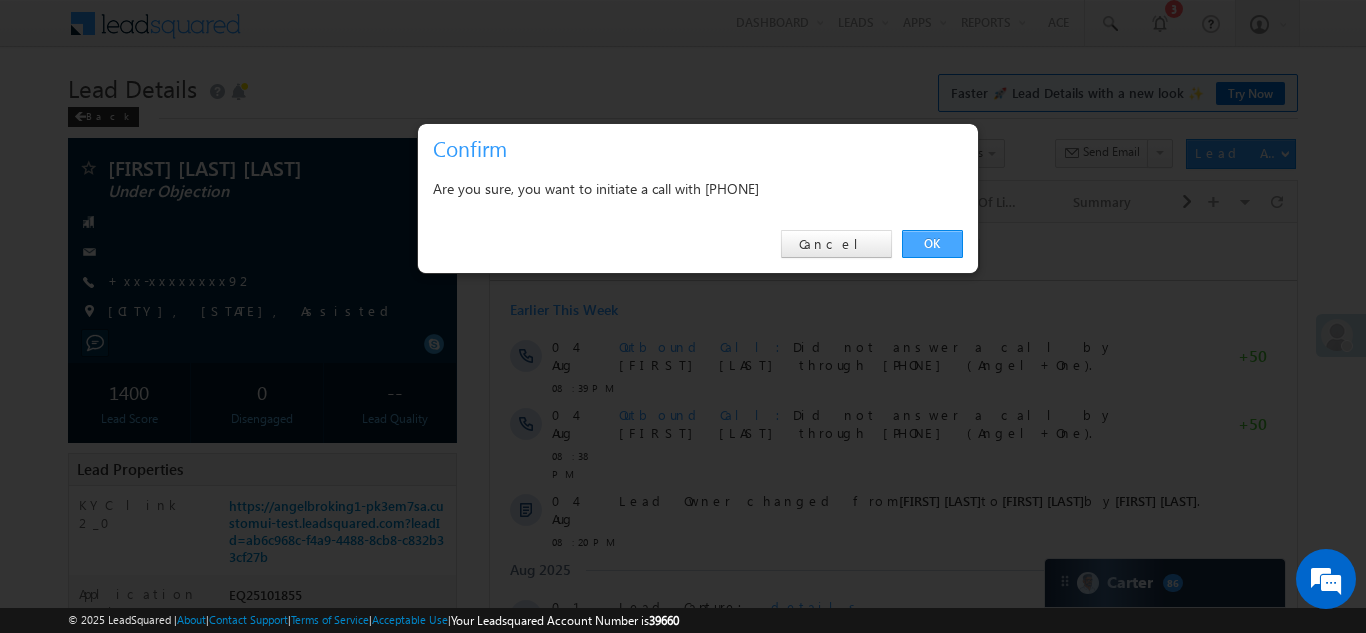 click on "OK" at bounding box center [932, 244] 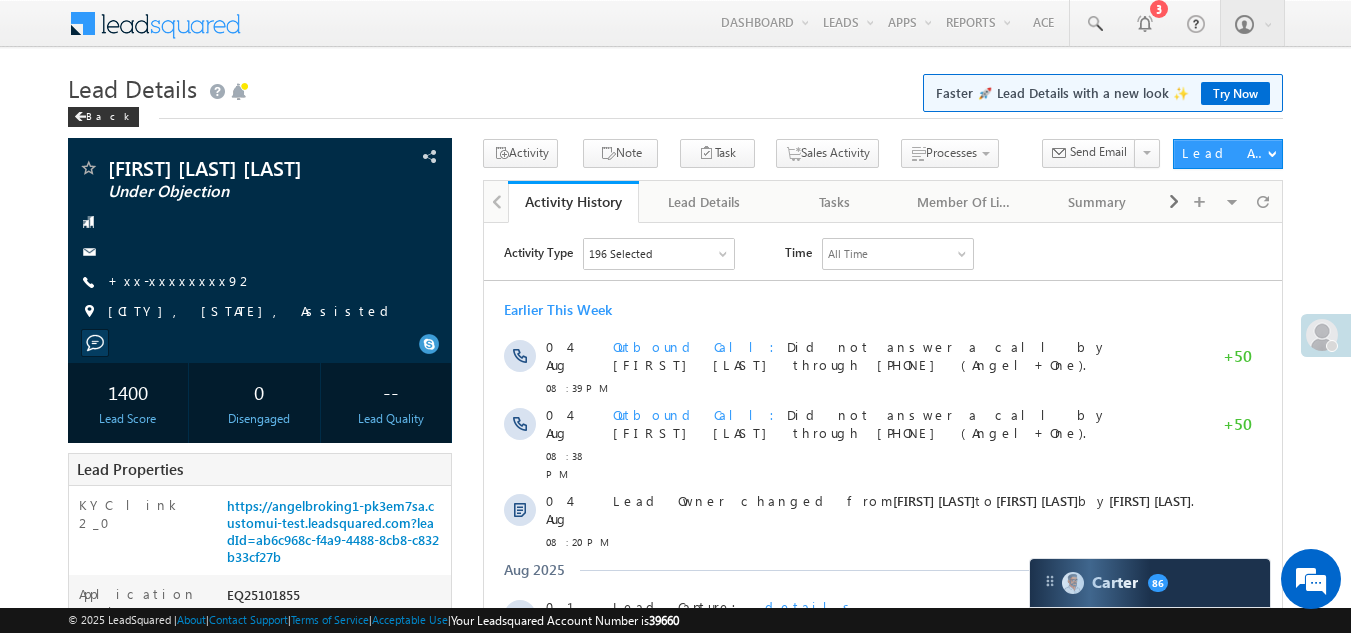 scroll, scrollTop: 0, scrollLeft: 0, axis: both 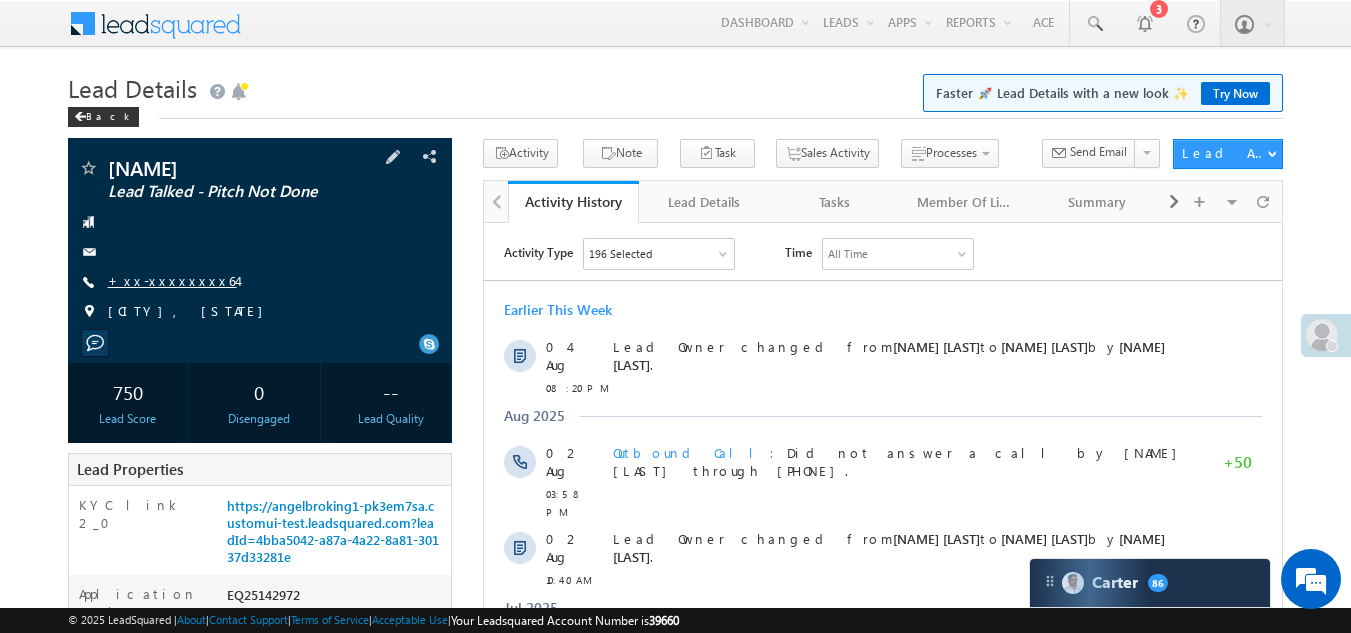 click on "+xx-xxxxxxxx64" at bounding box center (172, 280) 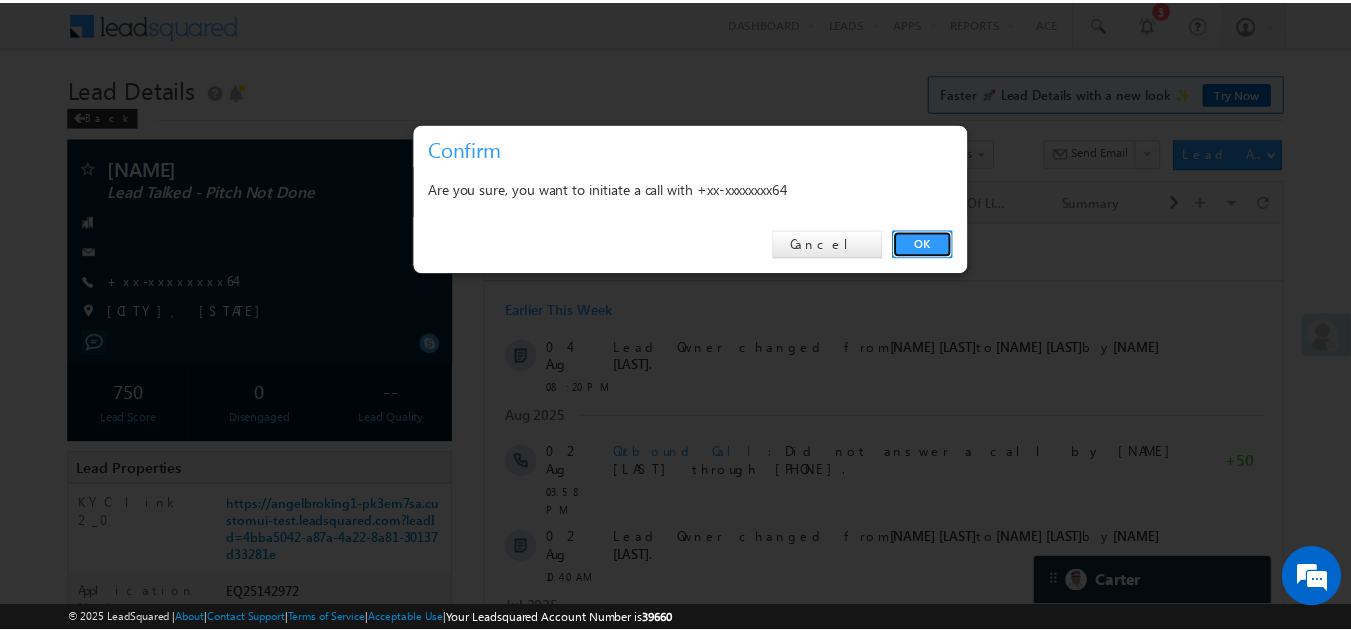 scroll, scrollTop: 0, scrollLeft: 0, axis: both 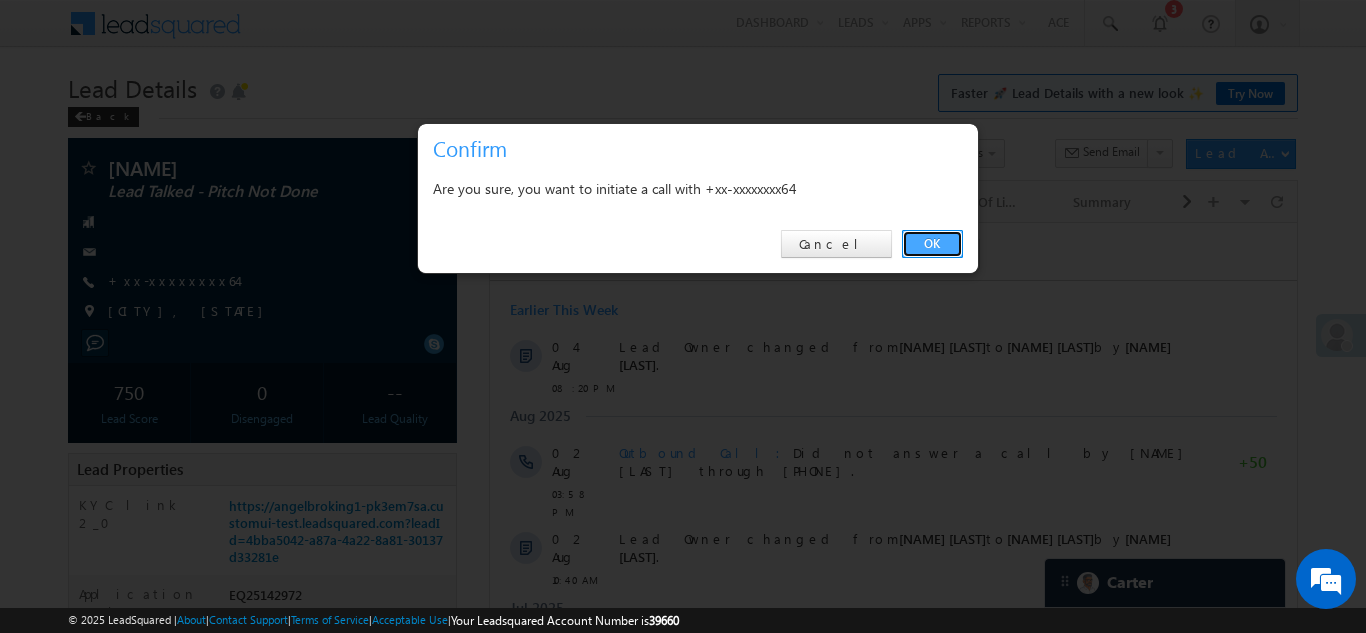 click on "OK" at bounding box center [932, 244] 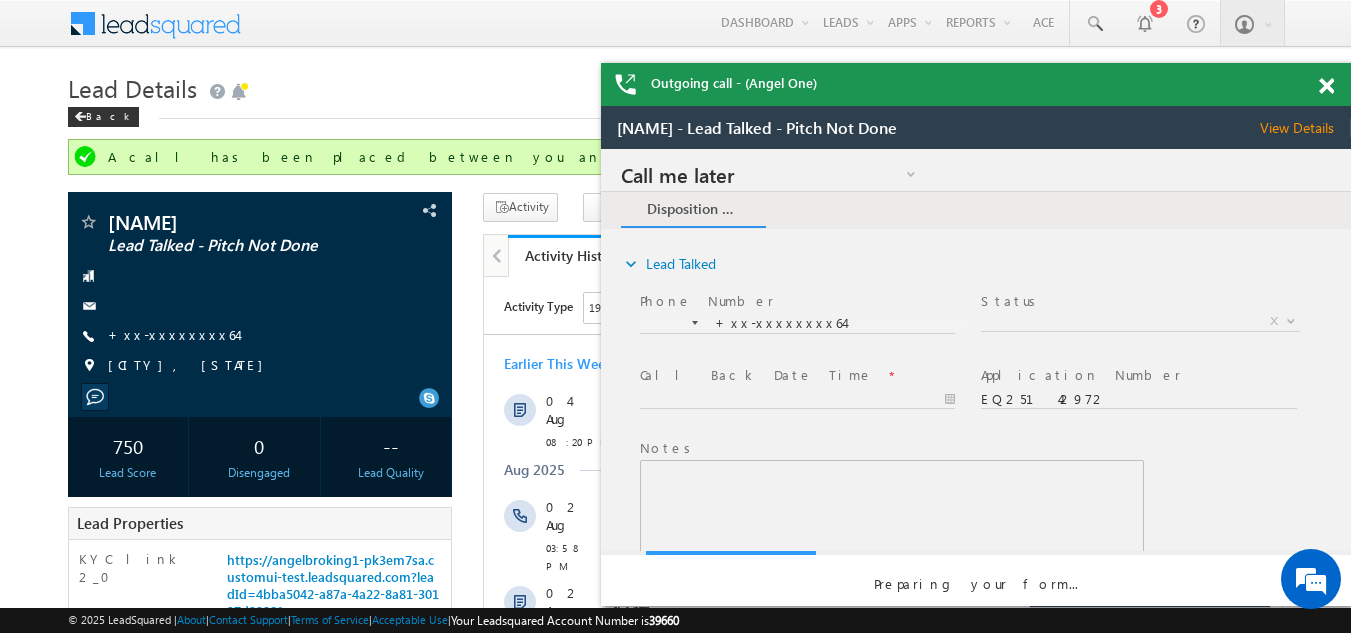 scroll, scrollTop: 0, scrollLeft: 0, axis: both 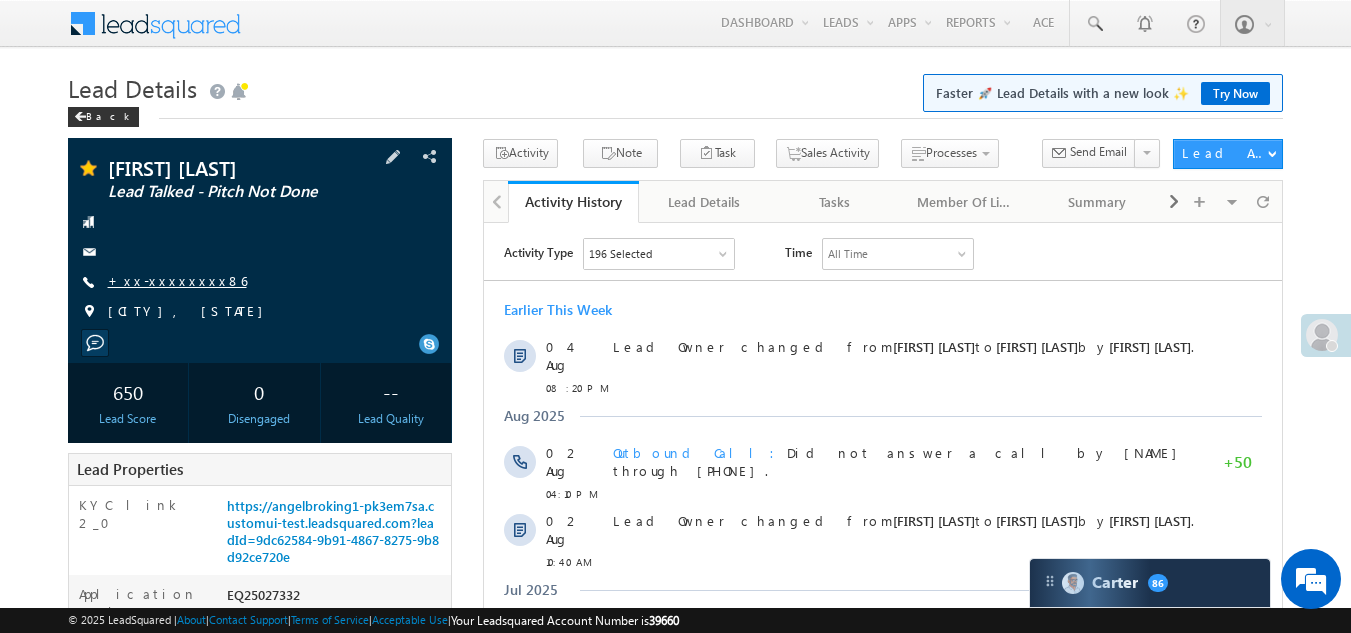 click on "+xx-xxxxxxxx86" at bounding box center [177, 280] 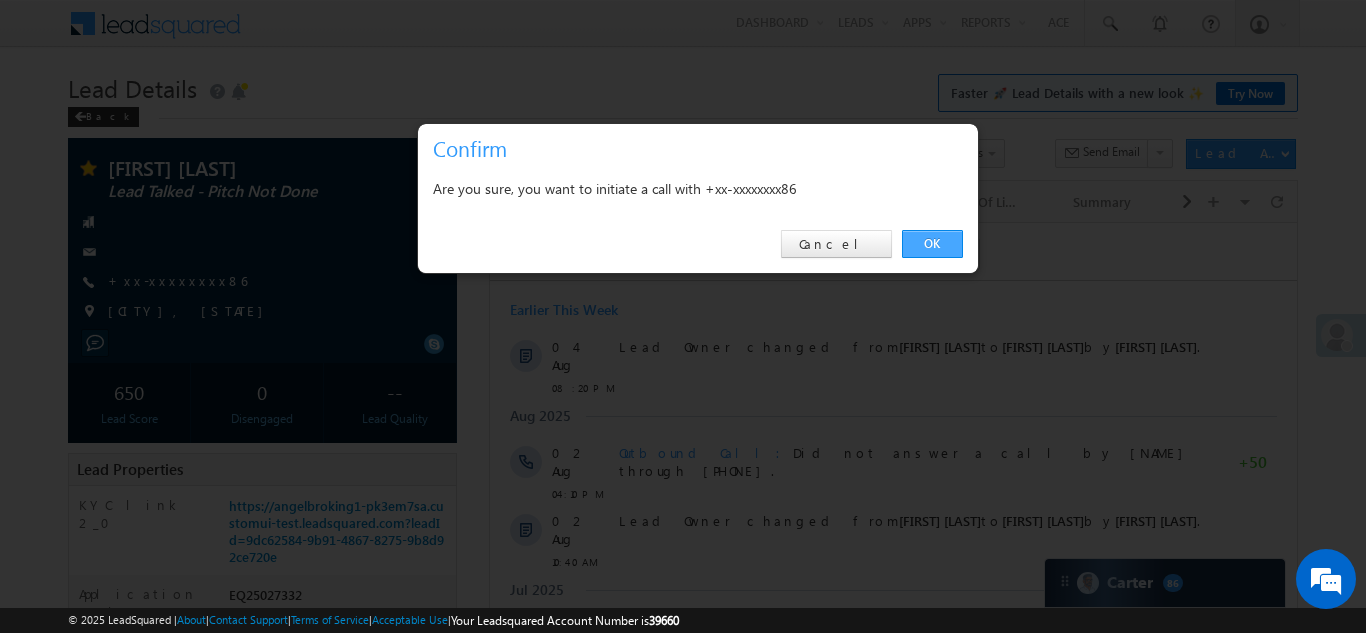 click on "OK" at bounding box center [932, 244] 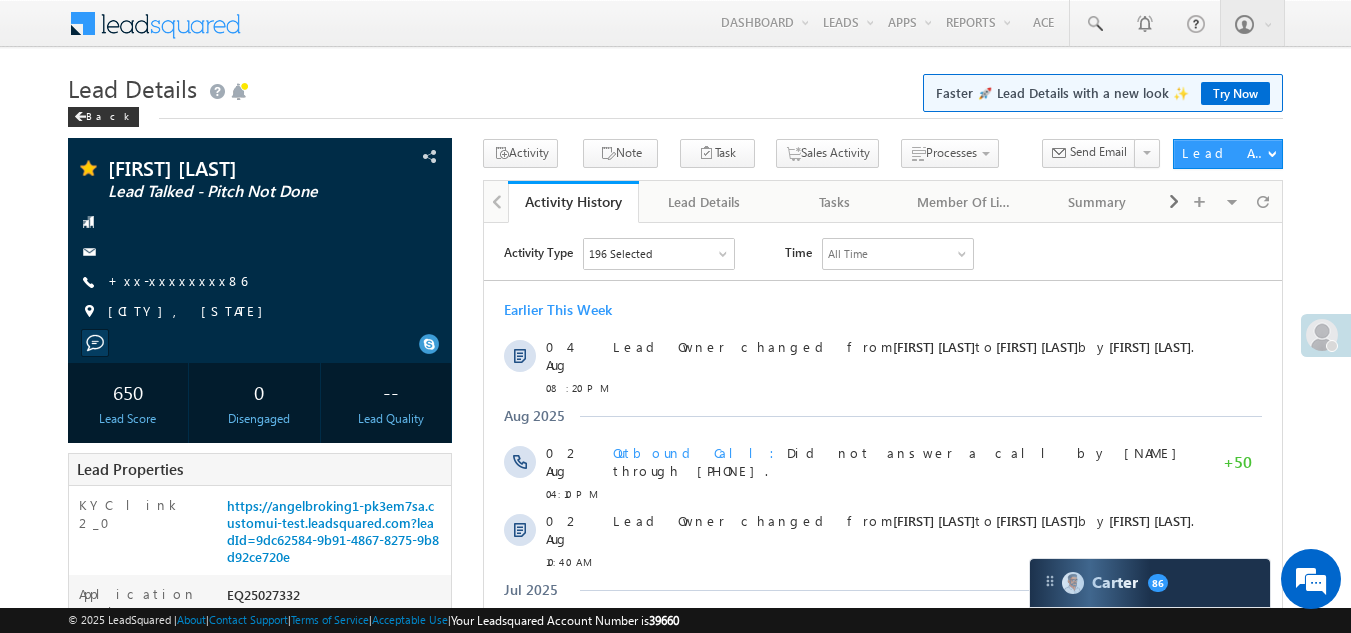 scroll, scrollTop: 0, scrollLeft: 0, axis: both 